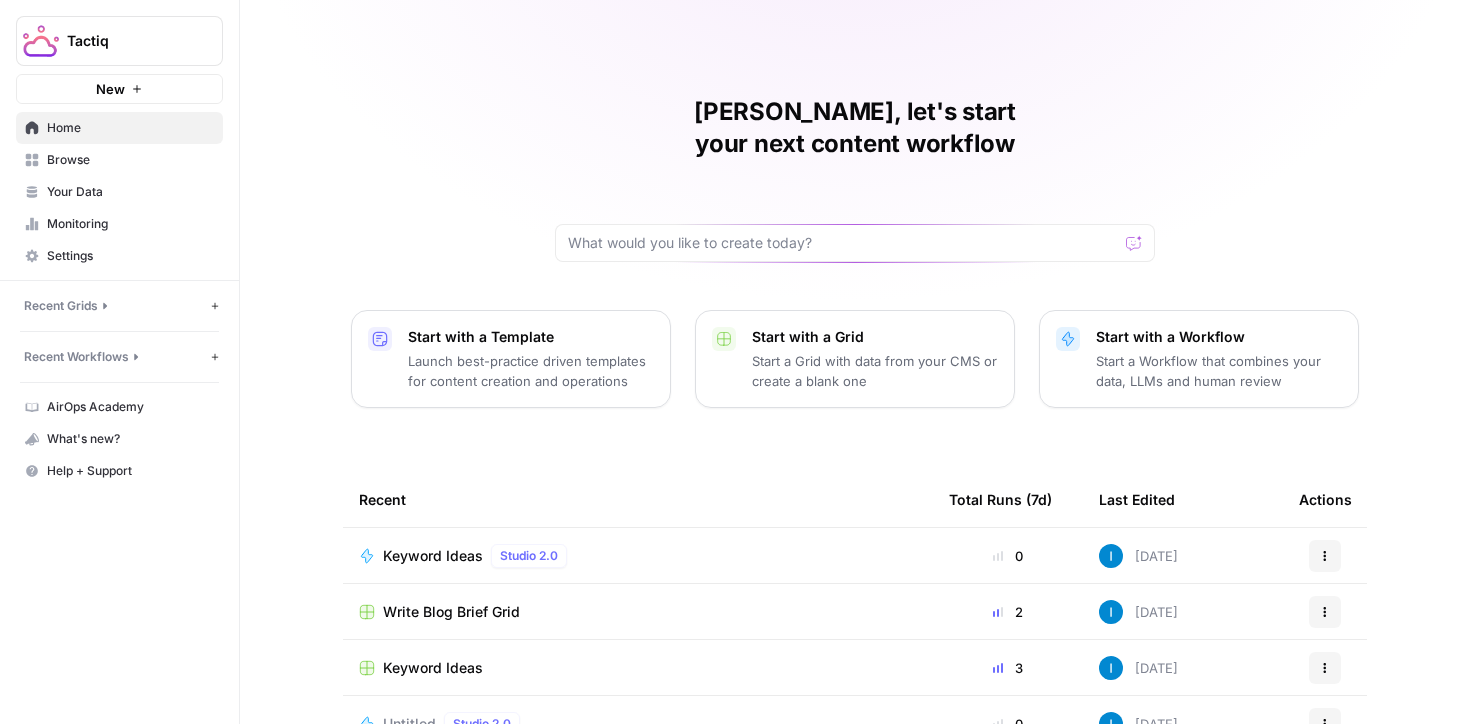 scroll, scrollTop: 0, scrollLeft: 0, axis: both 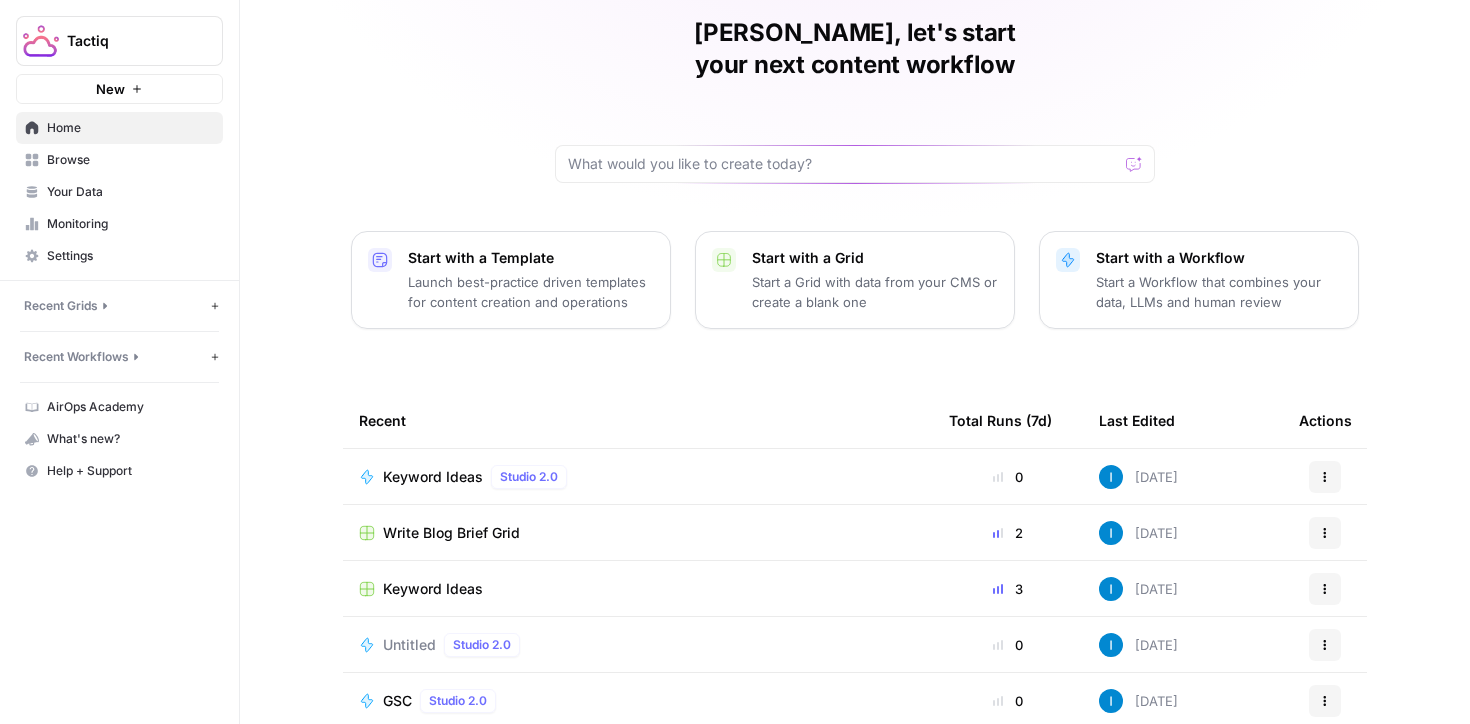 click on "Keyword Ideas" at bounding box center [433, 477] 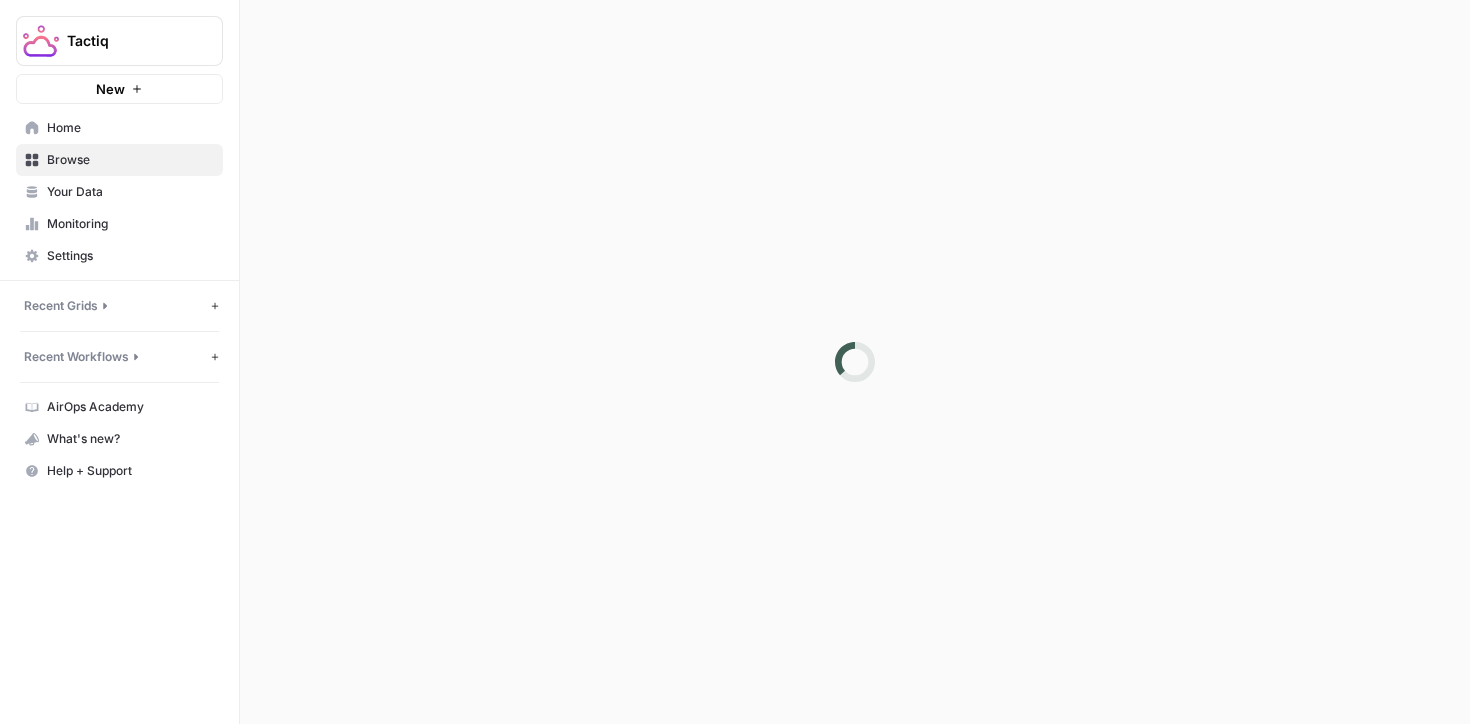 scroll, scrollTop: 0, scrollLeft: 0, axis: both 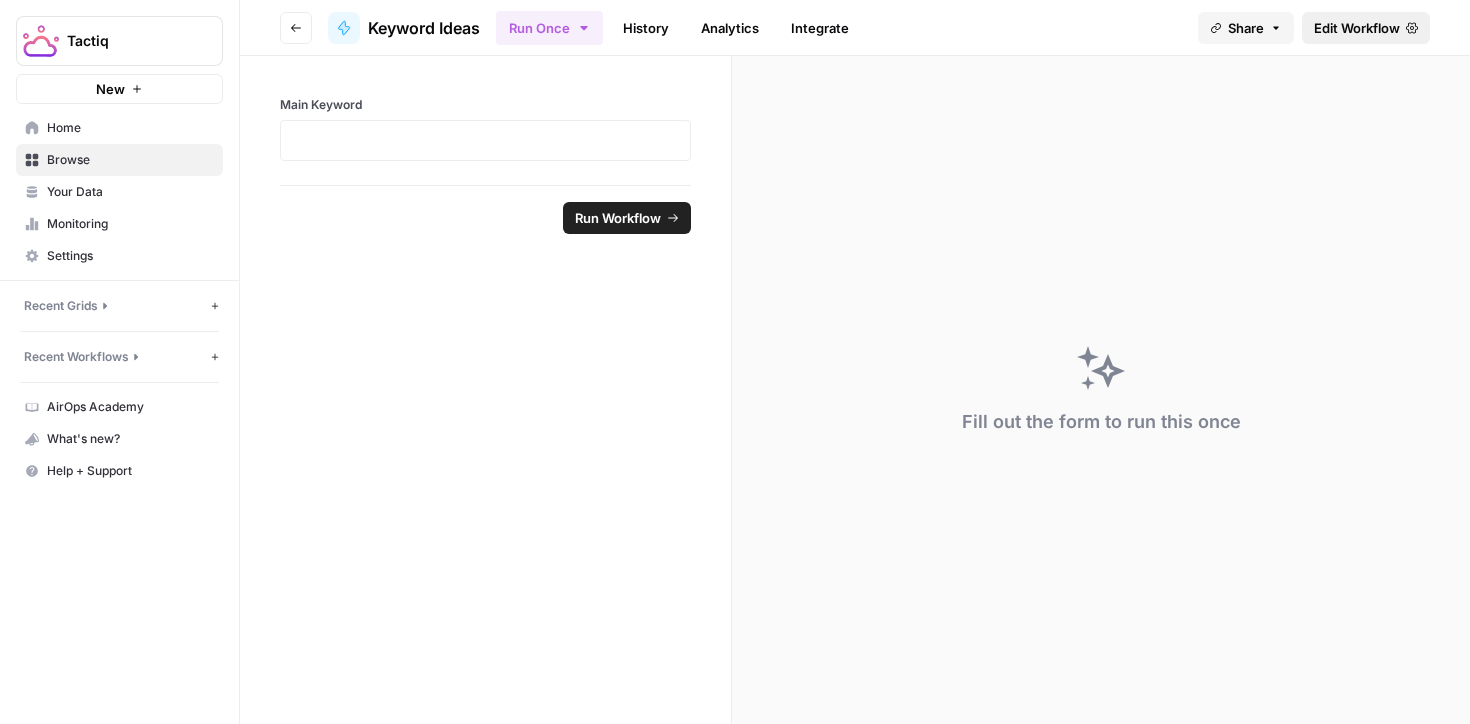 click on "Edit Workflow" at bounding box center (1357, 28) 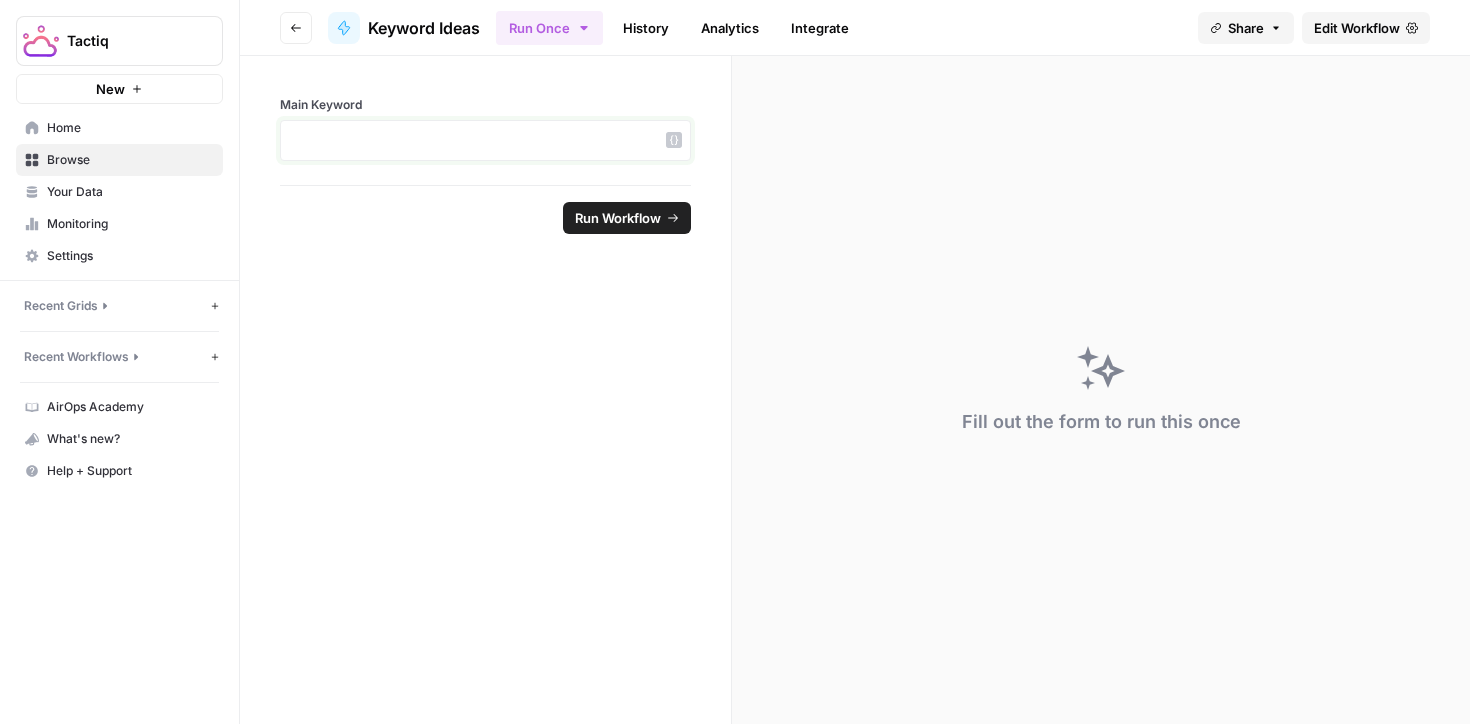 click at bounding box center [485, 140] 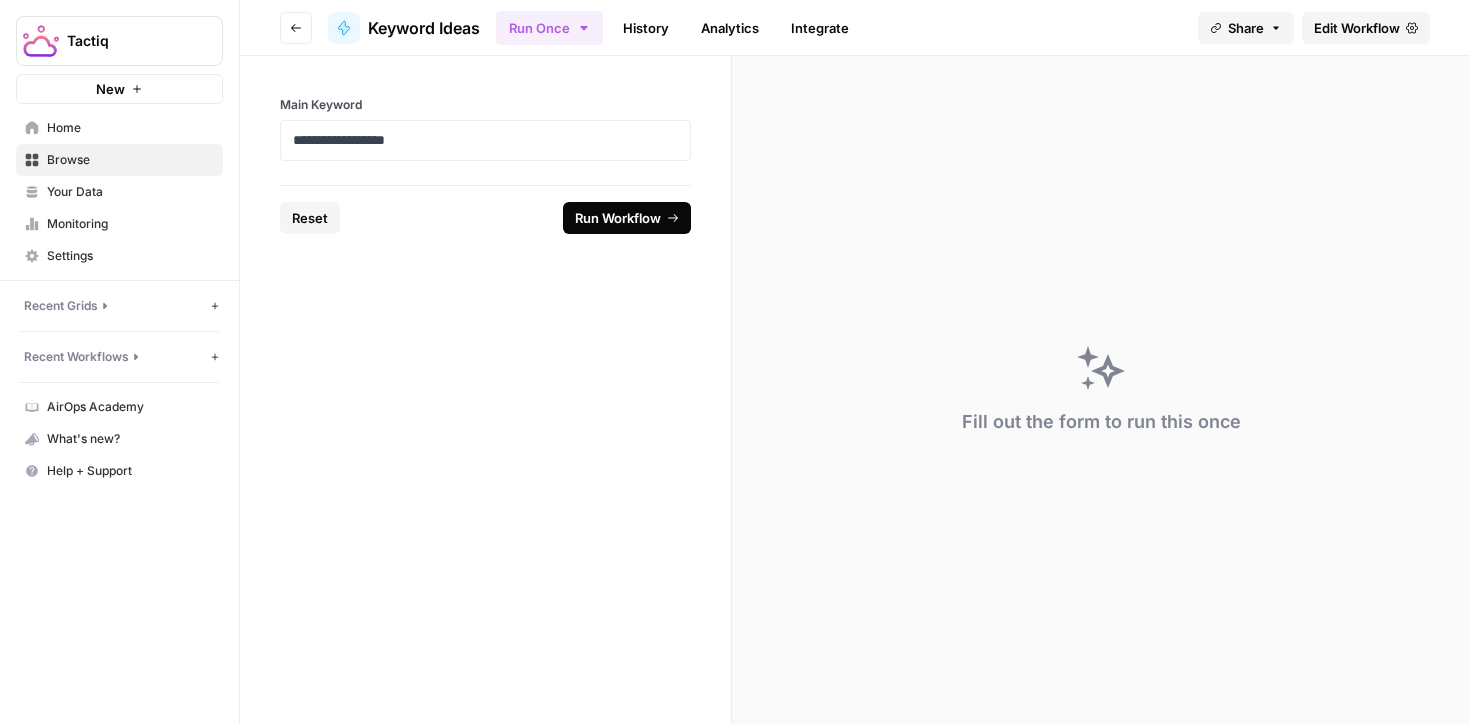 click on "Run Workflow" at bounding box center [618, 218] 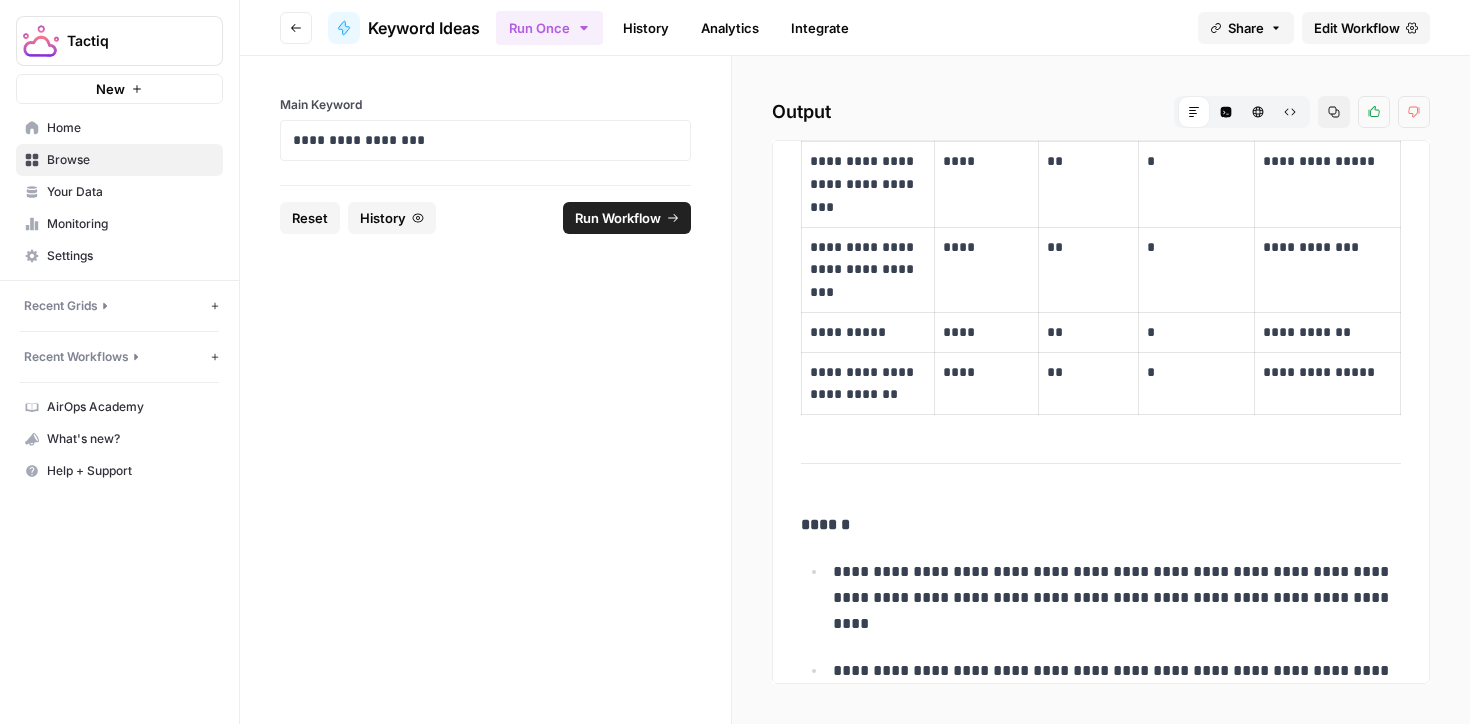 scroll, scrollTop: 2636, scrollLeft: 0, axis: vertical 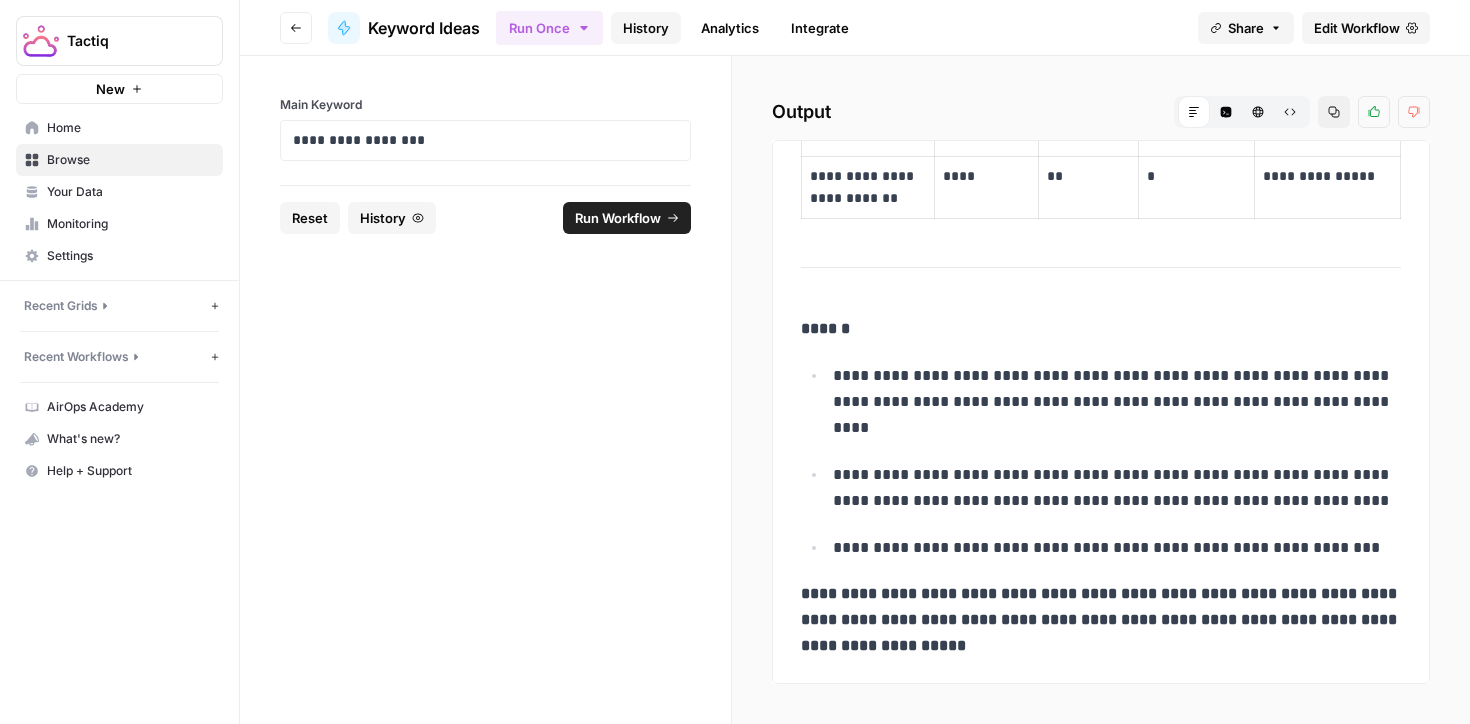 click on "History" at bounding box center (646, 28) 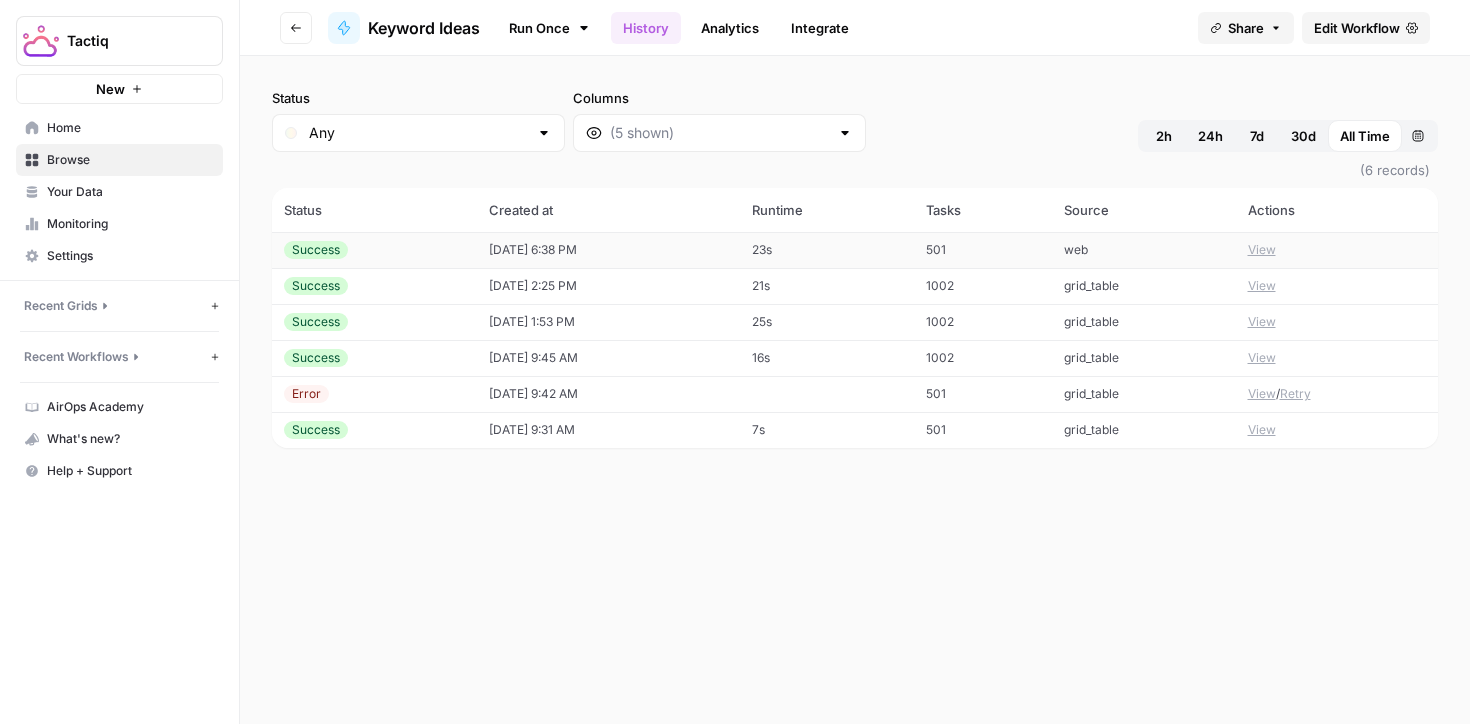 click on "View" at bounding box center [1262, 250] 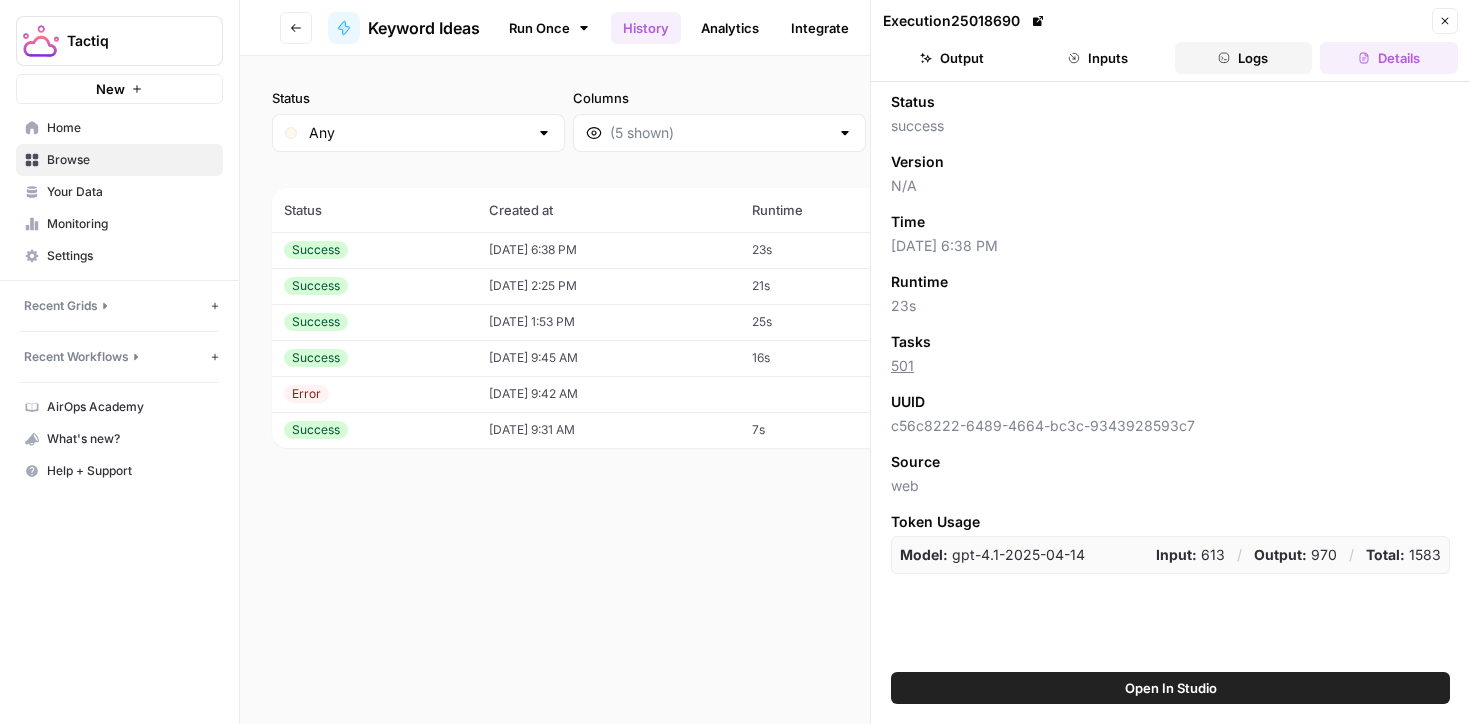 click on "Logs" at bounding box center [1244, 58] 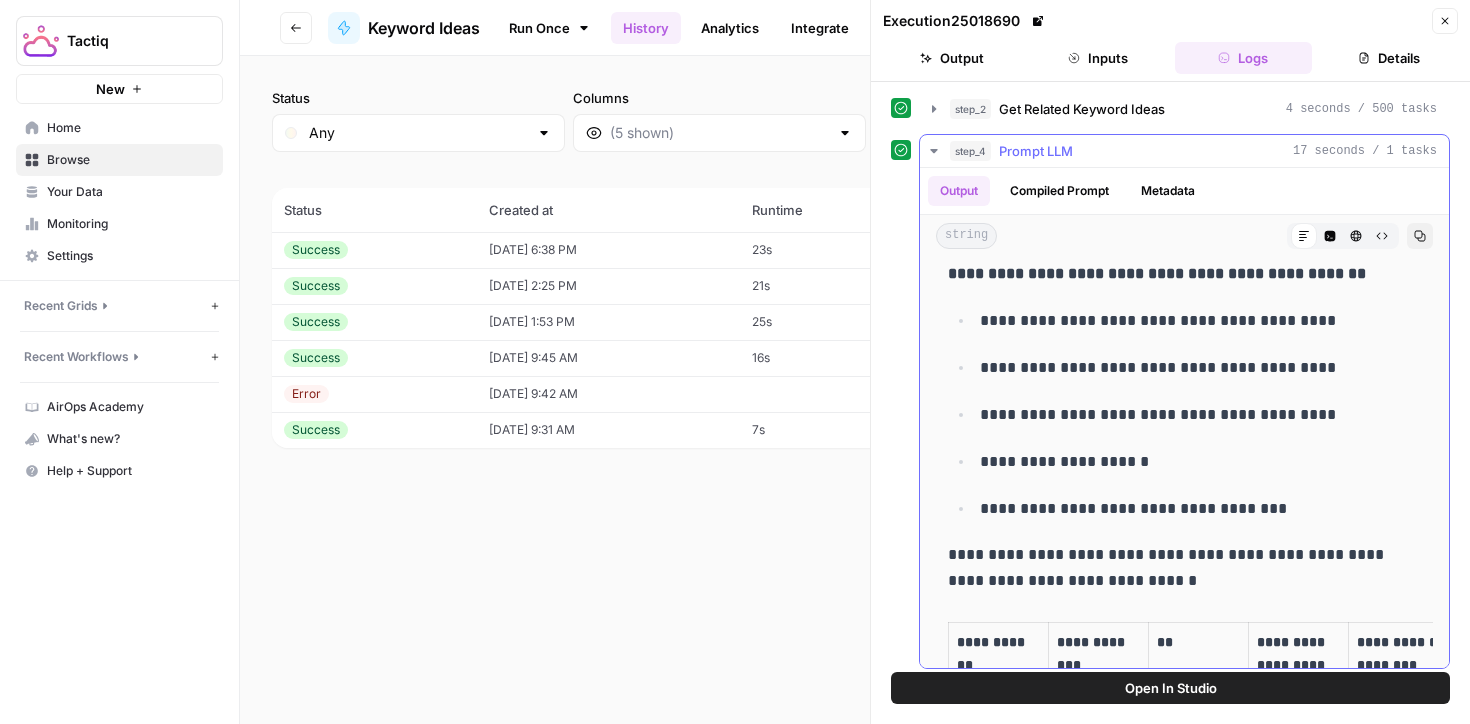 scroll, scrollTop: 947, scrollLeft: 0, axis: vertical 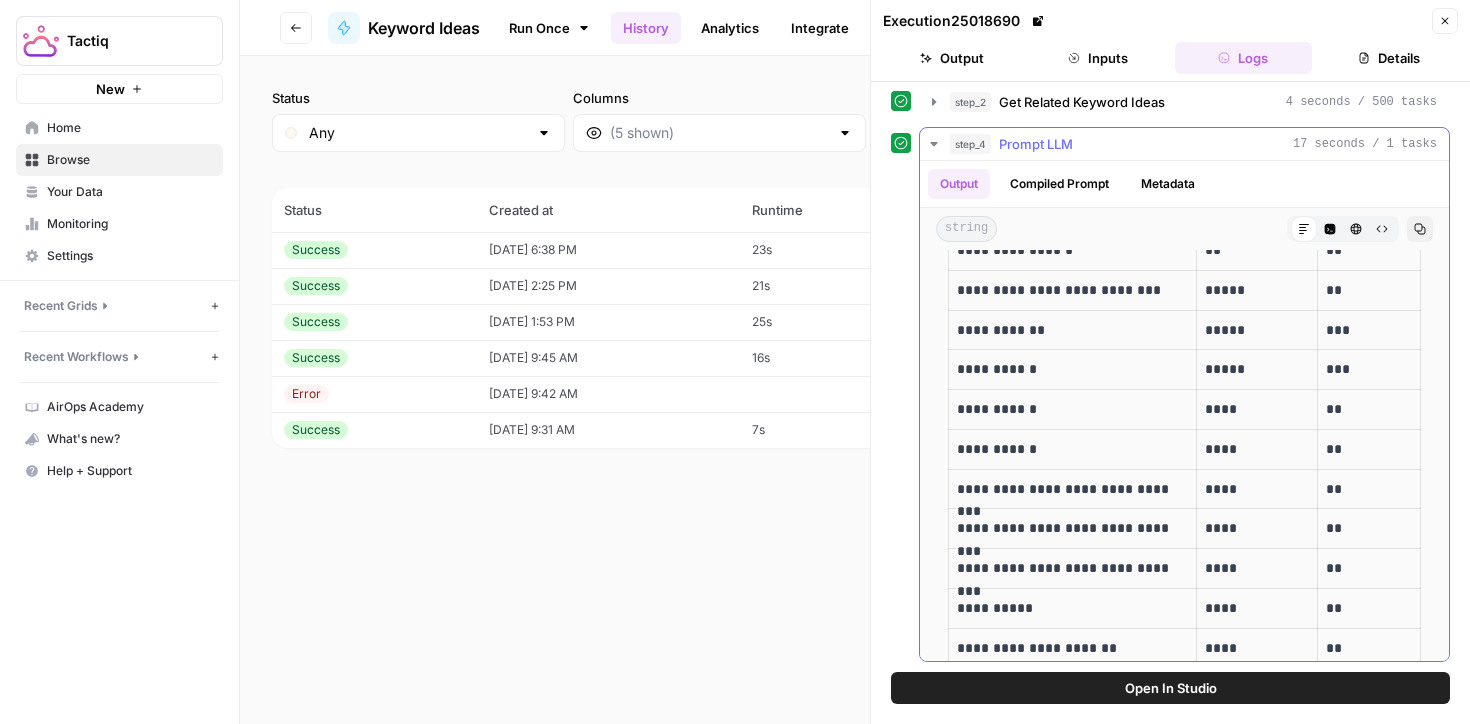 click on "**********" at bounding box center (1072, 489) 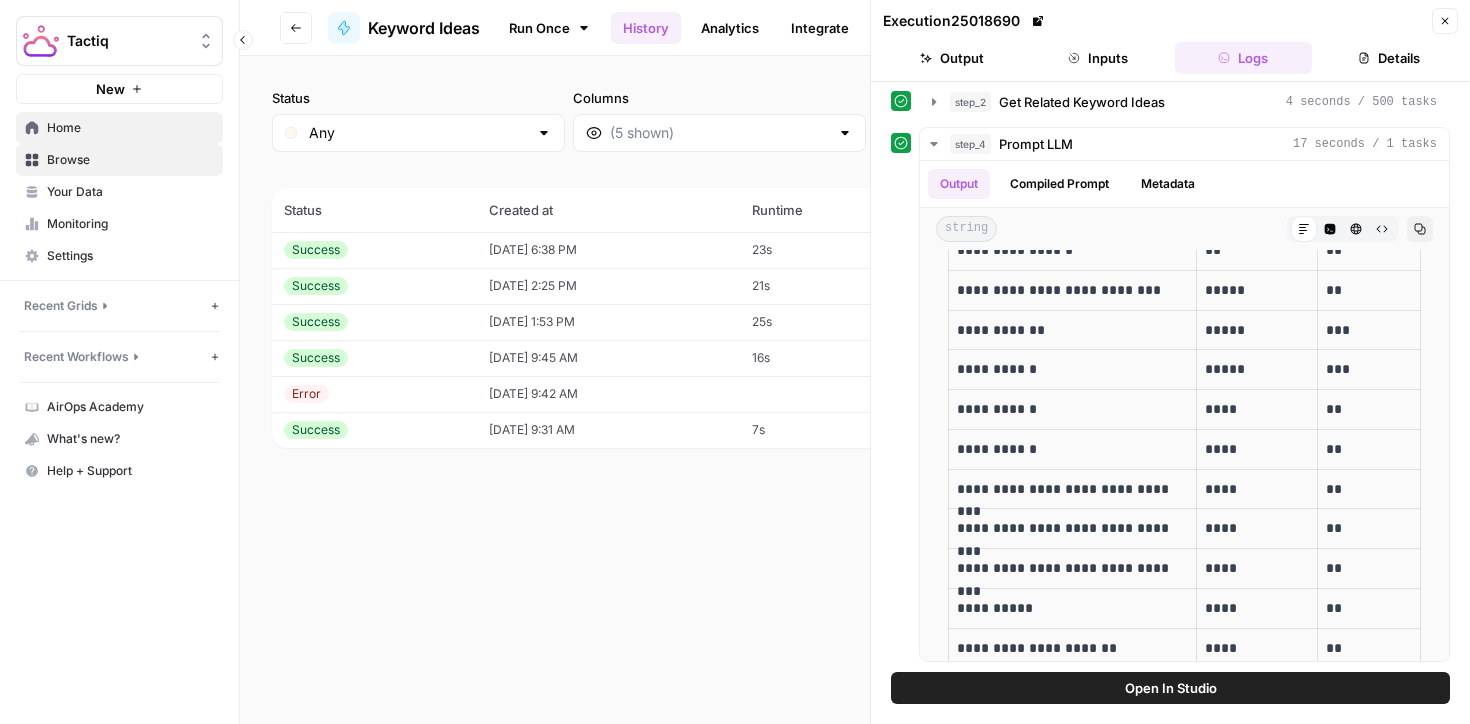click on "Home" at bounding box center (130, 128) 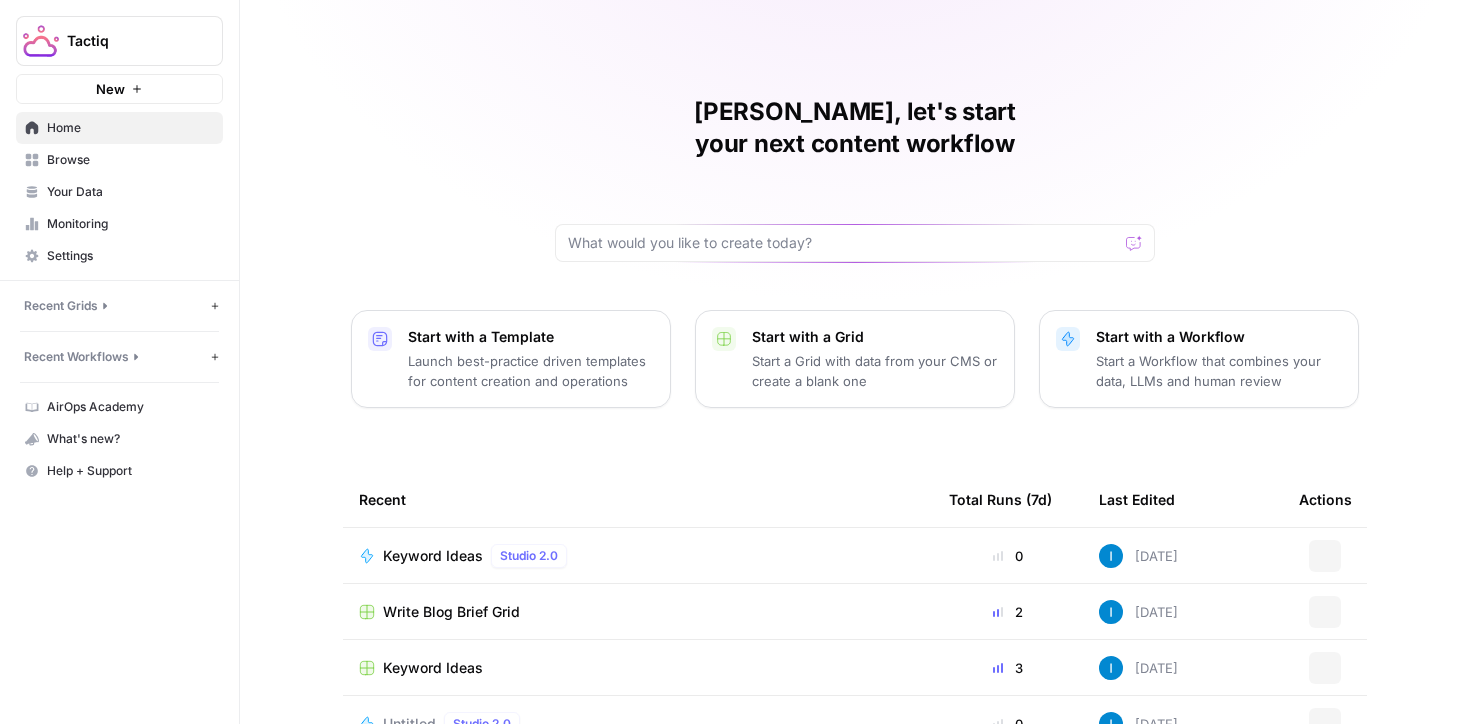 scroll, scrollTop: 140, scrollLeft: 0, axis: vertical 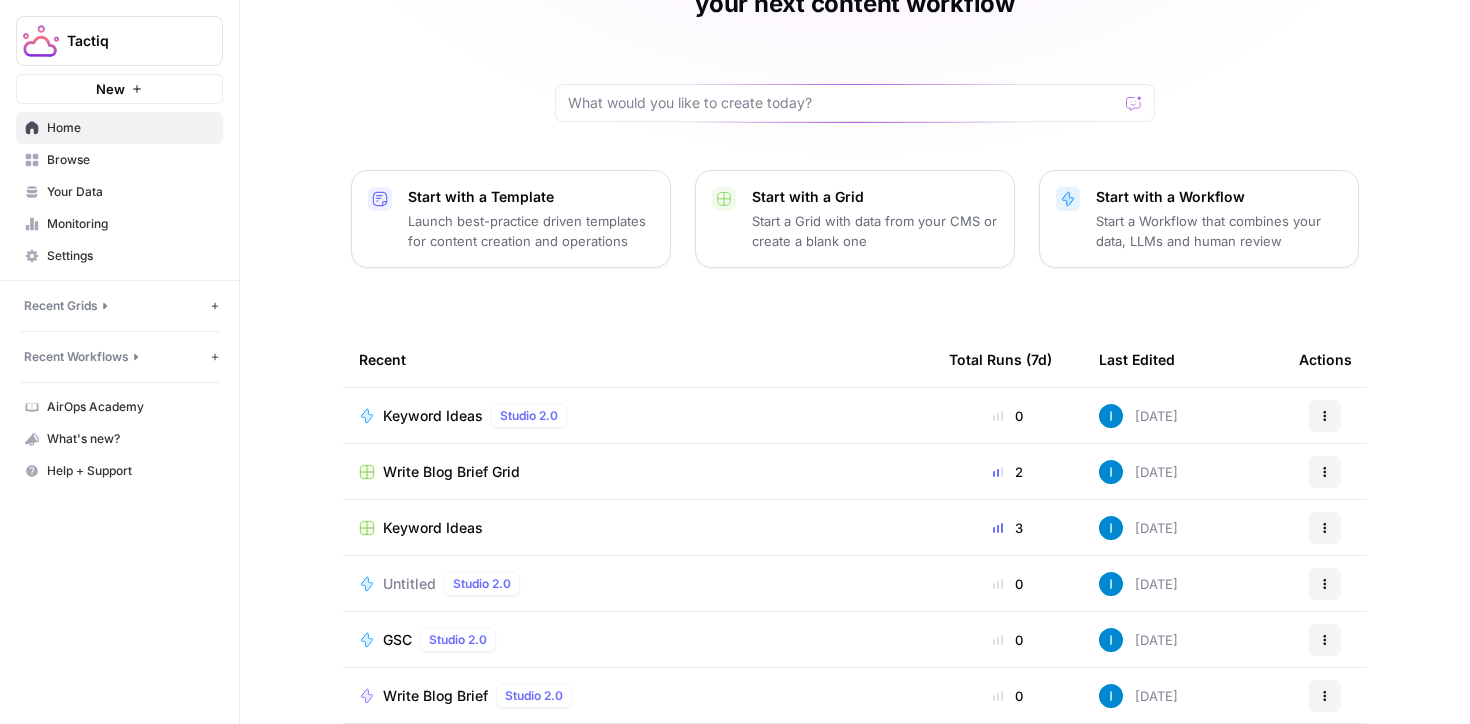click on "Keyword Ideas Studio 2.0" at bounding box center (638, 416) 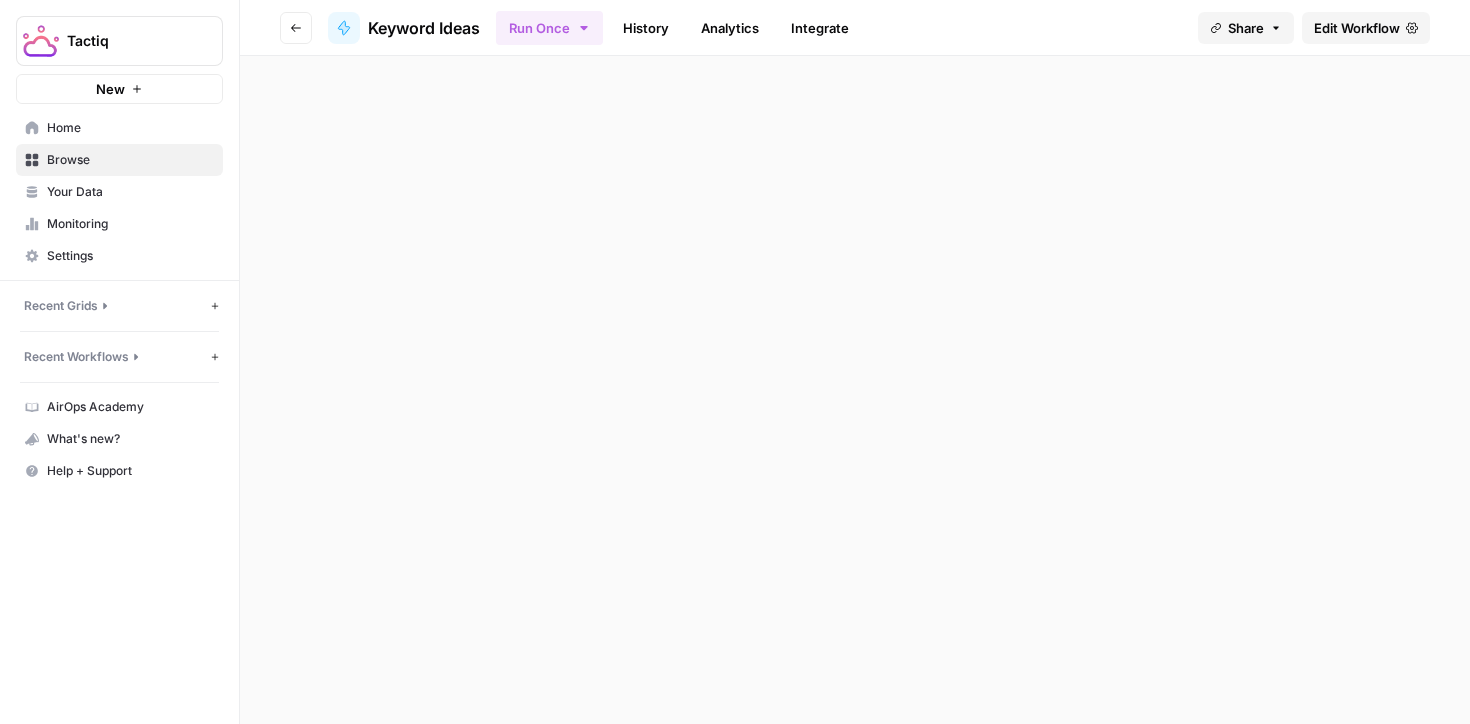 scroll, scrollTop: 0, scrollLeft: 0, axis: both 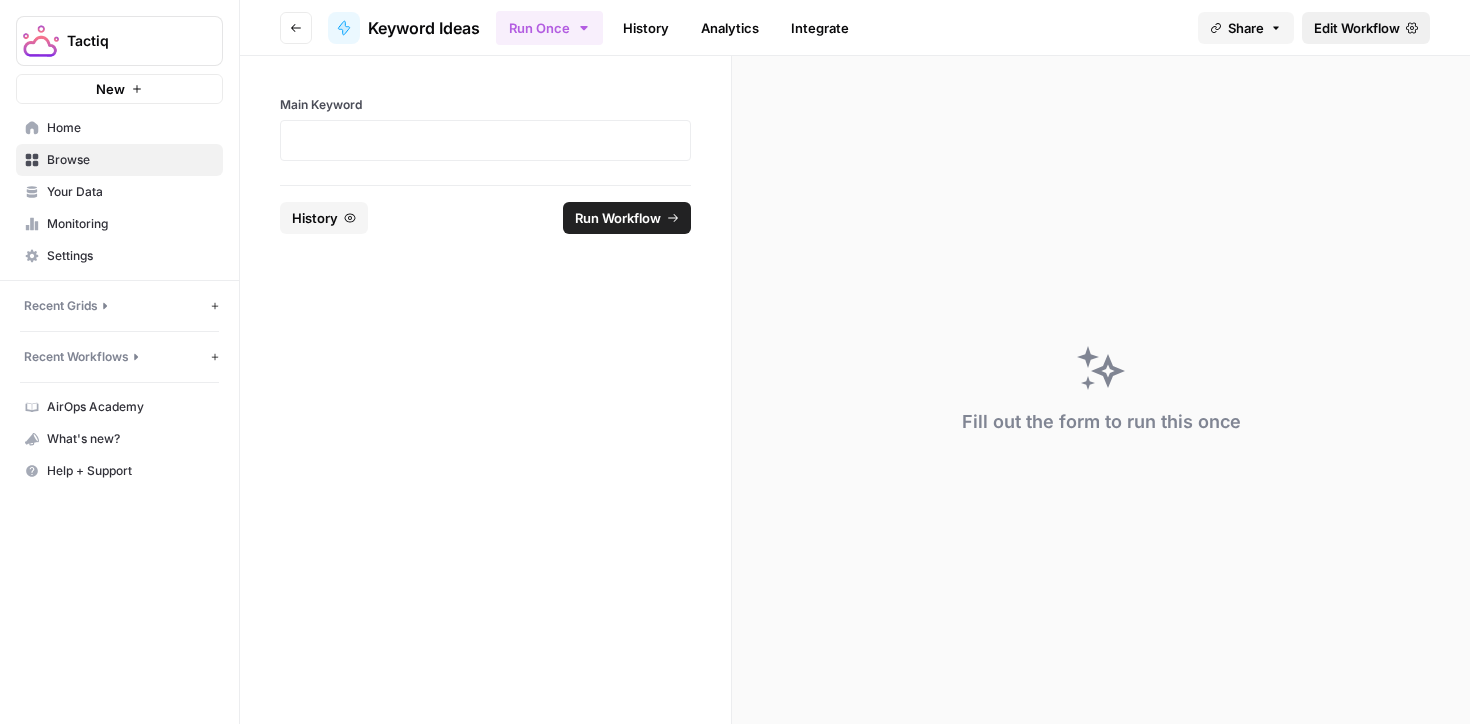 click on "Edit Workflow" at bounding box center [1357, 28] 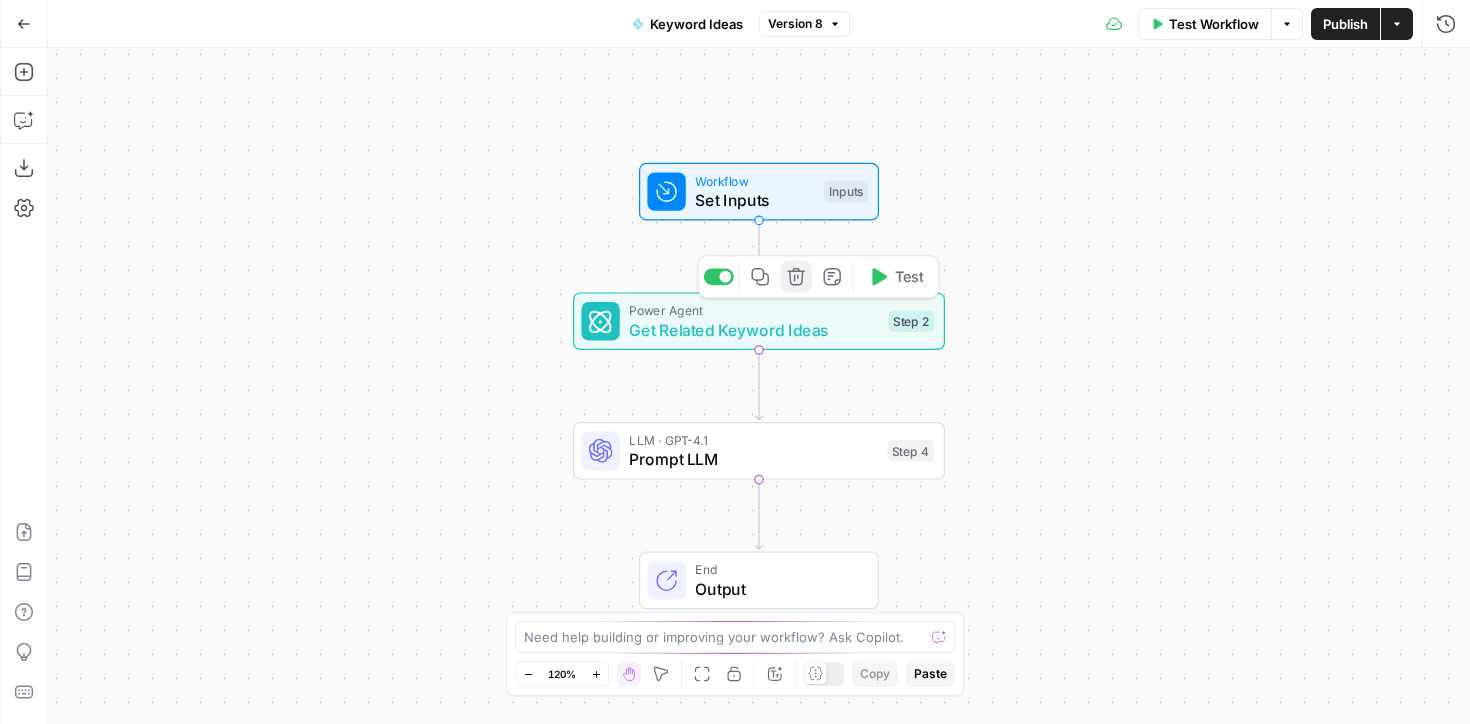 click 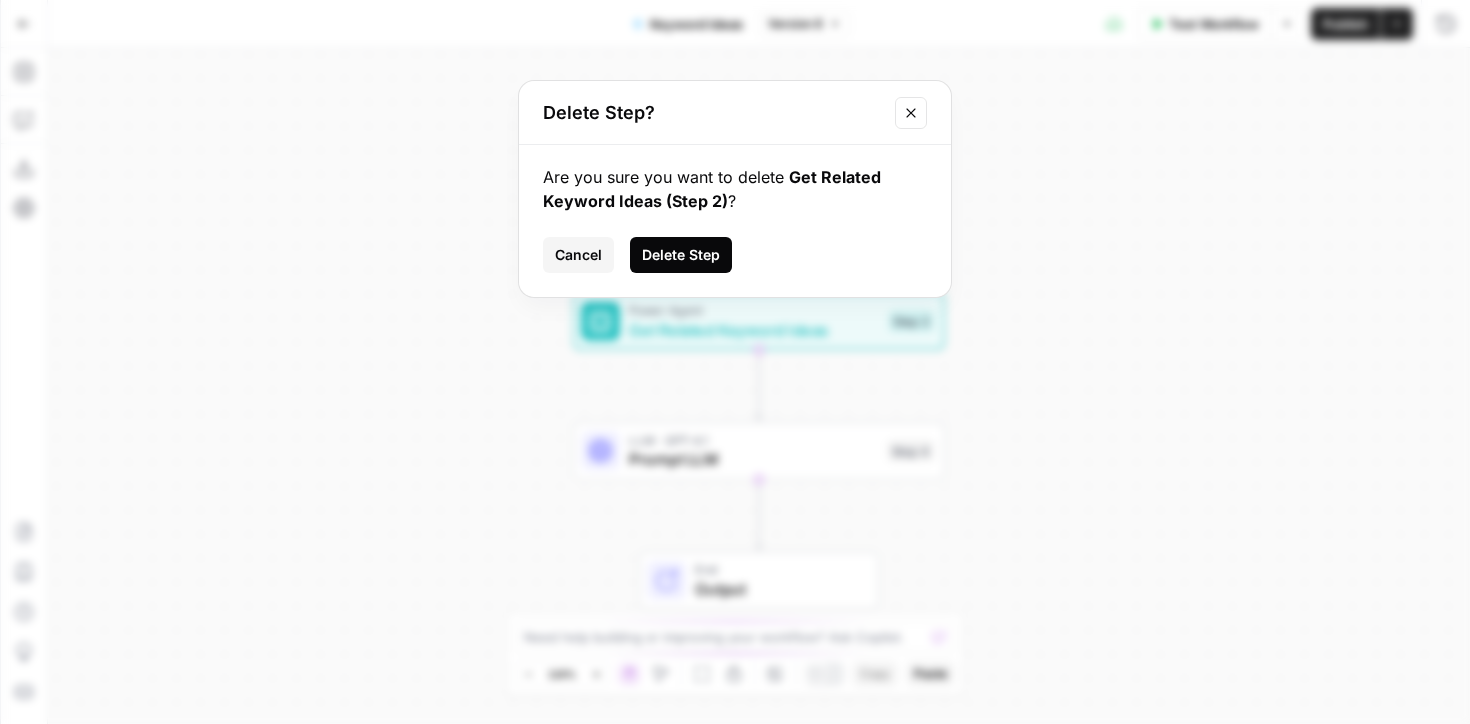 click on "Delete Step" at bounding box center [681, 255] 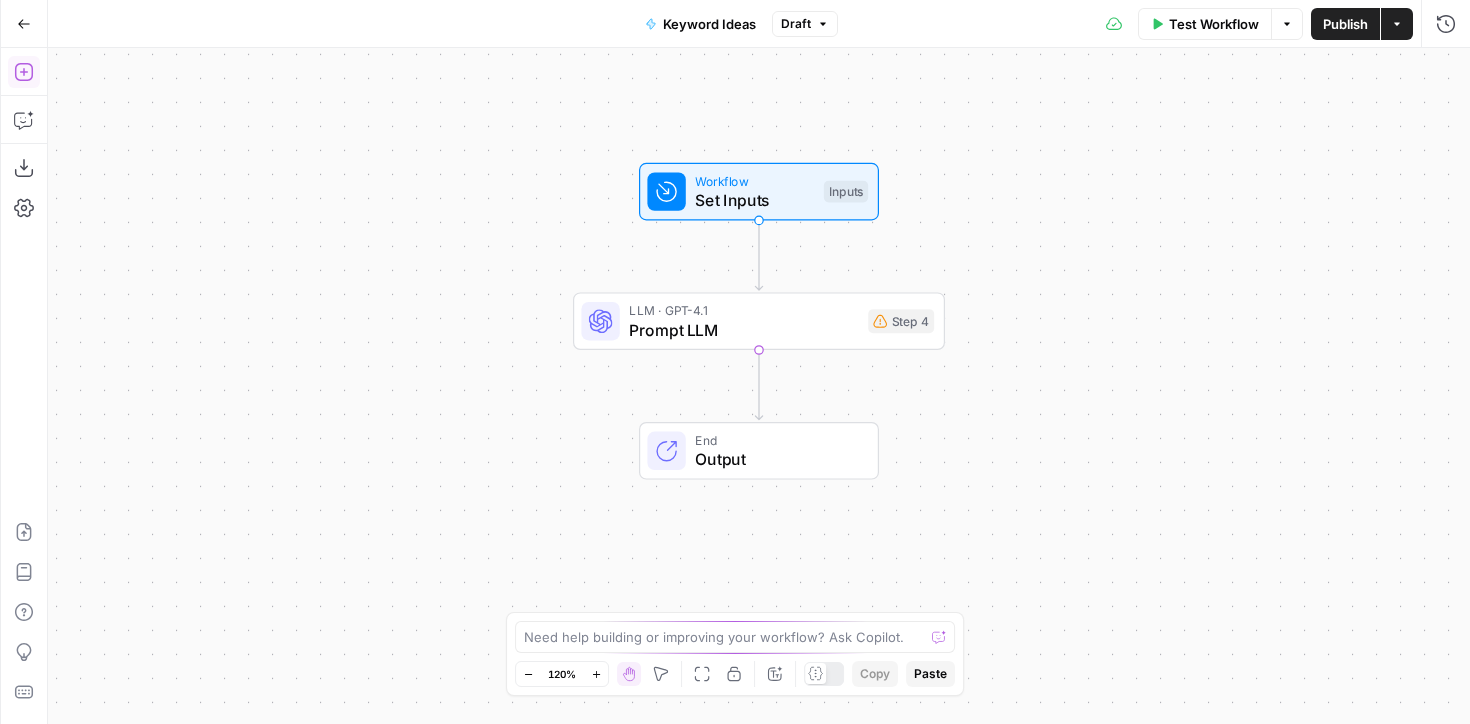 click 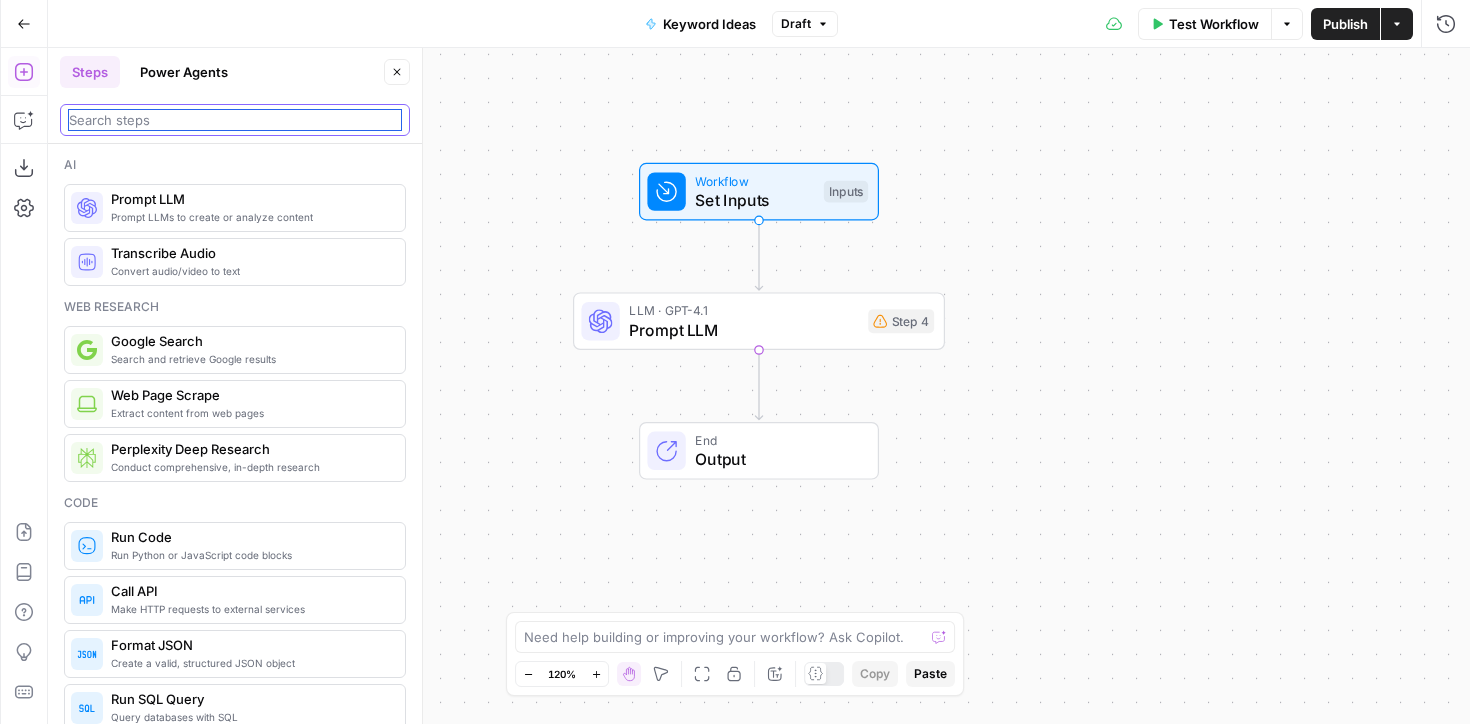 click at bounding box center (235, 120) 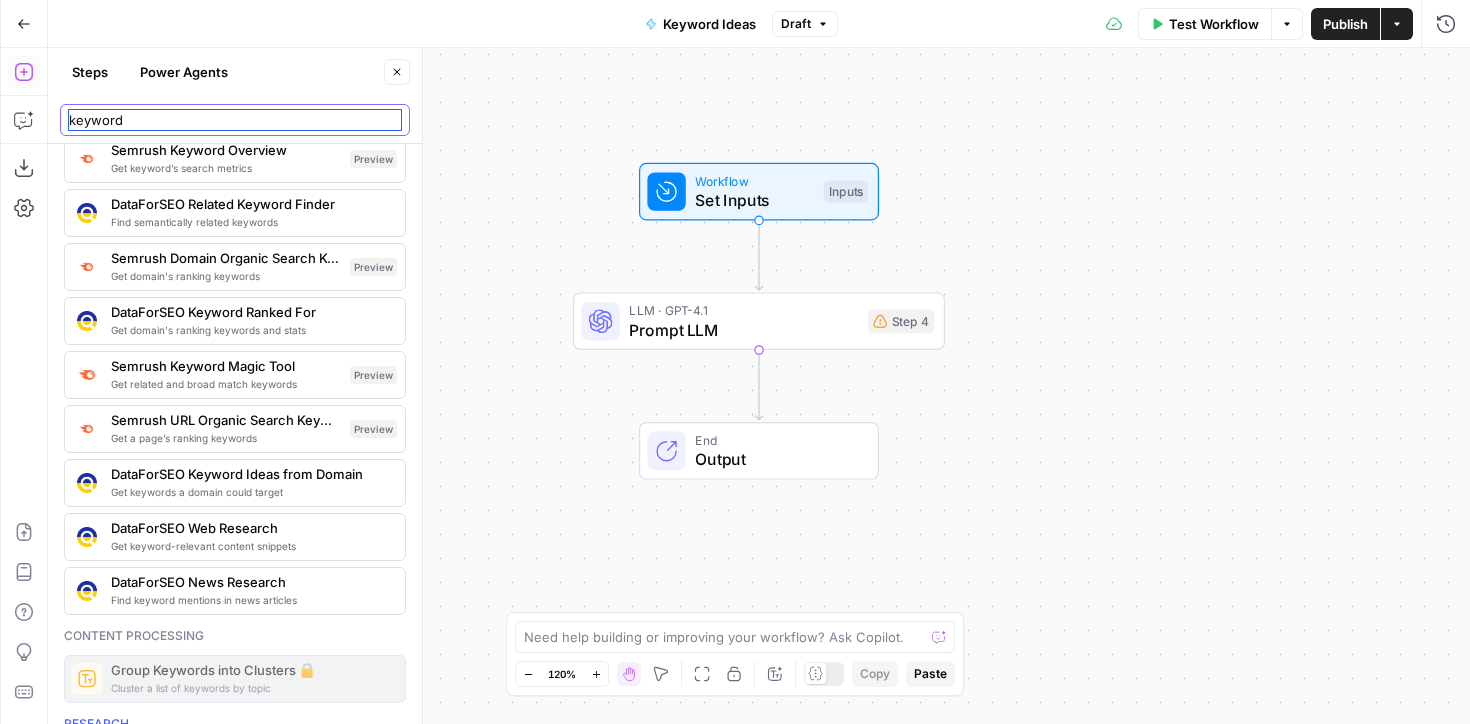 scroll, scrollTop: 54, scrollLeft: 0, axis: vertical 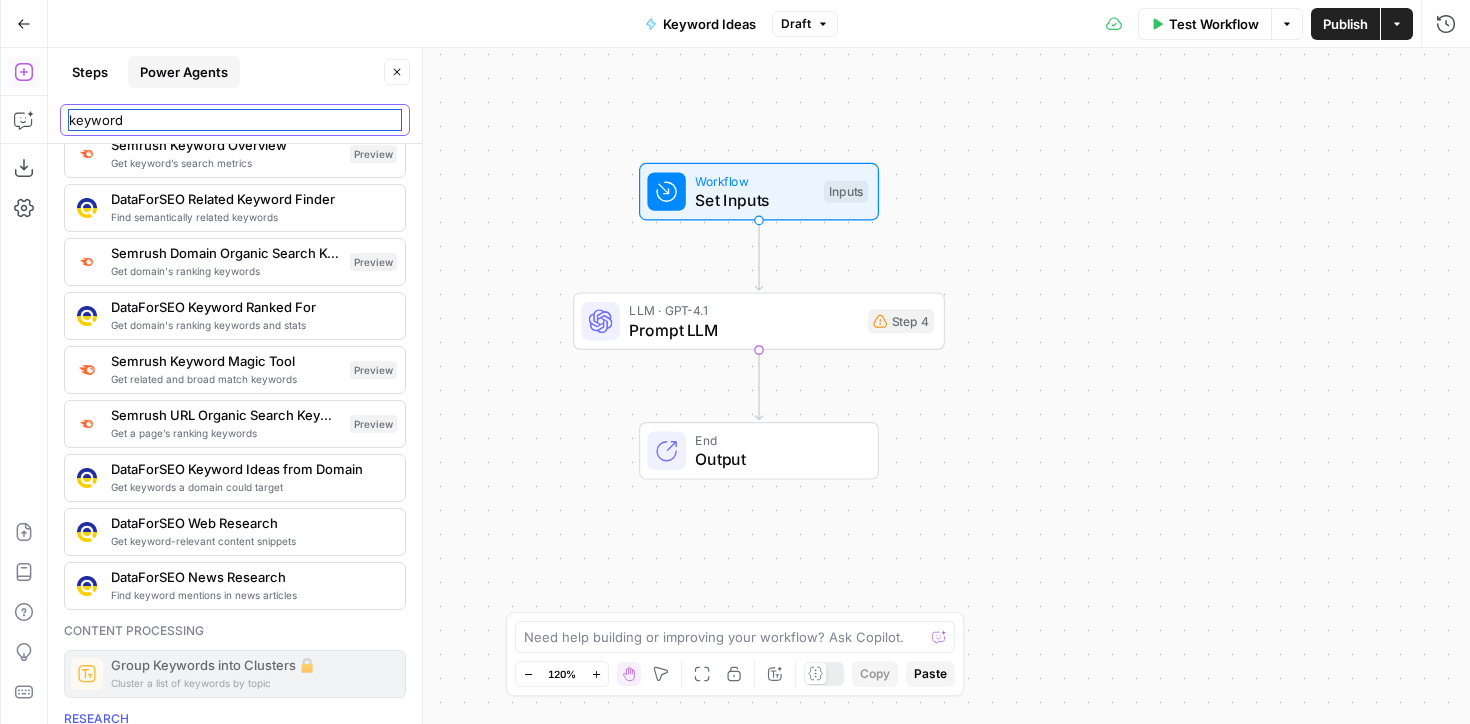 type on "keyword" 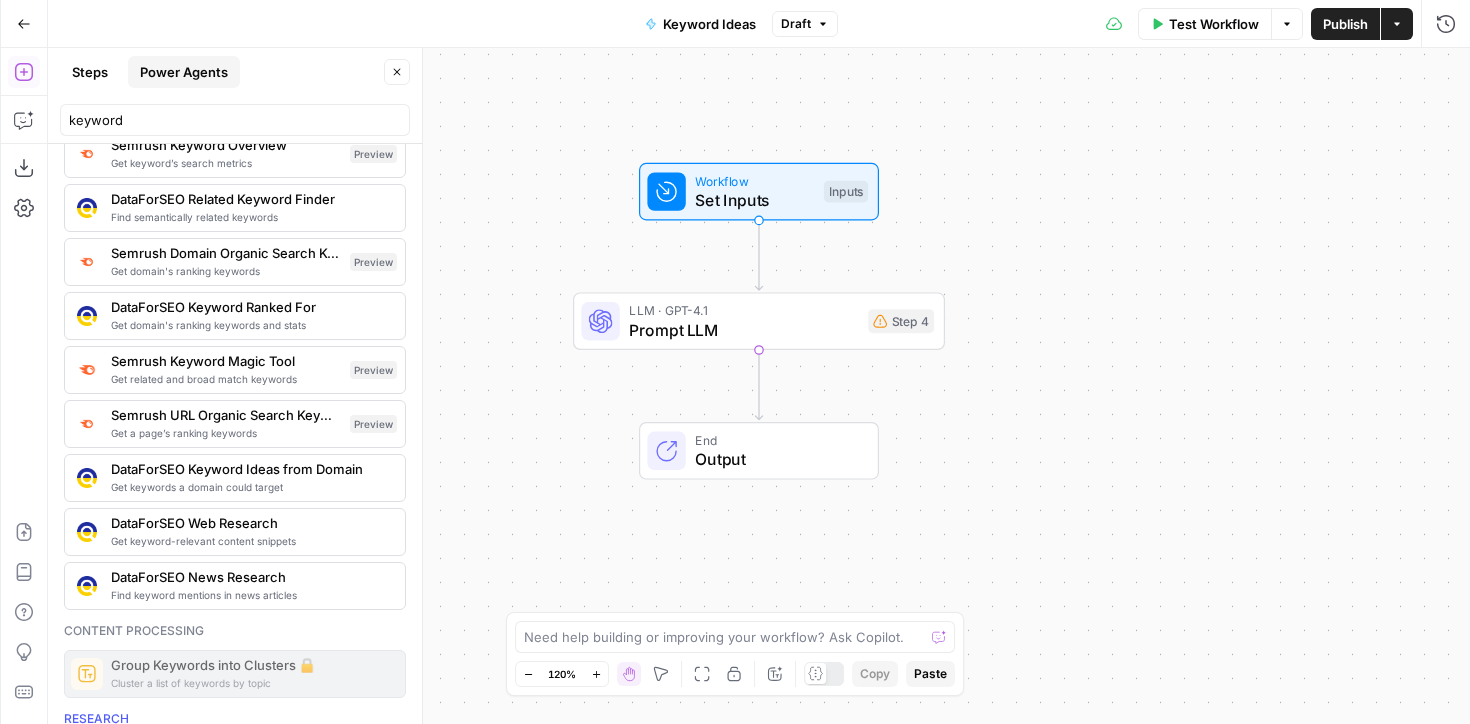 click on "Power Agents" at bounding box center (184, 72) 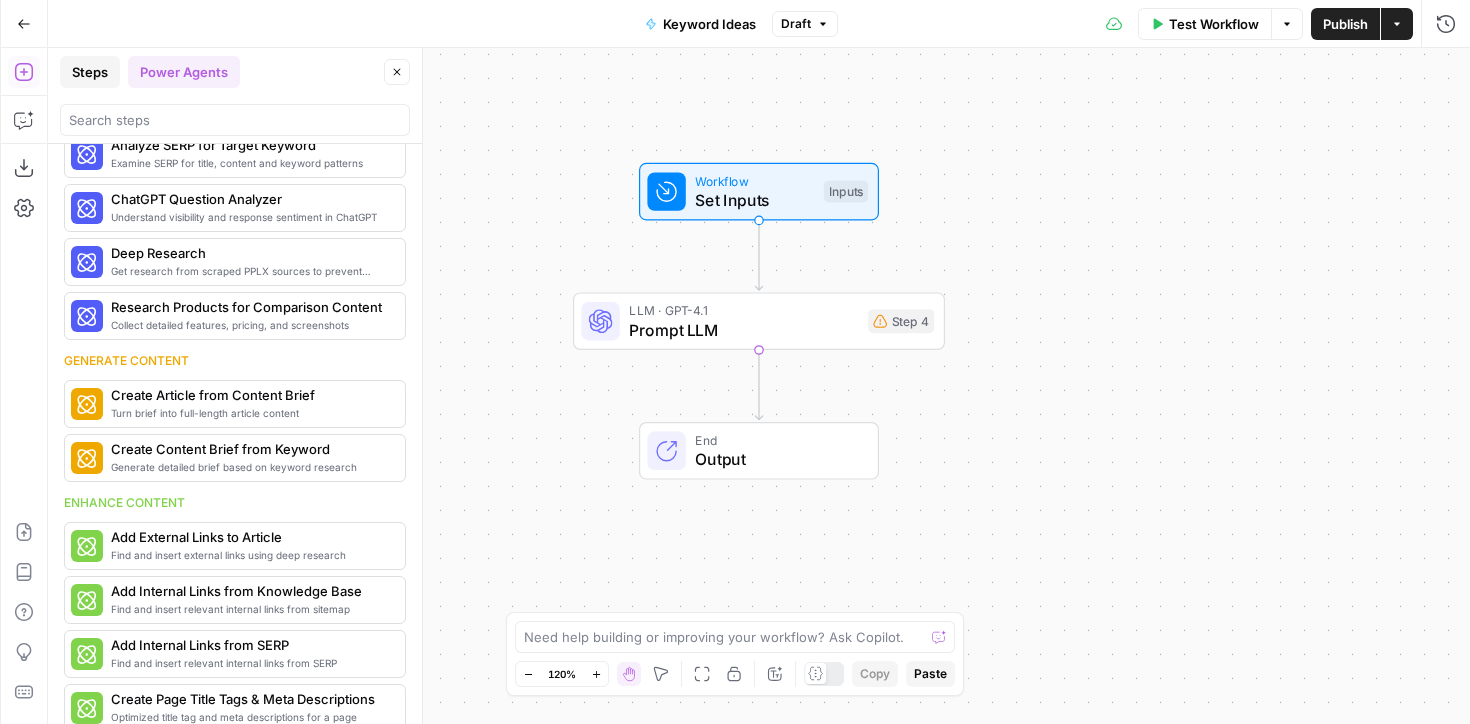 click on "Steps" at bounding box center (90, 72) 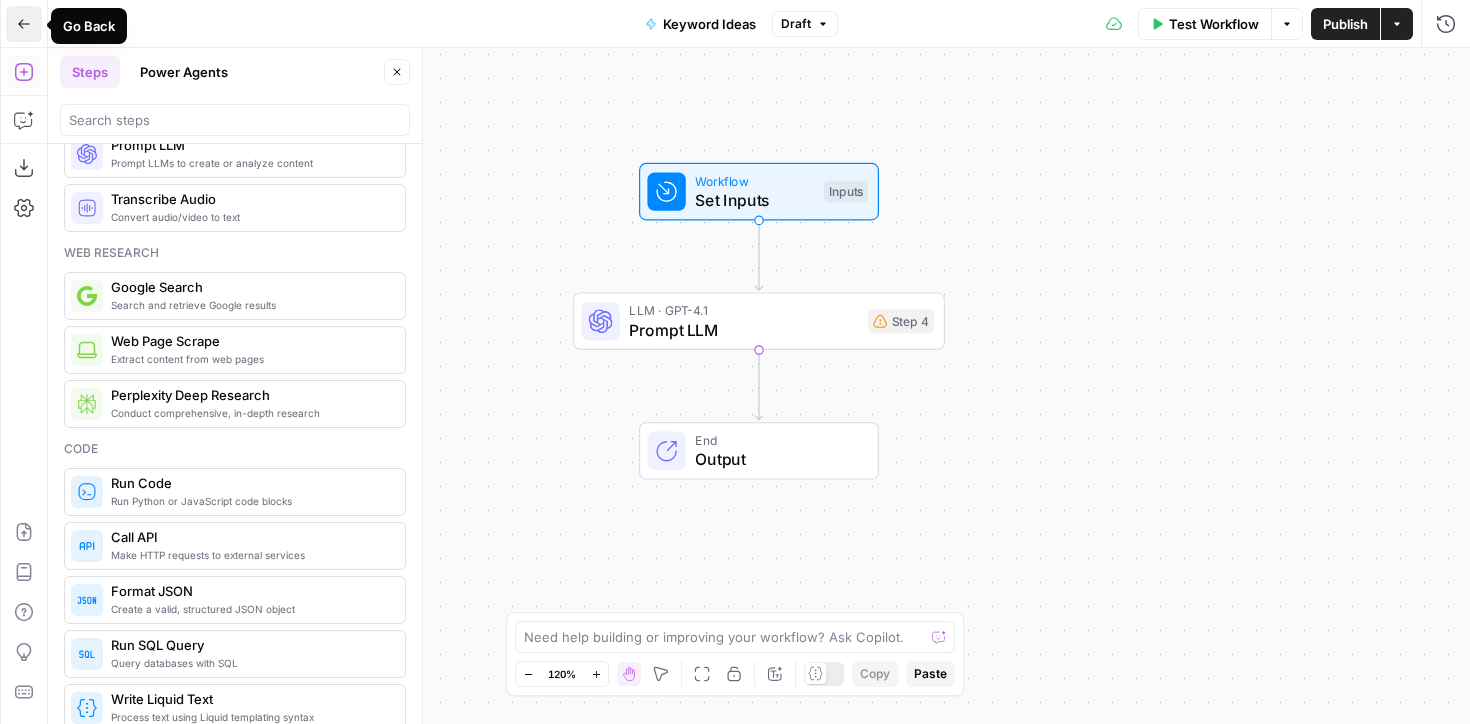 click 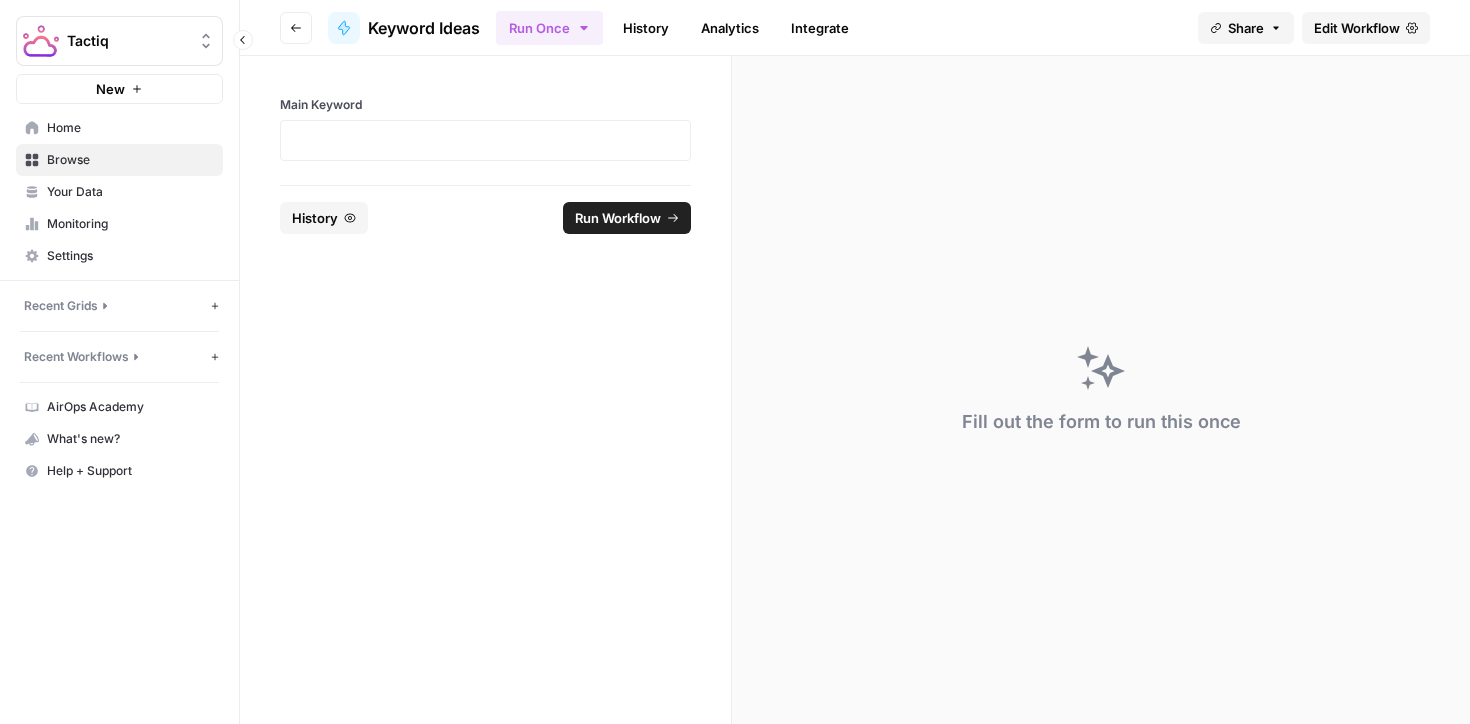 click on "Recent Workflows" at bounding box center [76, 357] 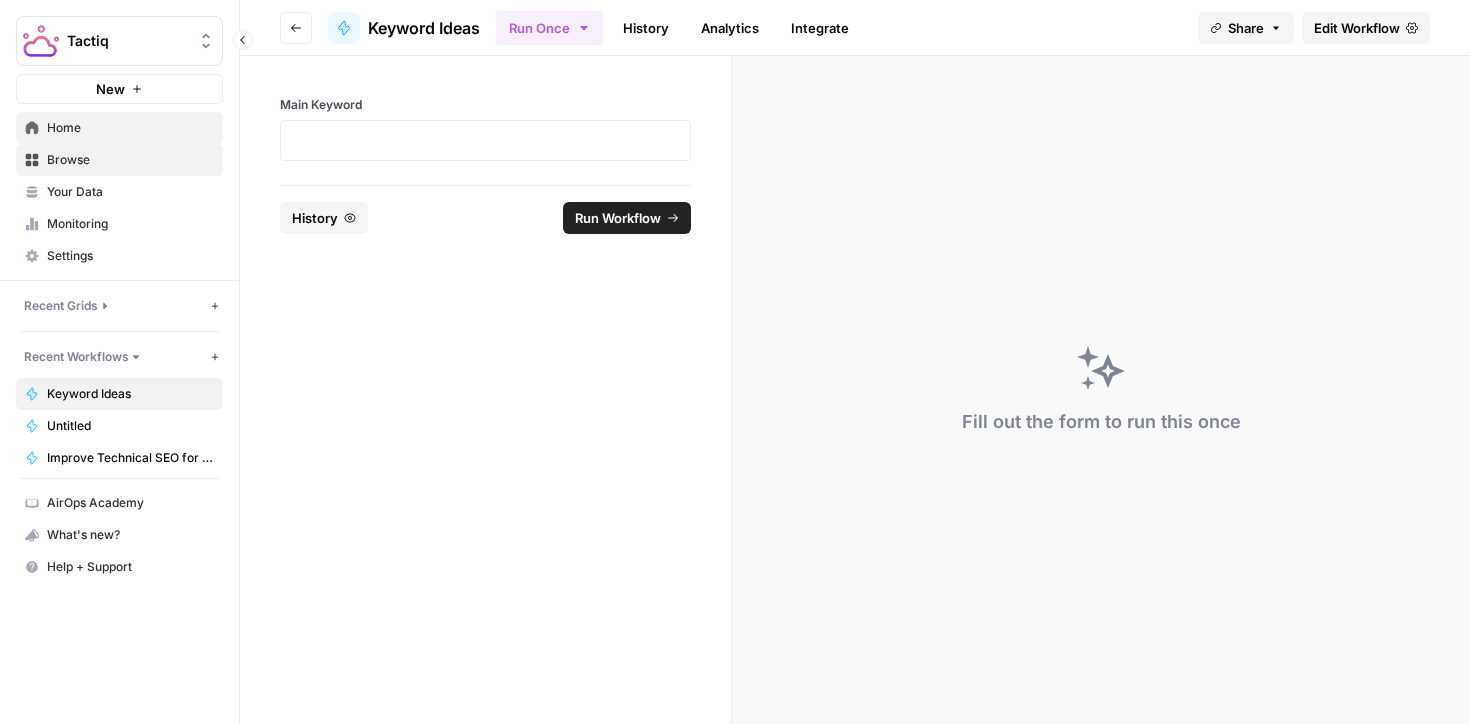 click on "Home" at bounding box center (130, 128) 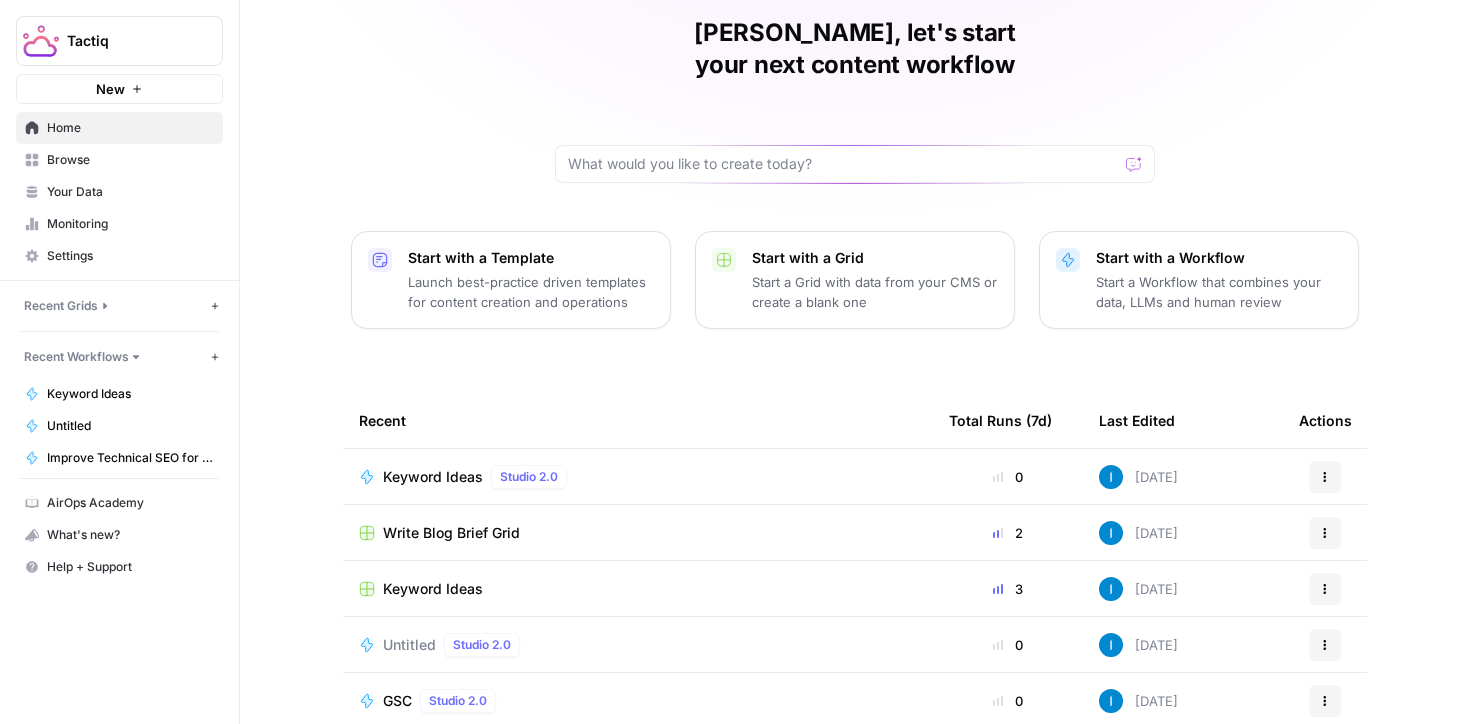 scroll, scrollTop: 196, scrollLeft: 0, axis: vertical 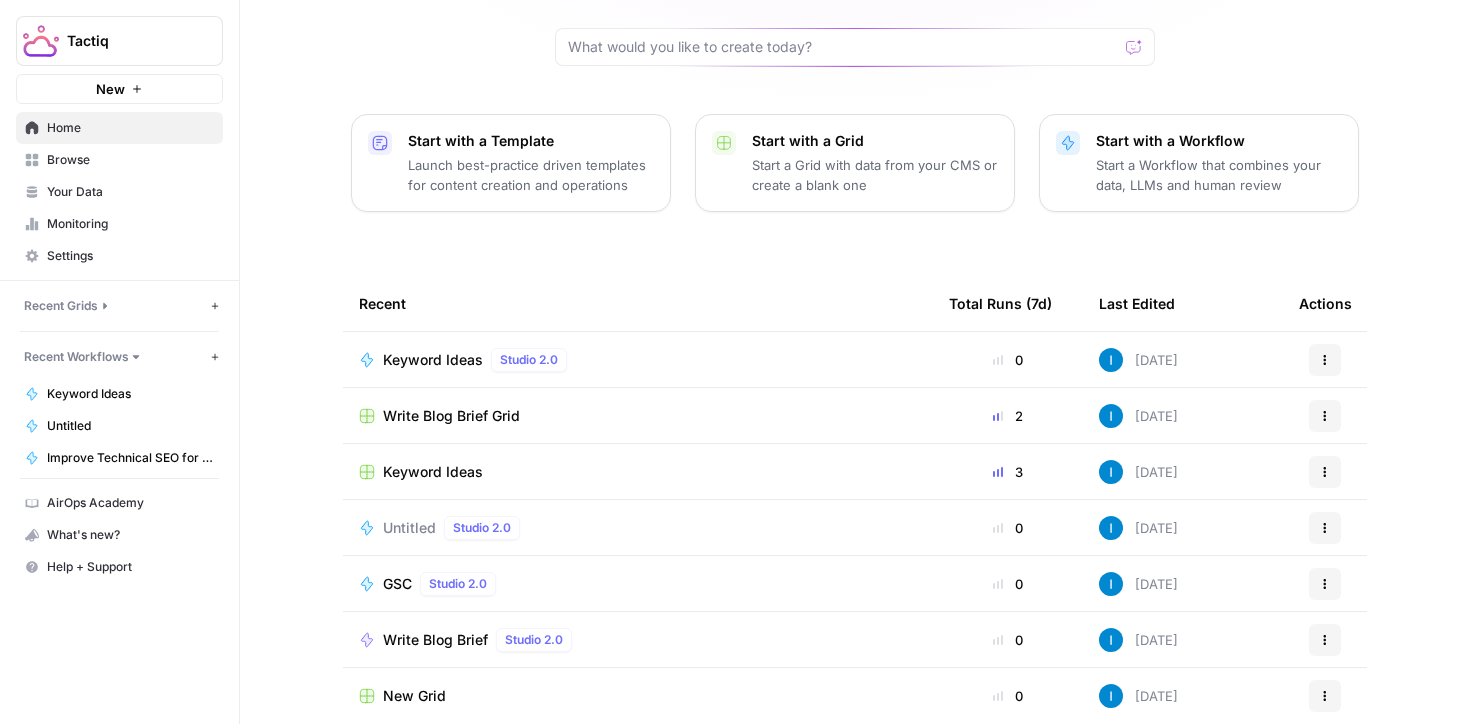 click on "Write Blog Brief" at bounding box center [435, 640] 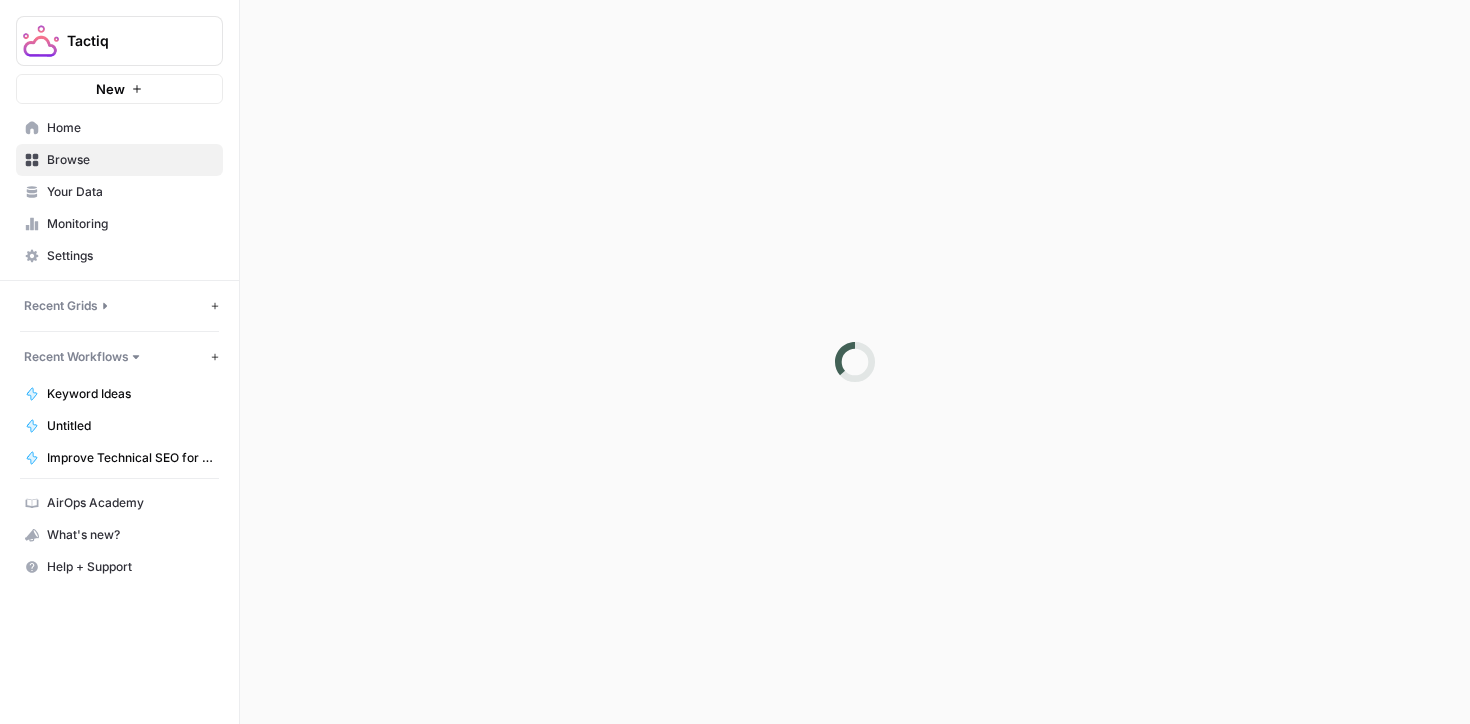 click at bounding box center (855, 362) 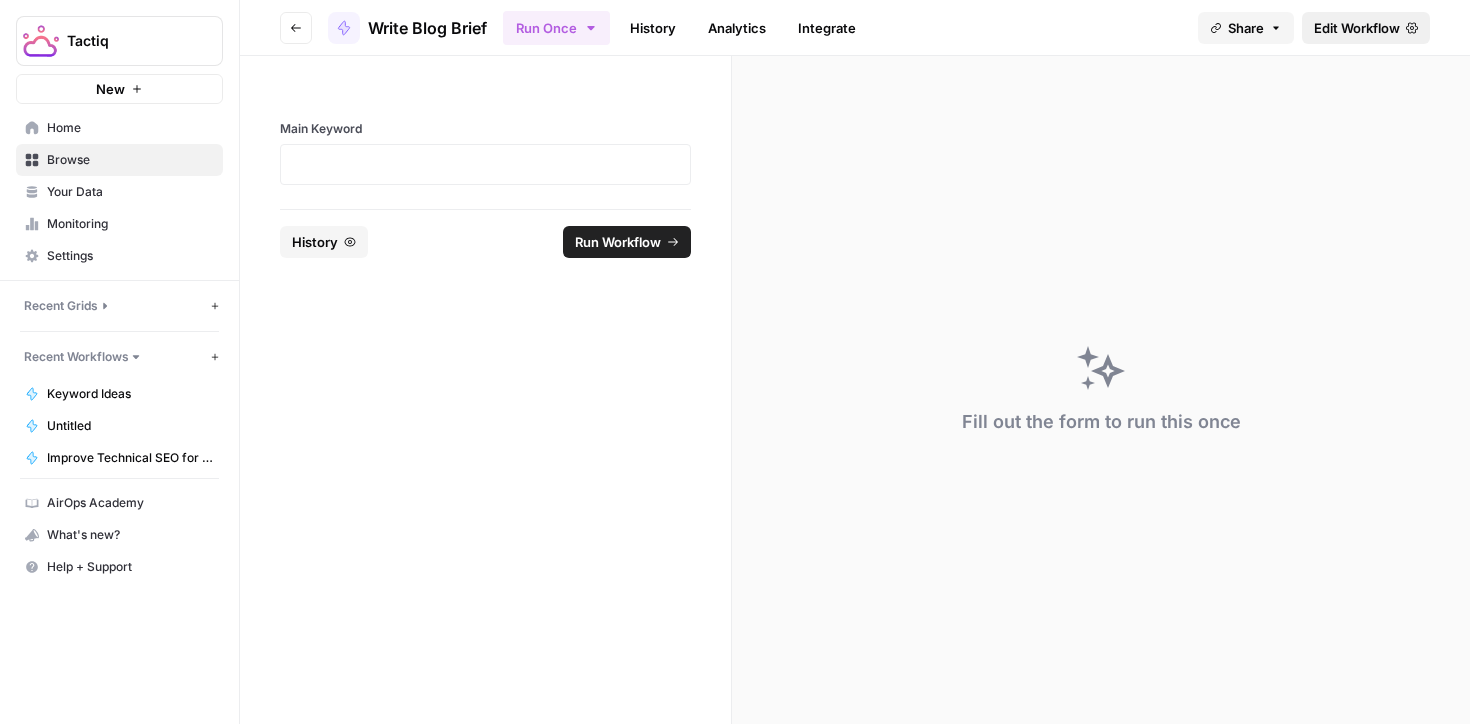 click on "Edit Workflow" at bounding box center (1366, 28) 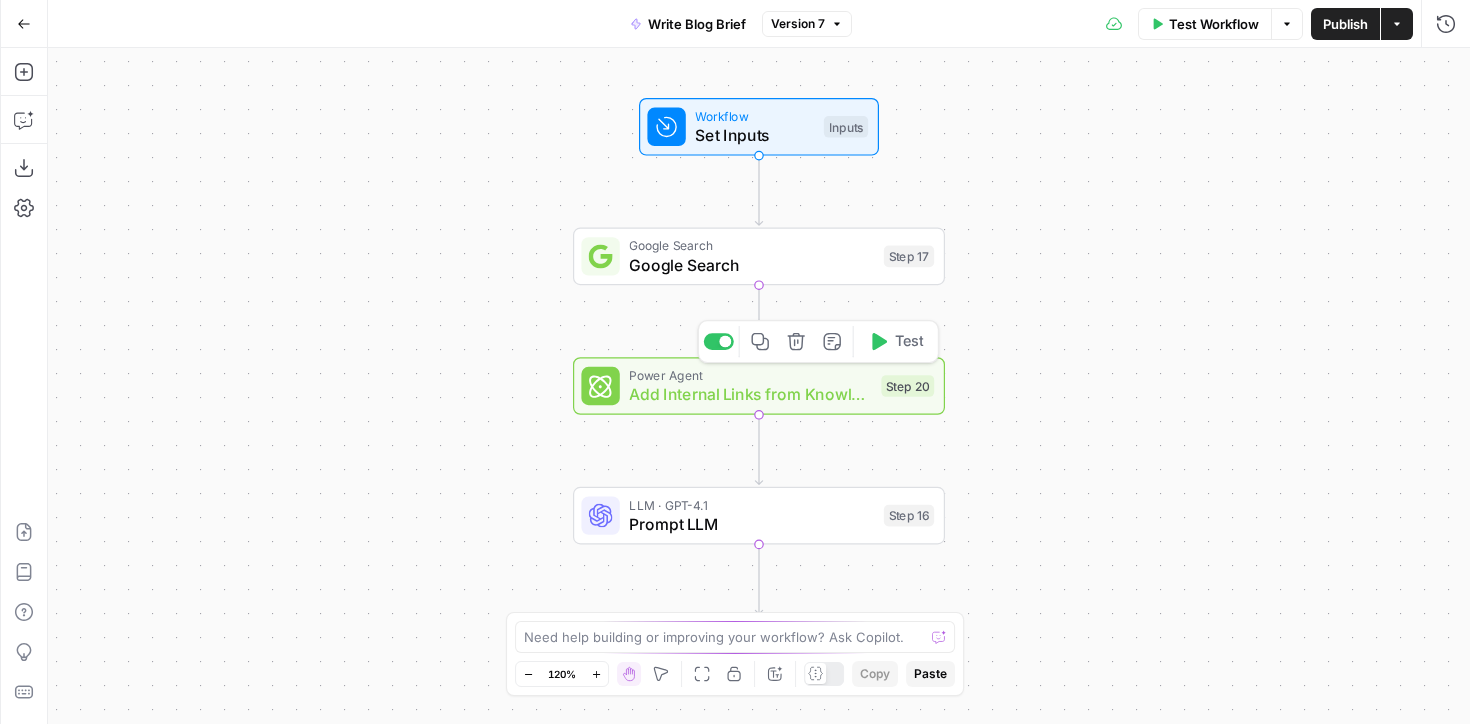 click on "Add Internal Links from Knowledge Base" at bounding box center [750, 394] 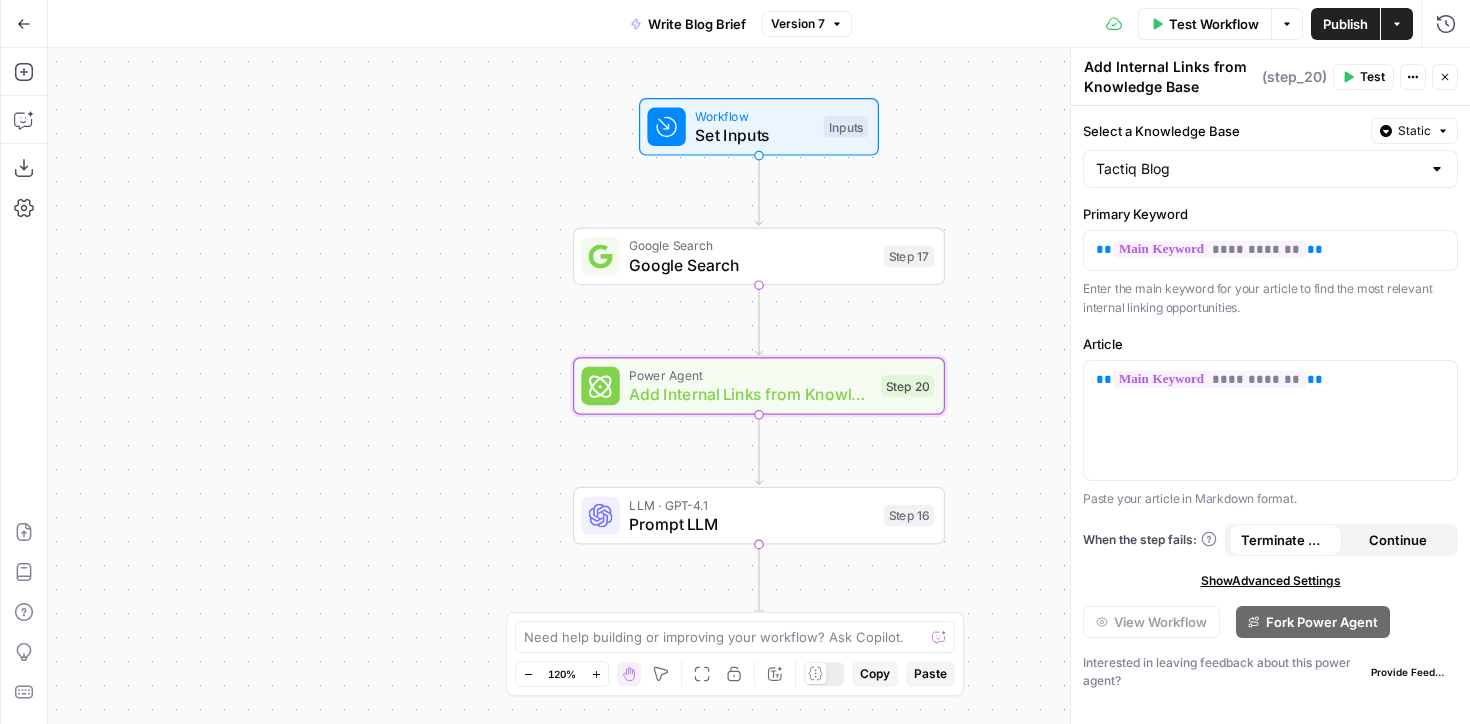 click on "Workflow Set Inputs Inputs Google Search Google Search Step 17 Power Agent Add Internal Links from Knowledge Base Step 20 LLM · GPT-4.1 Prompt LLM Step 16 End Output" at bounding box center [759, 386] 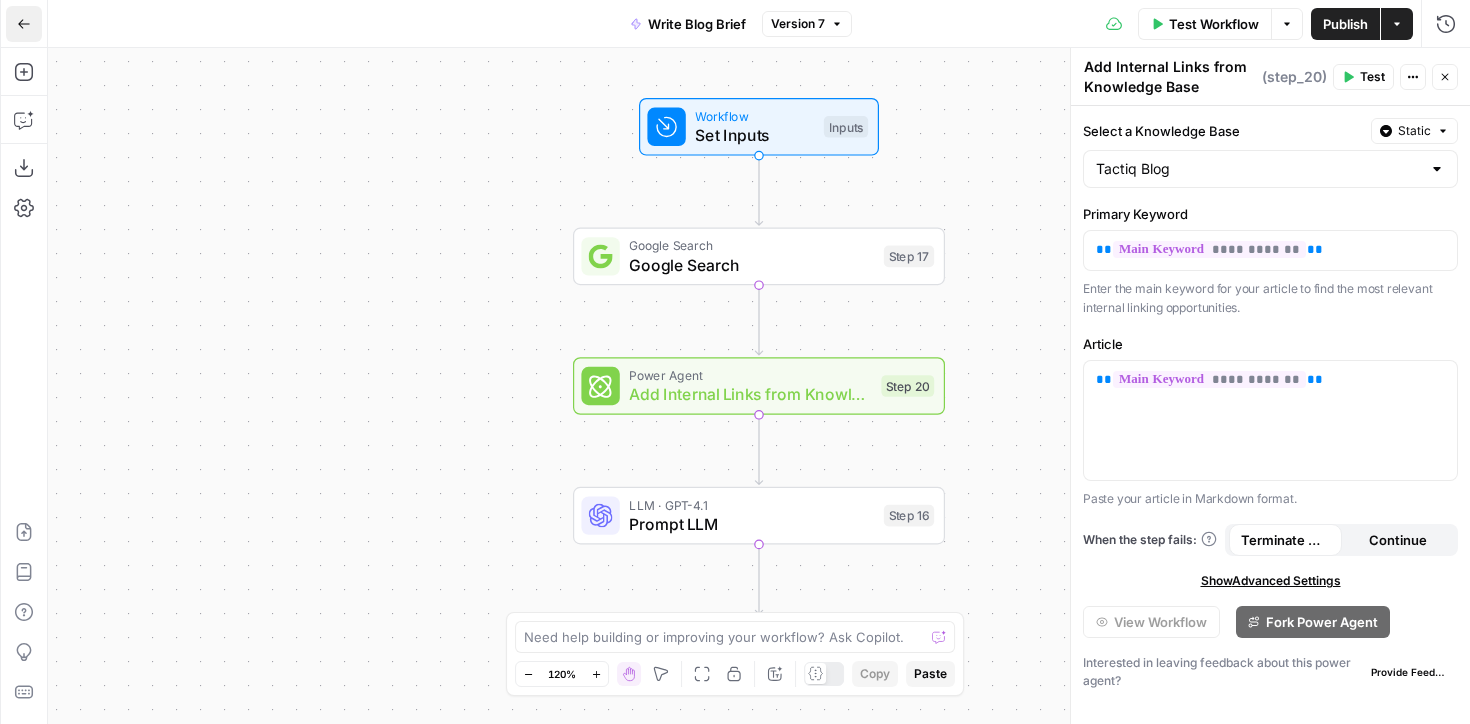 click 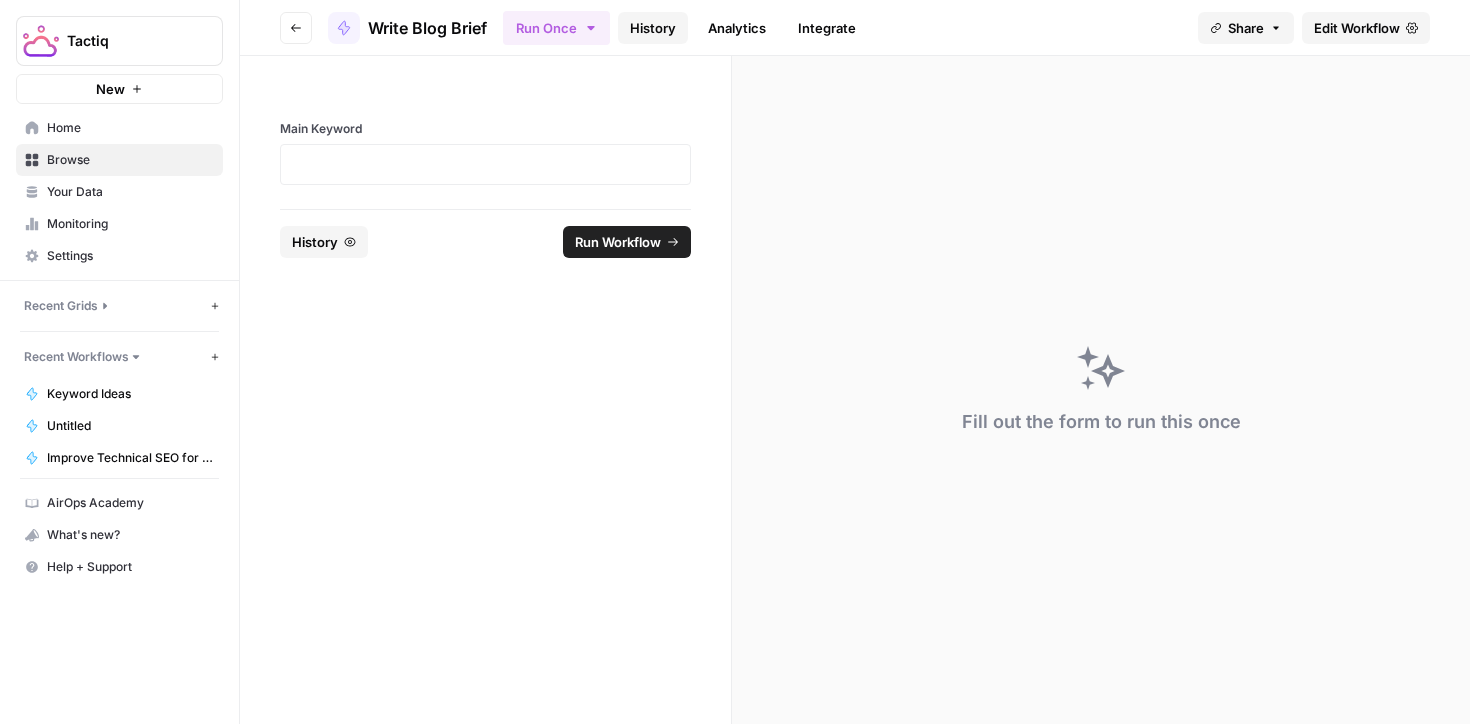 click on "History" at bounding box center [653, 28] 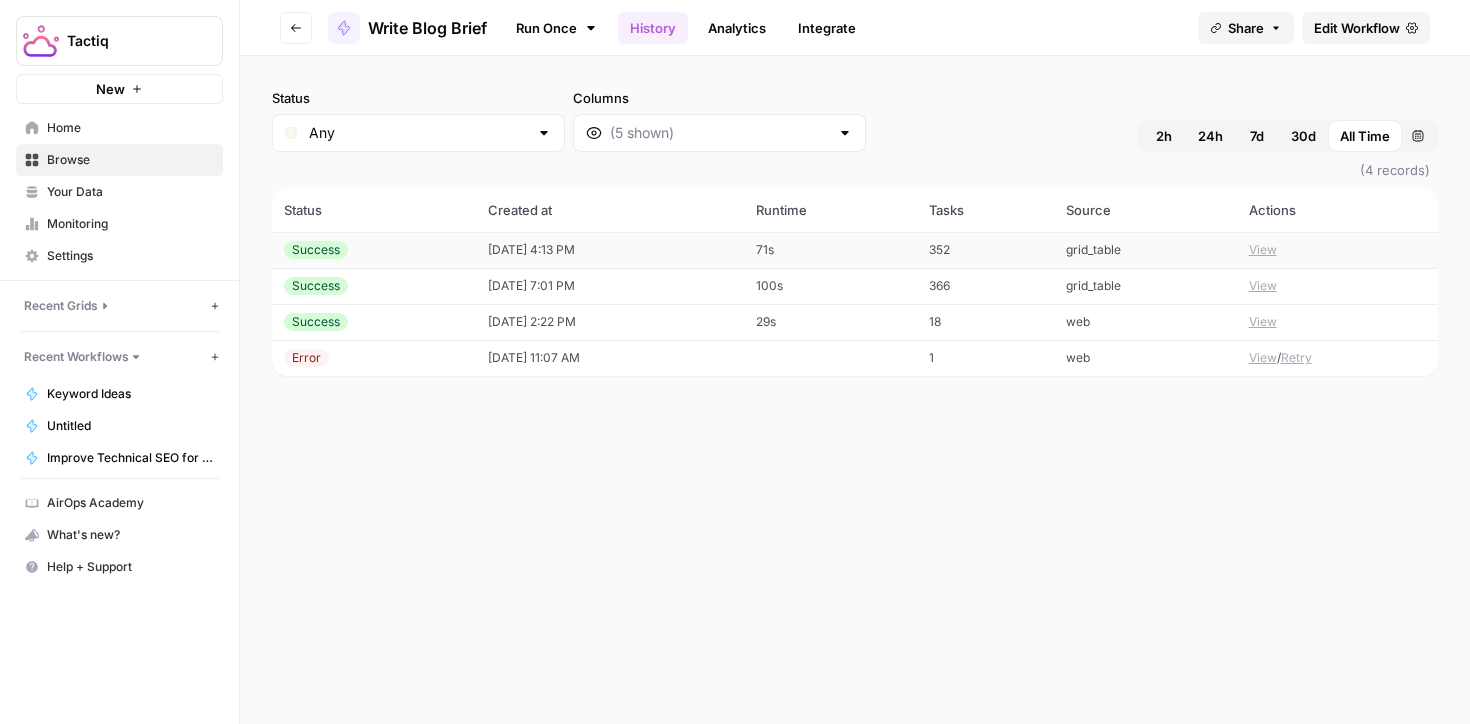 click on "View" at bounding box center (1263, 250) 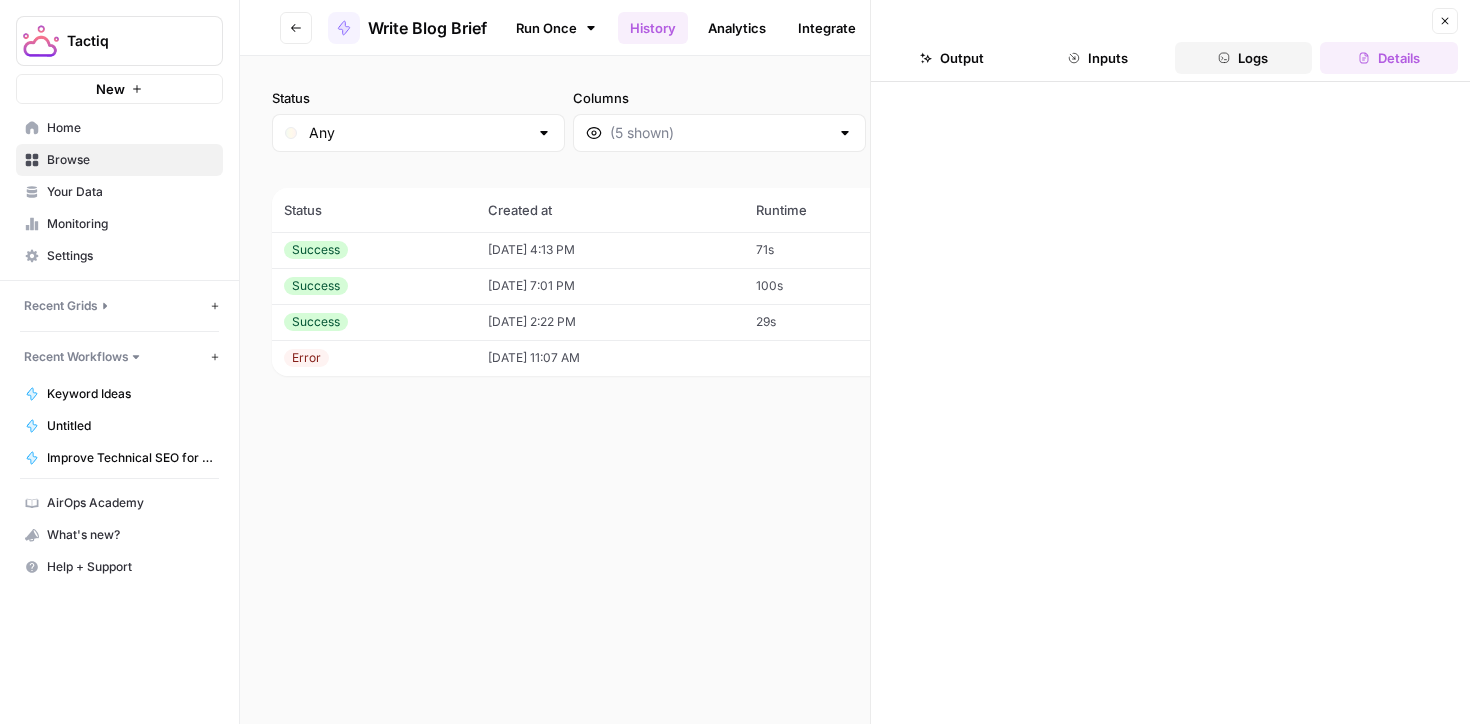 click on "Logs" at bounding box center (1244, 58) 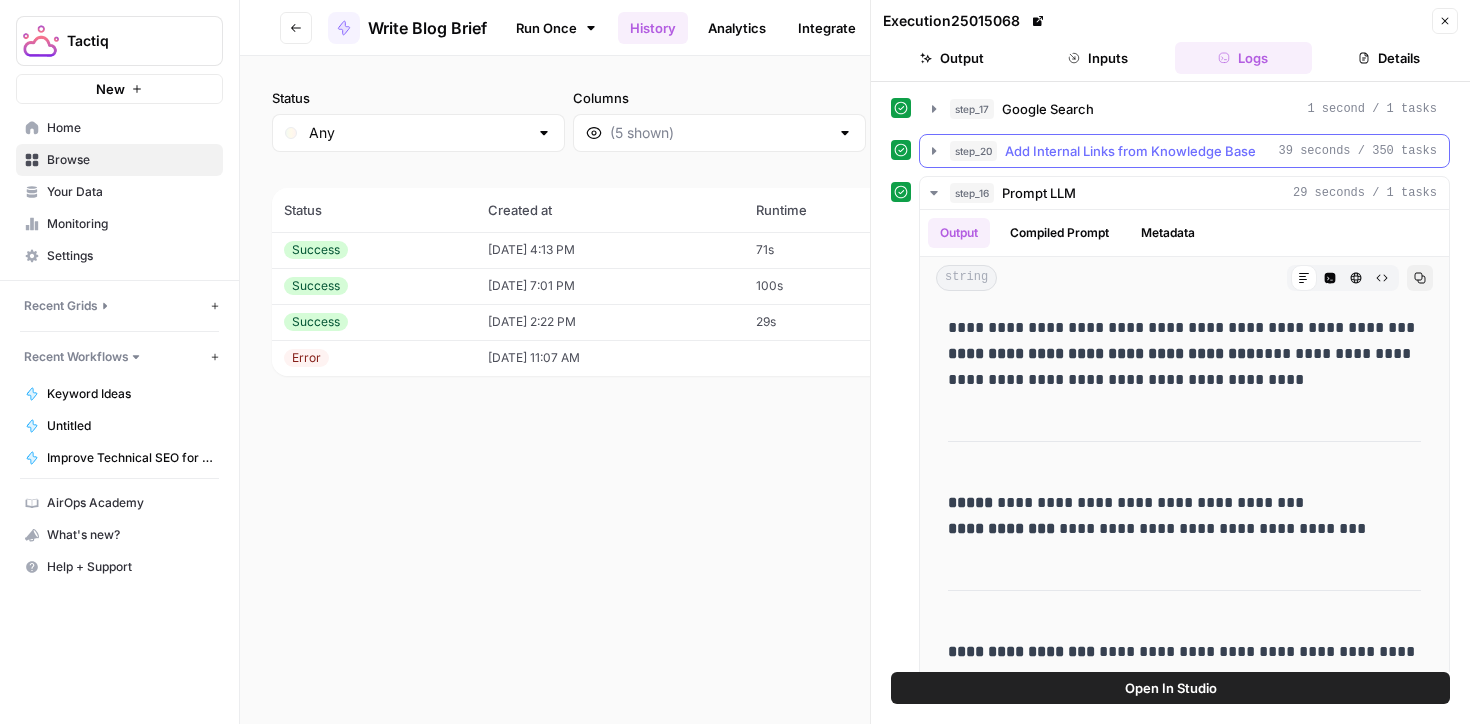 type 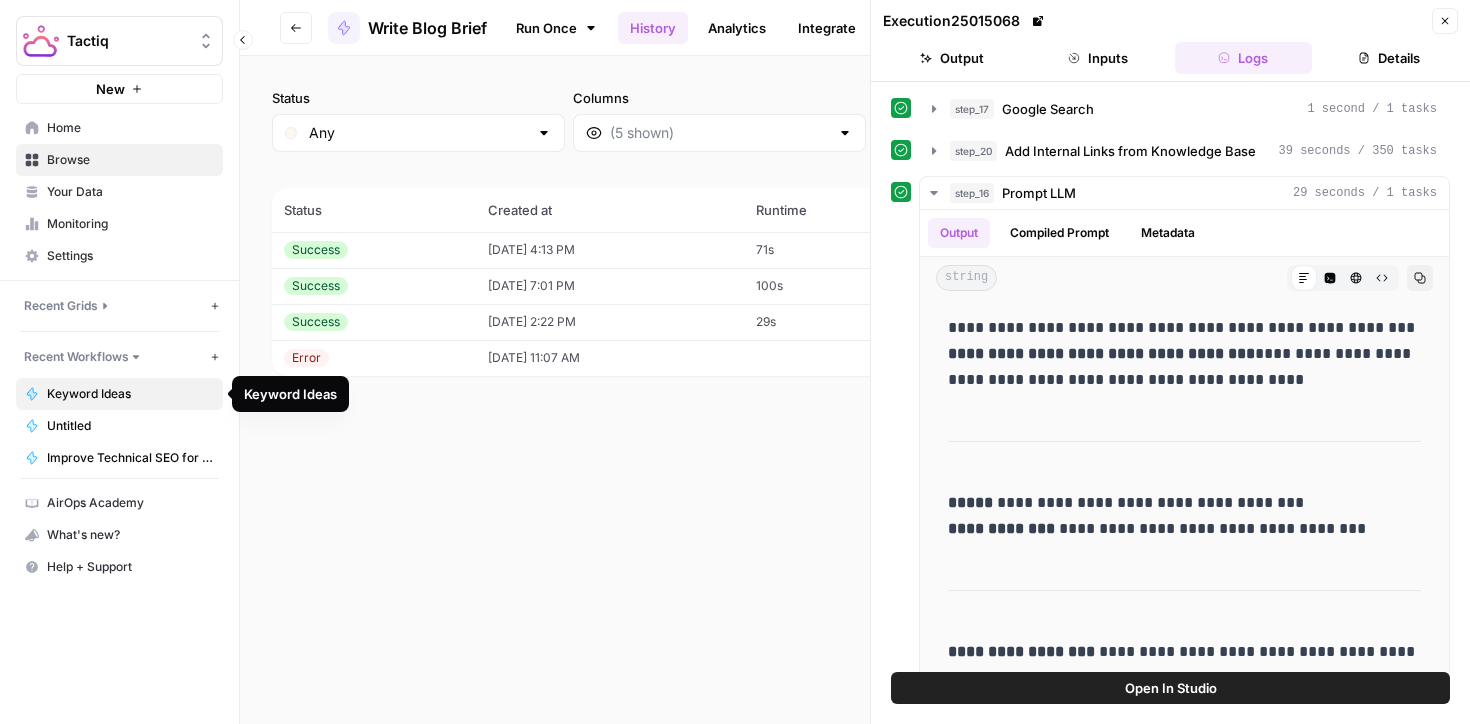 click on "Keyword Ideas" at bounding box center (130, 394) 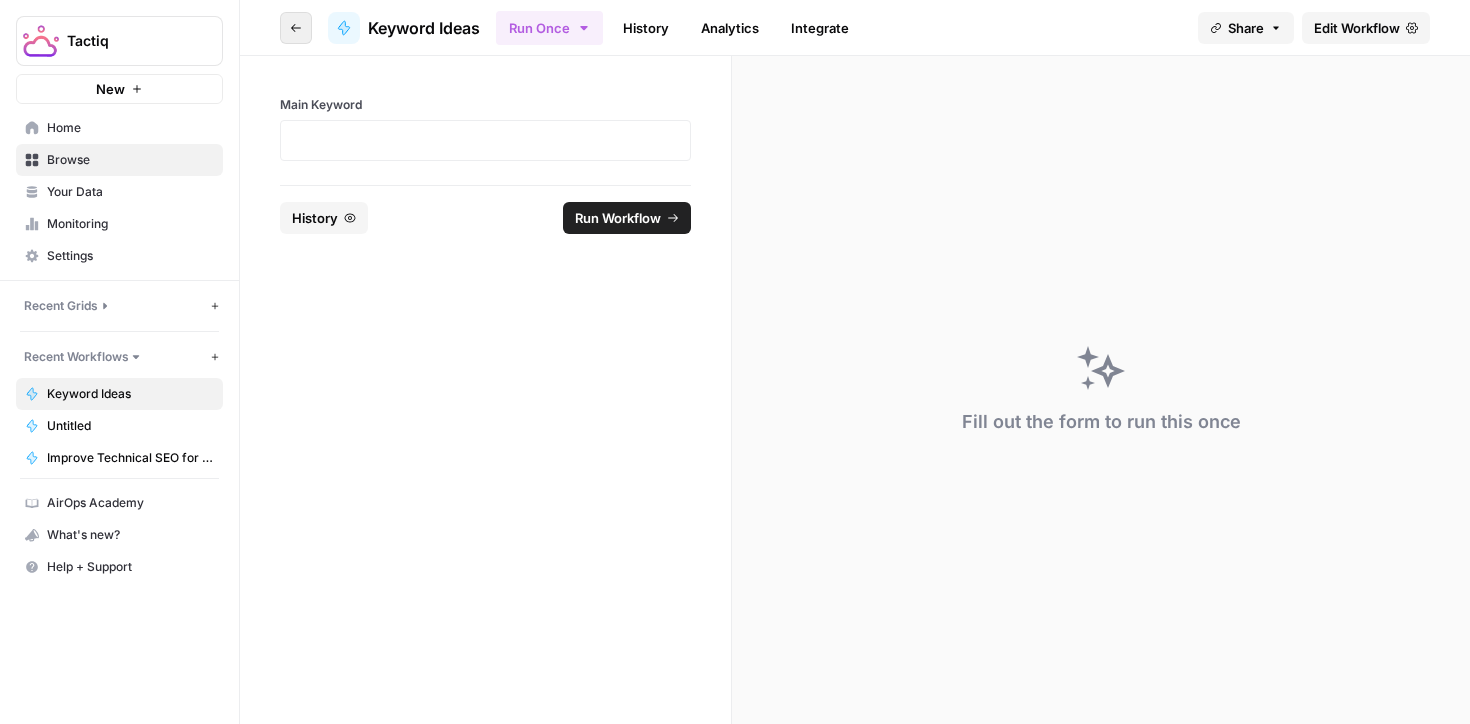 click 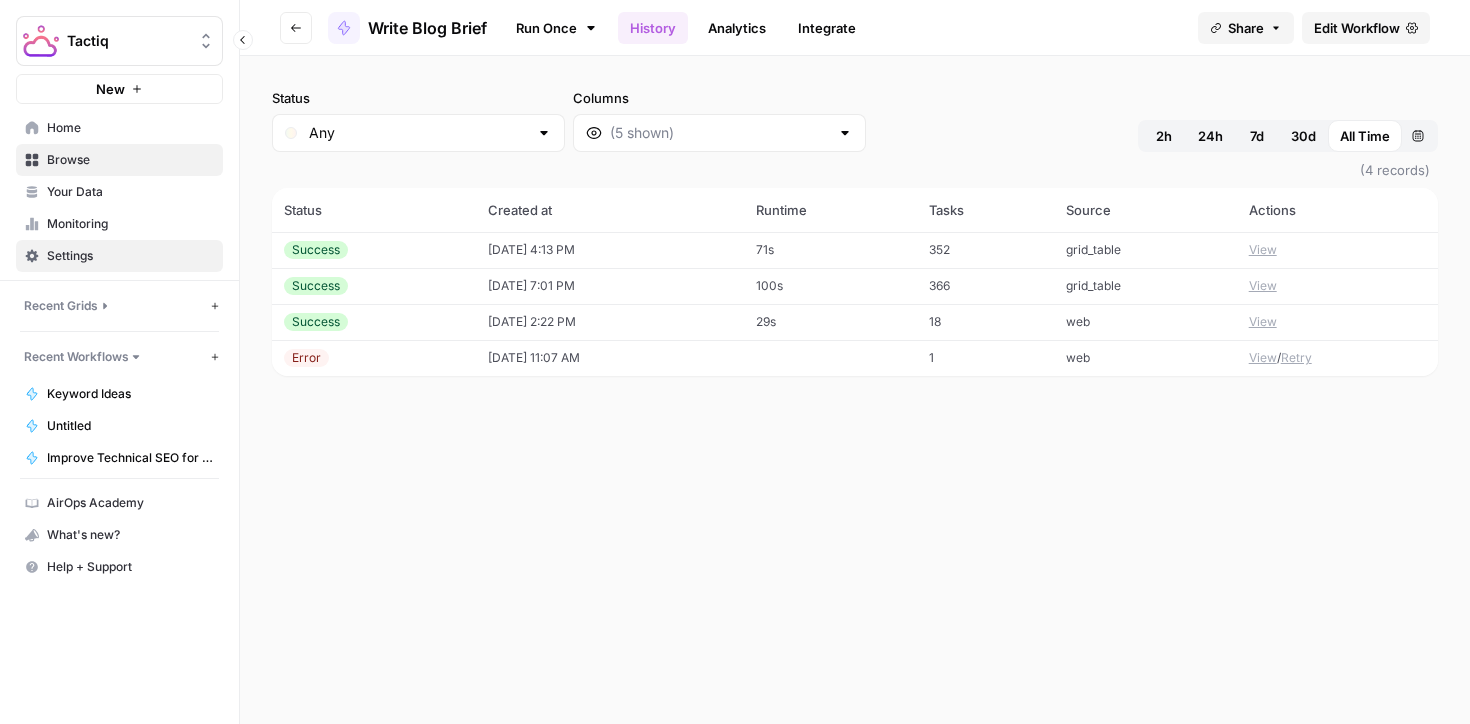 click on "Settings" at bounding box center (130, 256) 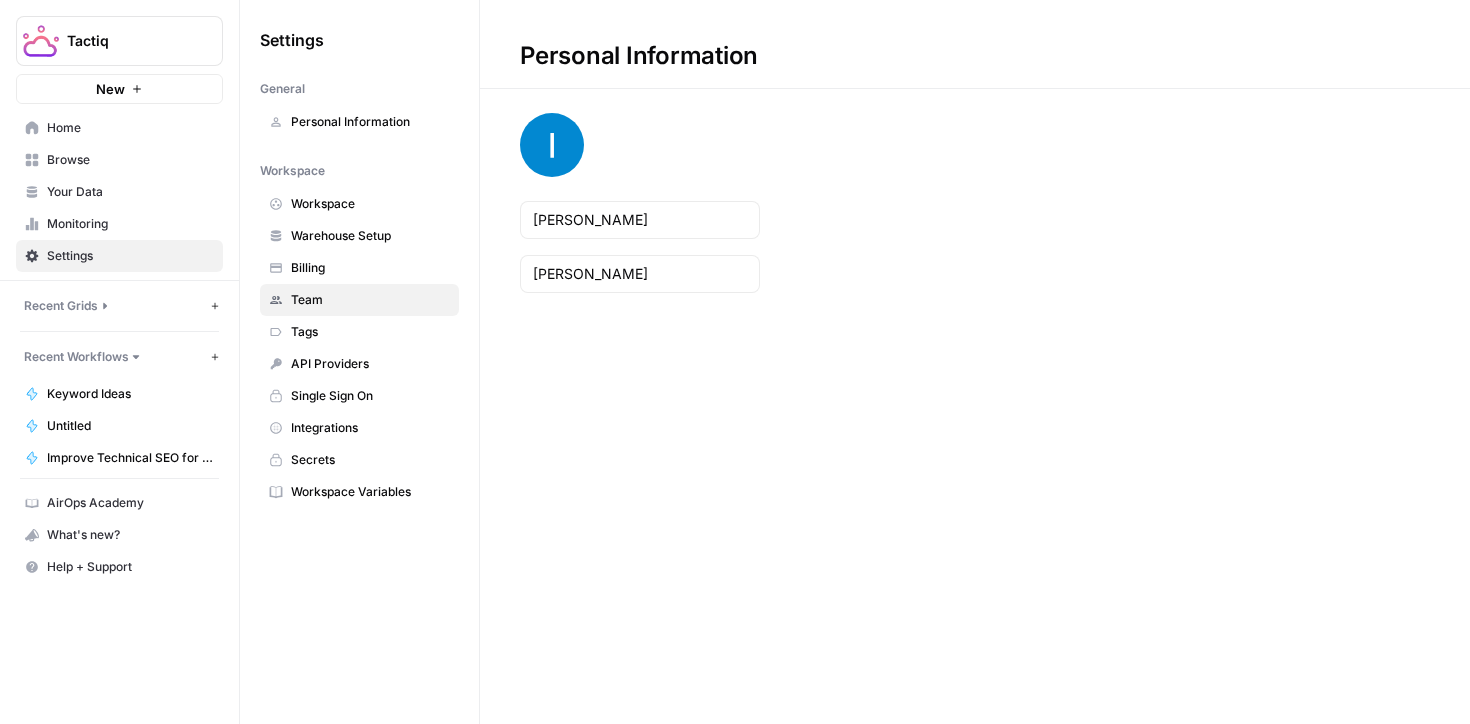 click on "Team" at bounding box center [359, 300] 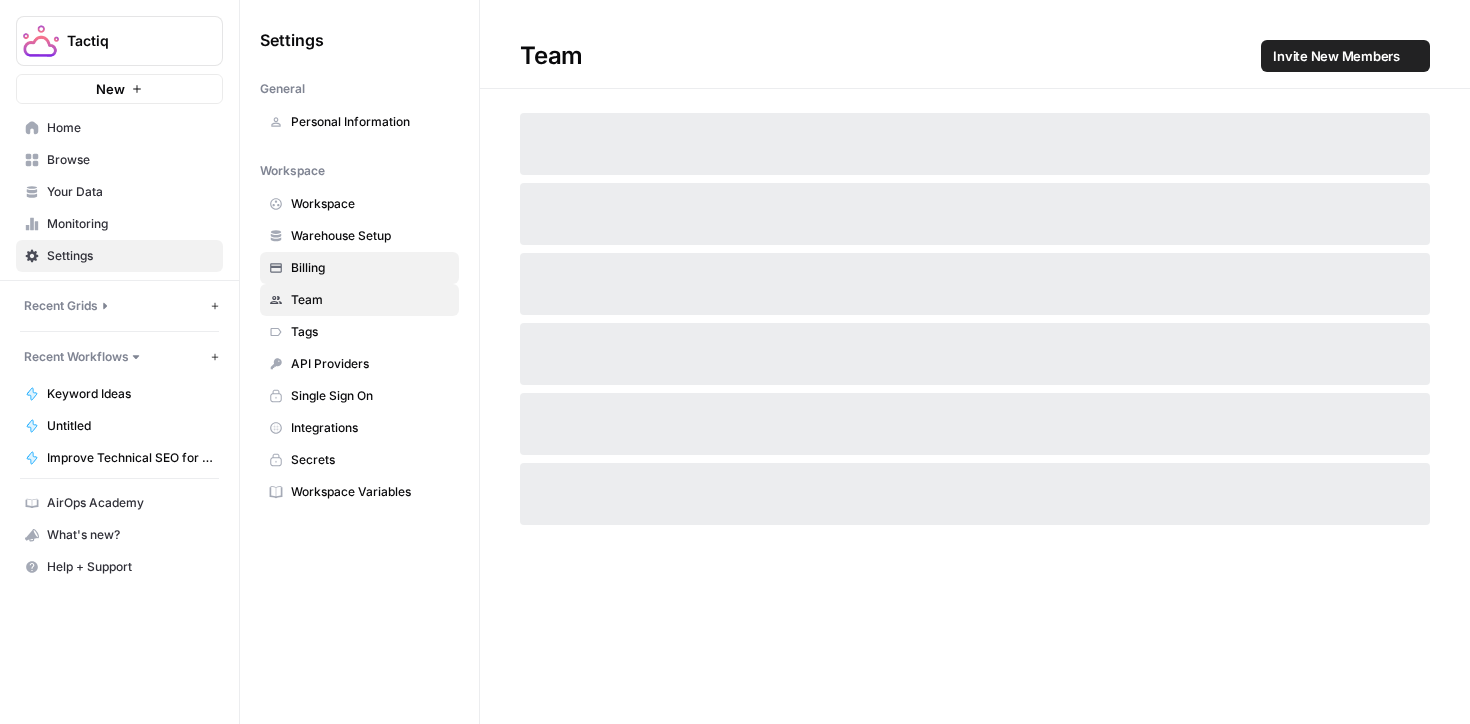 click on "Billing" at bounding box center (370, 268) 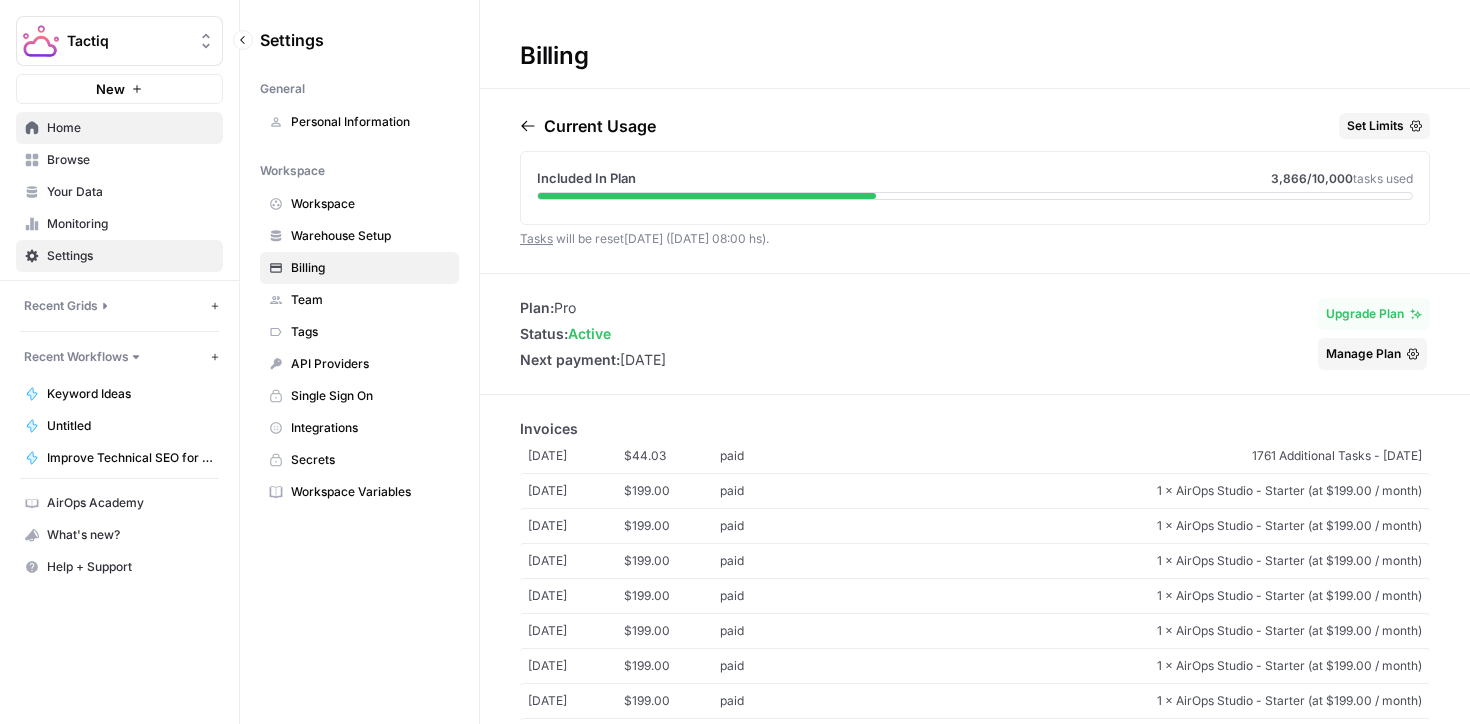 click on "Home" at bounding box center [130, 128] 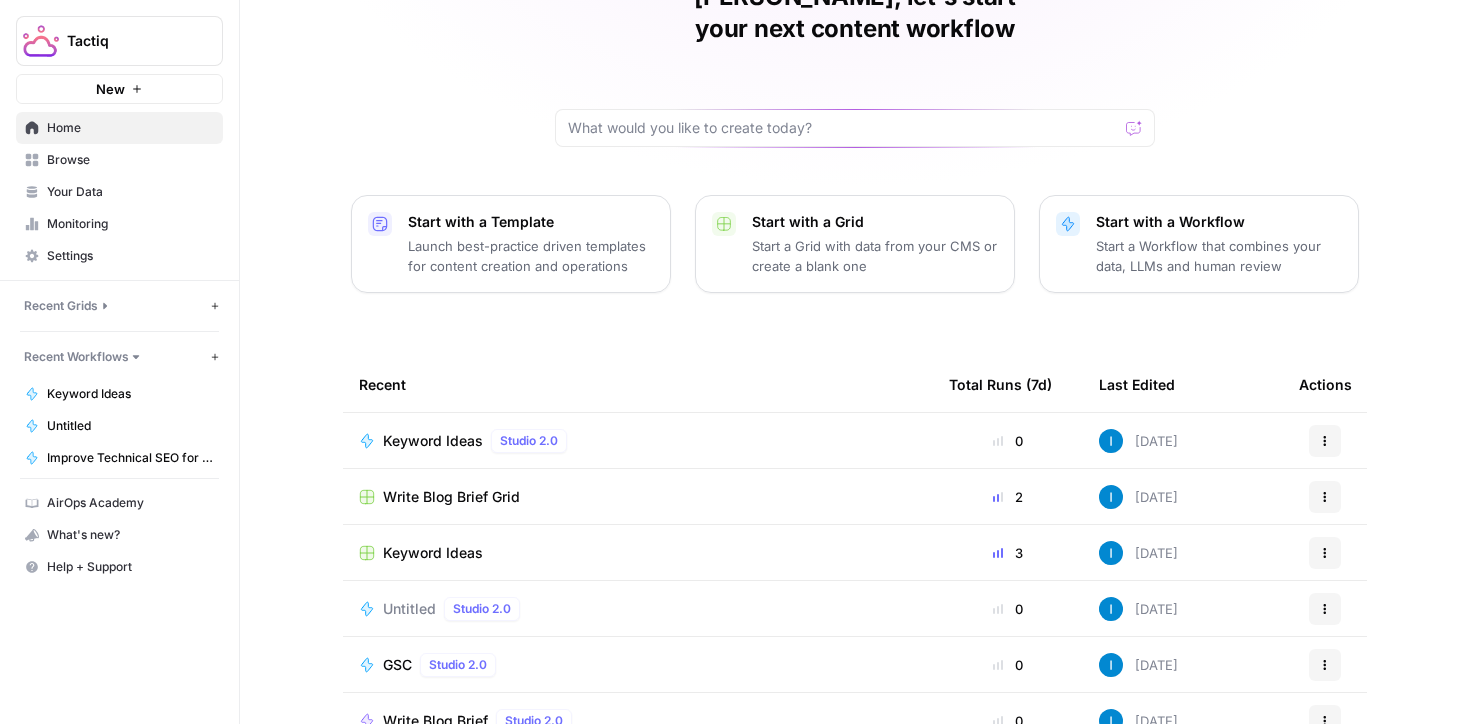 scroll, scrollTop: 196, scrollLeft: 0, axis: vertical 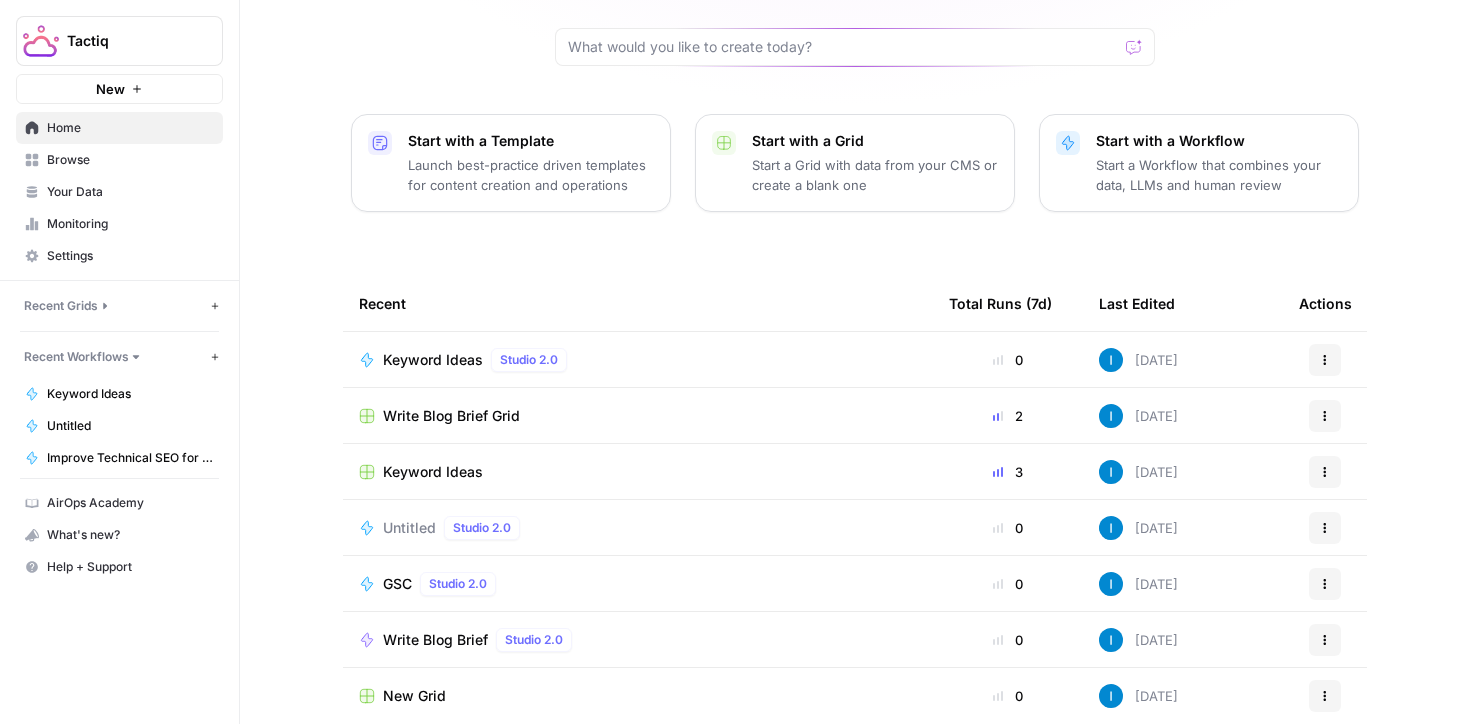 click on "Write Blog Brief Grid" at bounding box center [638, 416] 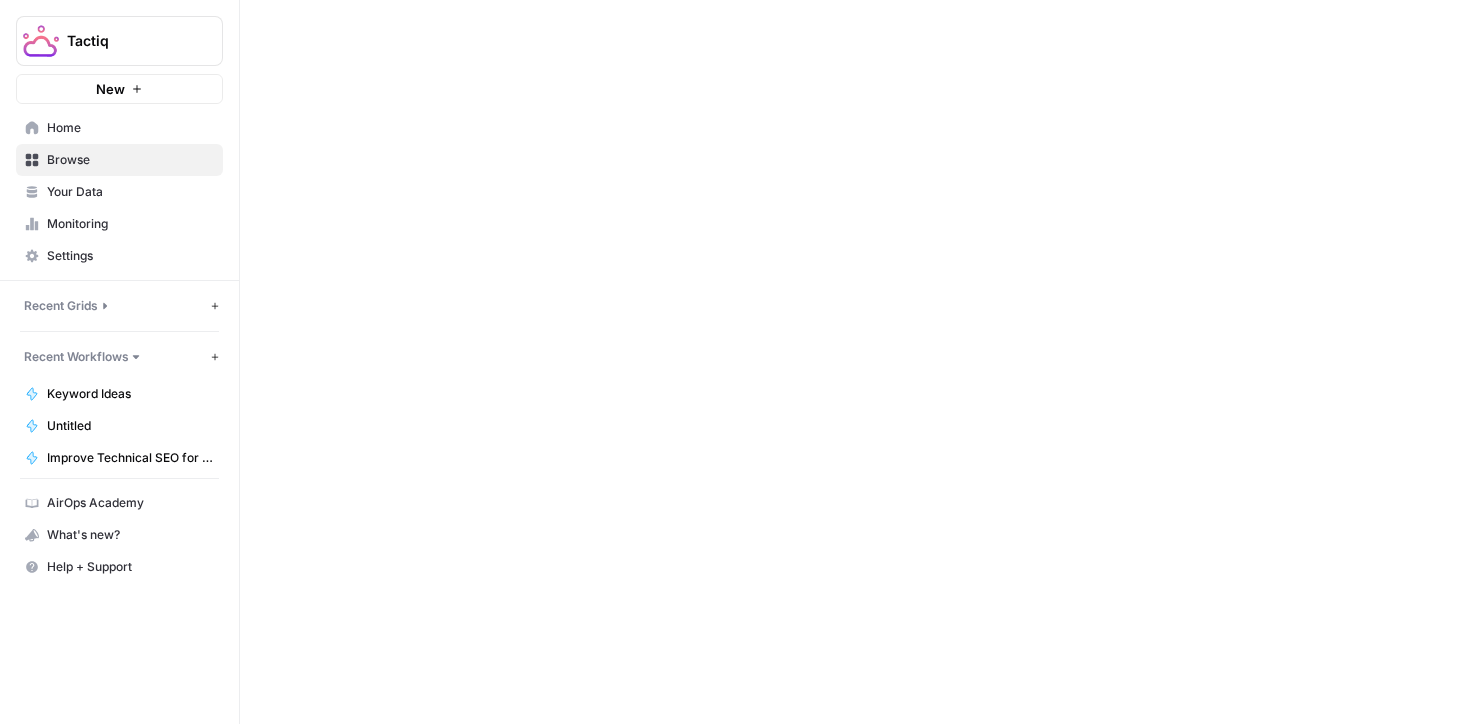 scroll, scrollTop: 0, scrollLeft: 0, axis: both 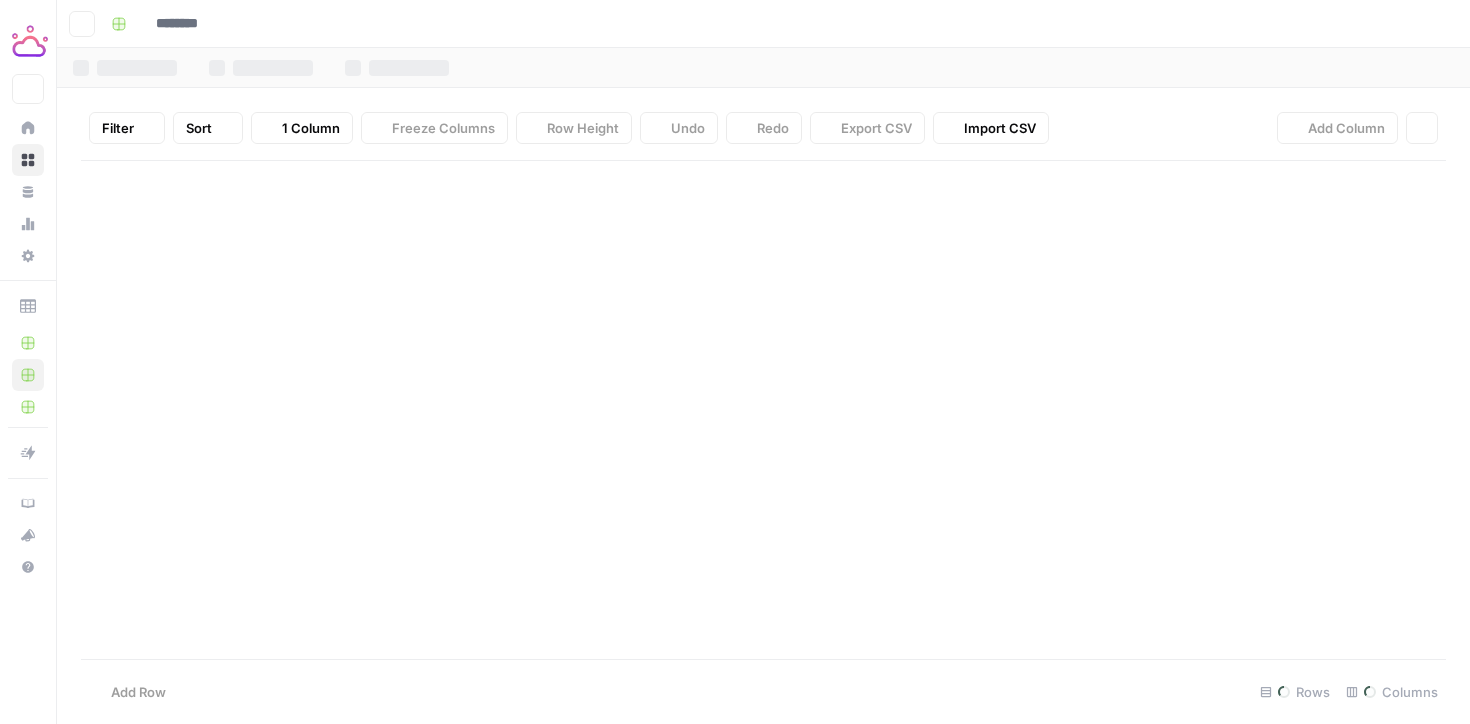 type on "**********" 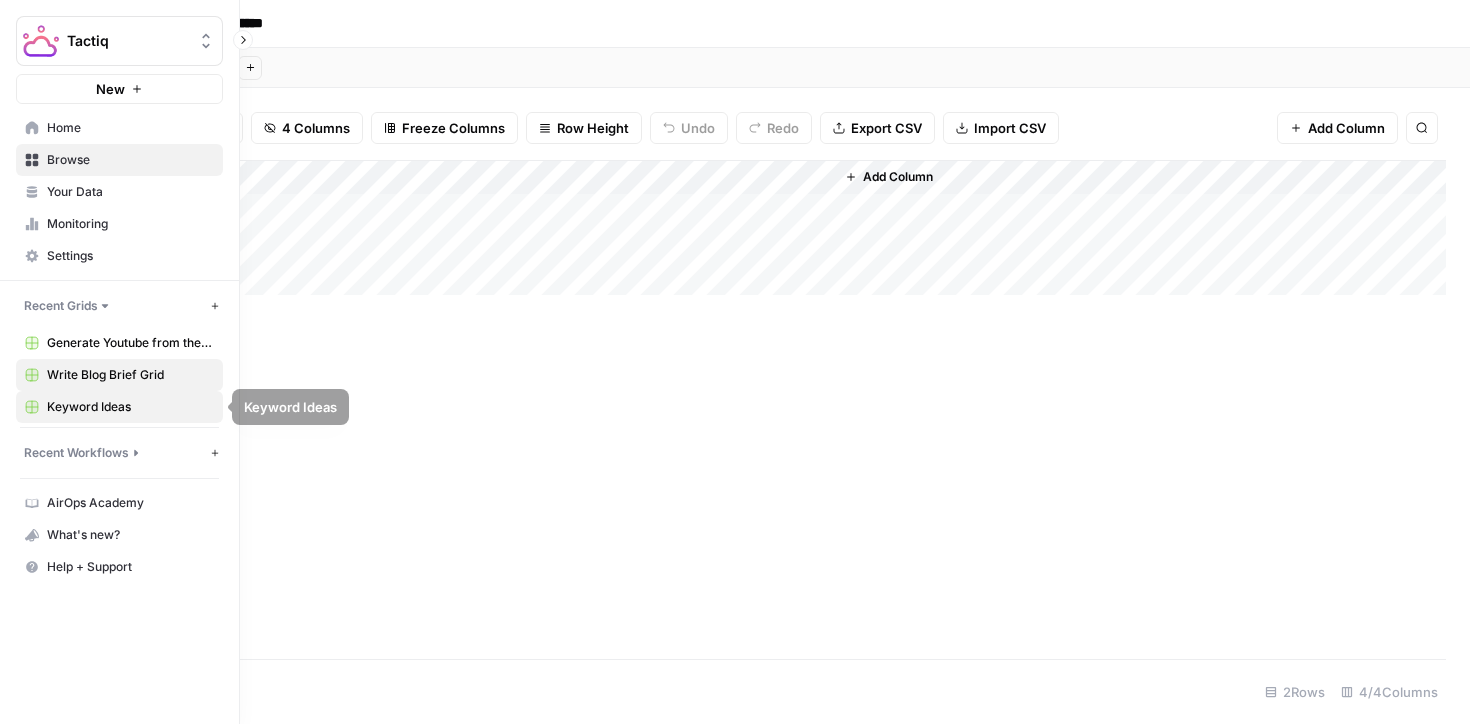 click on "Keyword Ideas" at bounding box center (130, 407) 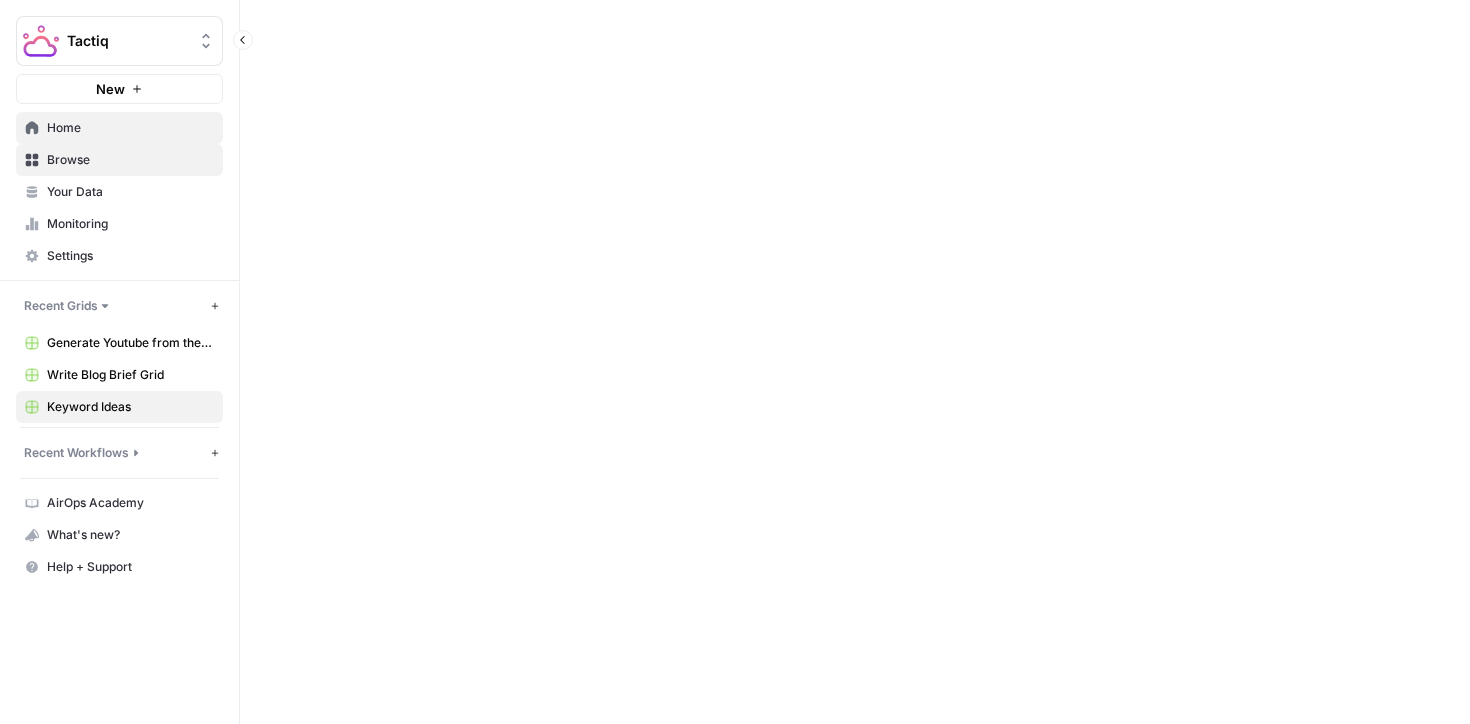 click on "Home" at bounding box center (130, 128) 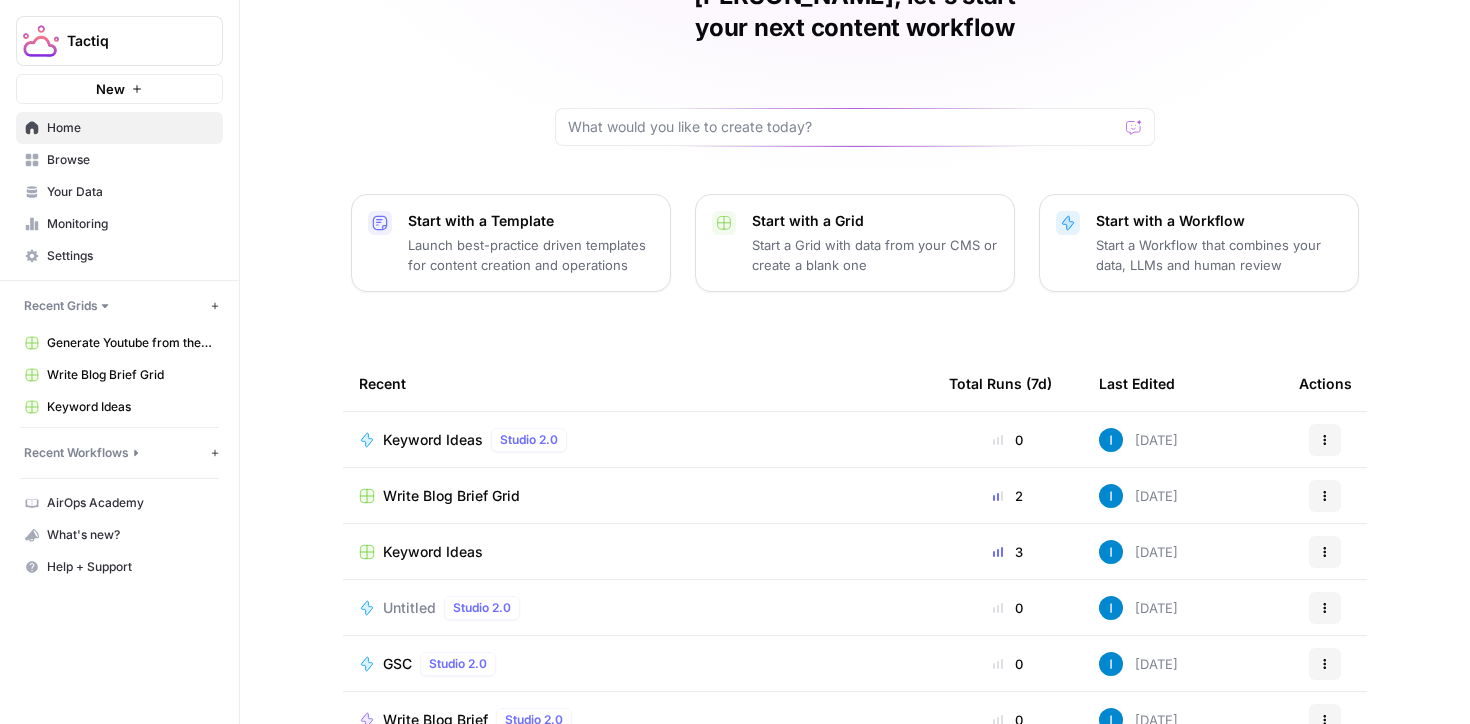 scroll, scrollTop: 196, scrollLeft: 0, axis: vertical 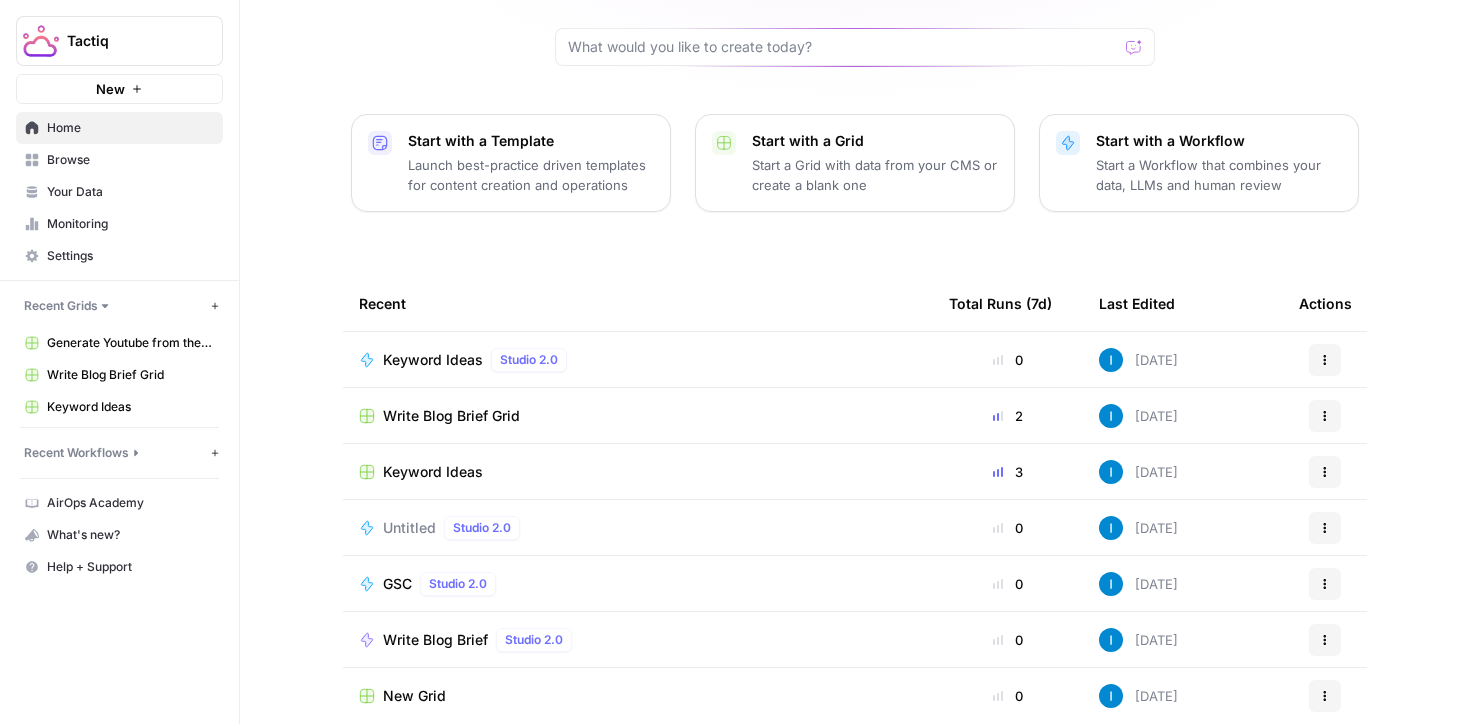 click on "Write Blog Brief Studio 2.0" at bounding box center [638, 640] 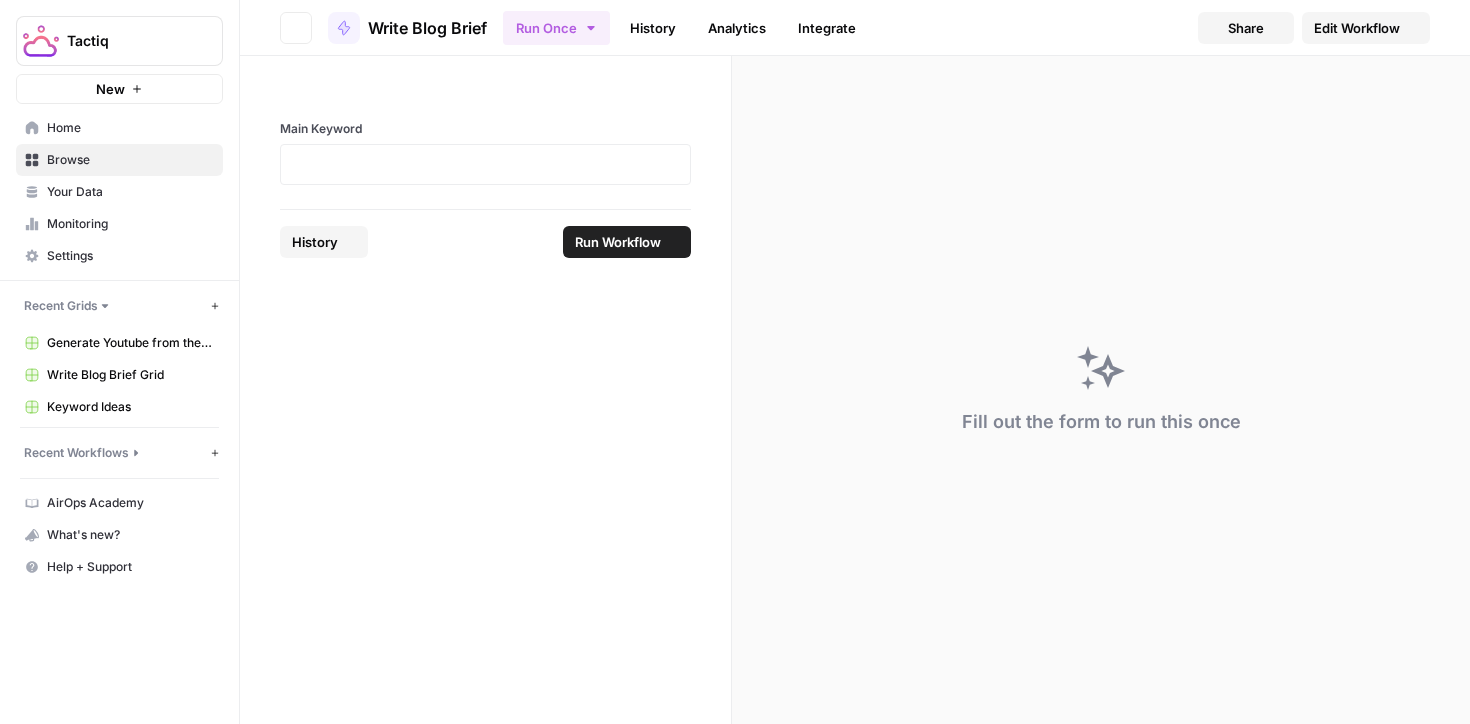 scroll, scrollTop: 0, scrollLeft: 0, axis: both 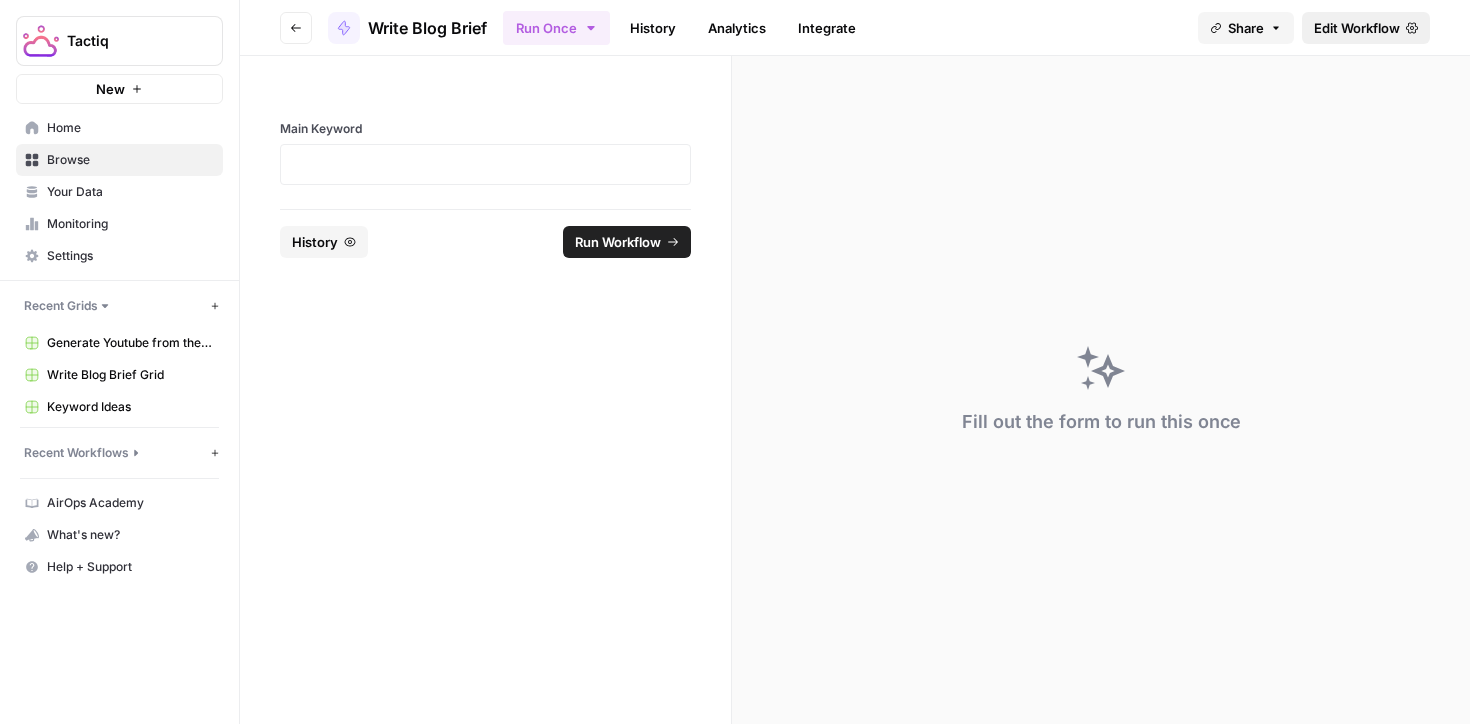 click on "Edit Workflow" at bounding box center (1357, 28) 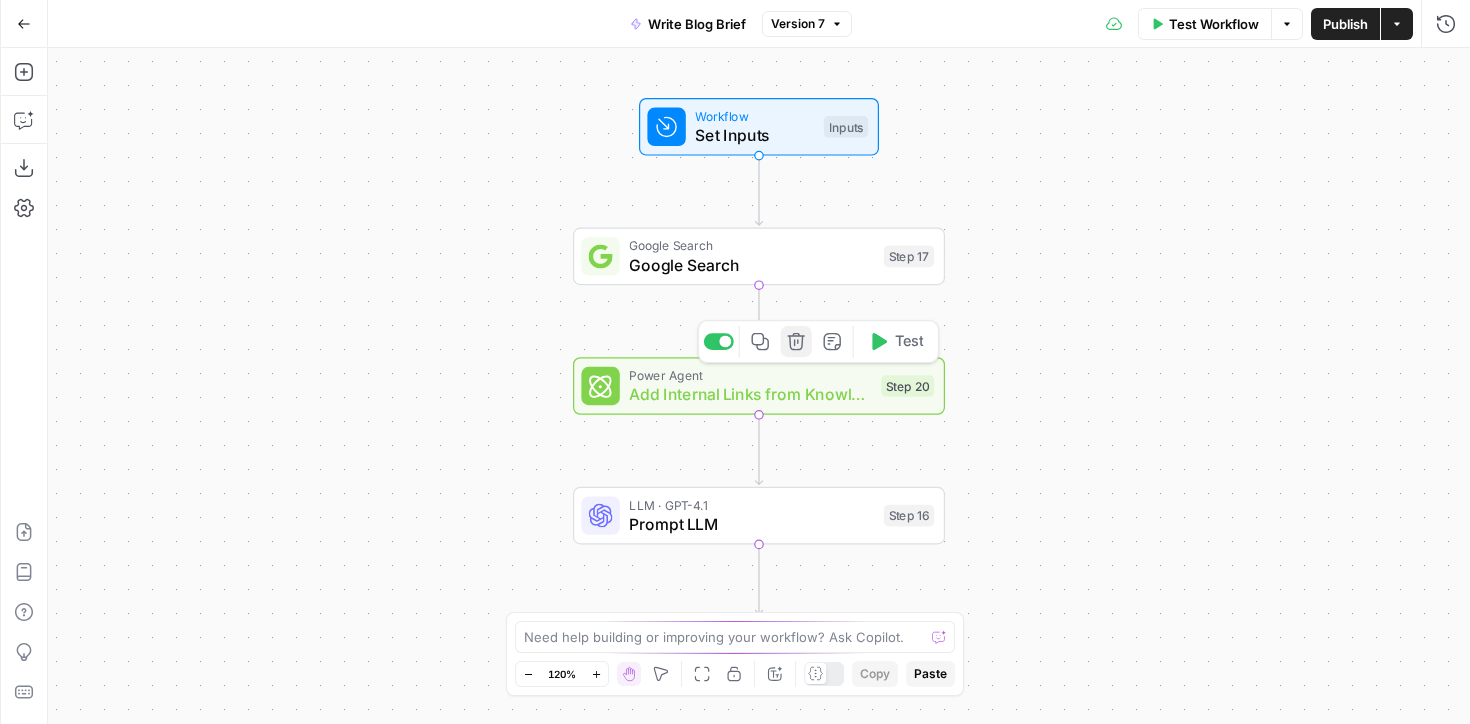 click on "Delete step" at bounding box center (796, 341) 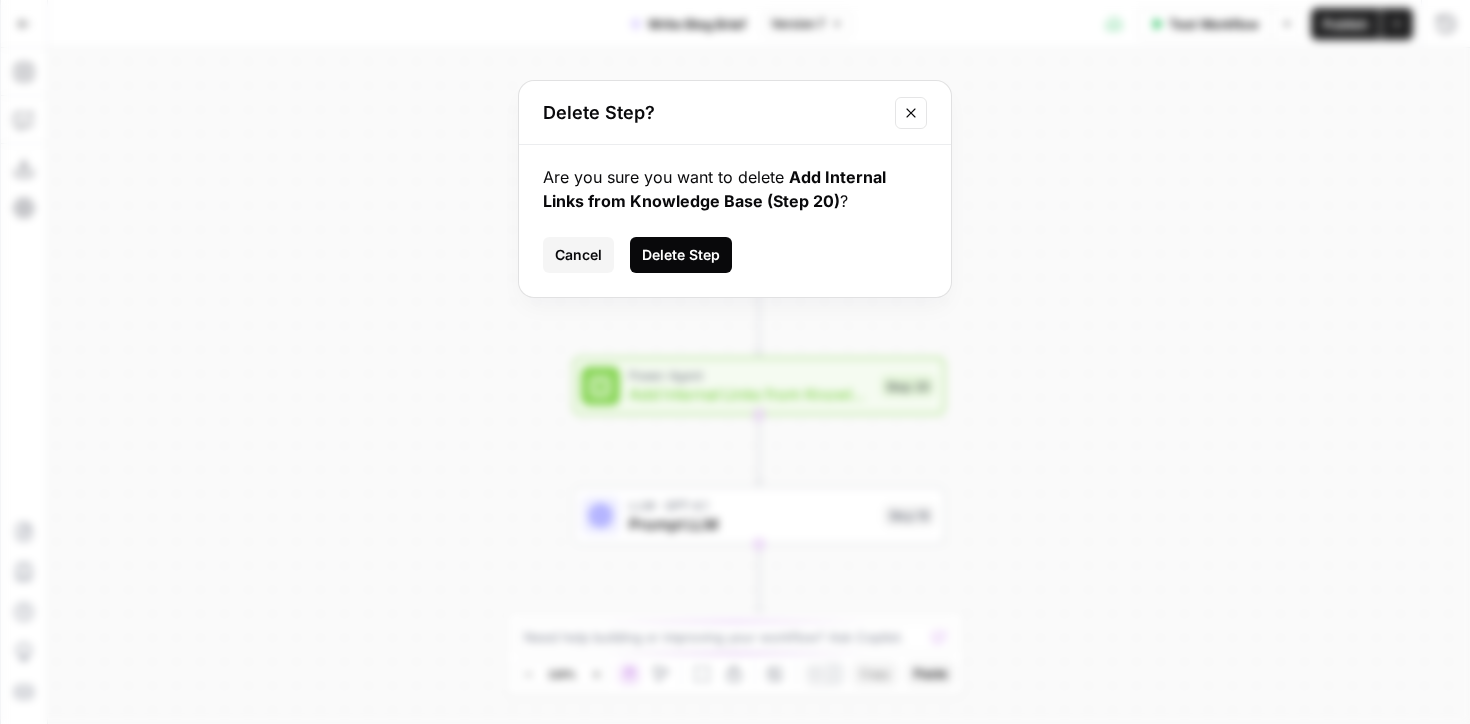 click on "Delete Step" at bounding box center (681, 255) 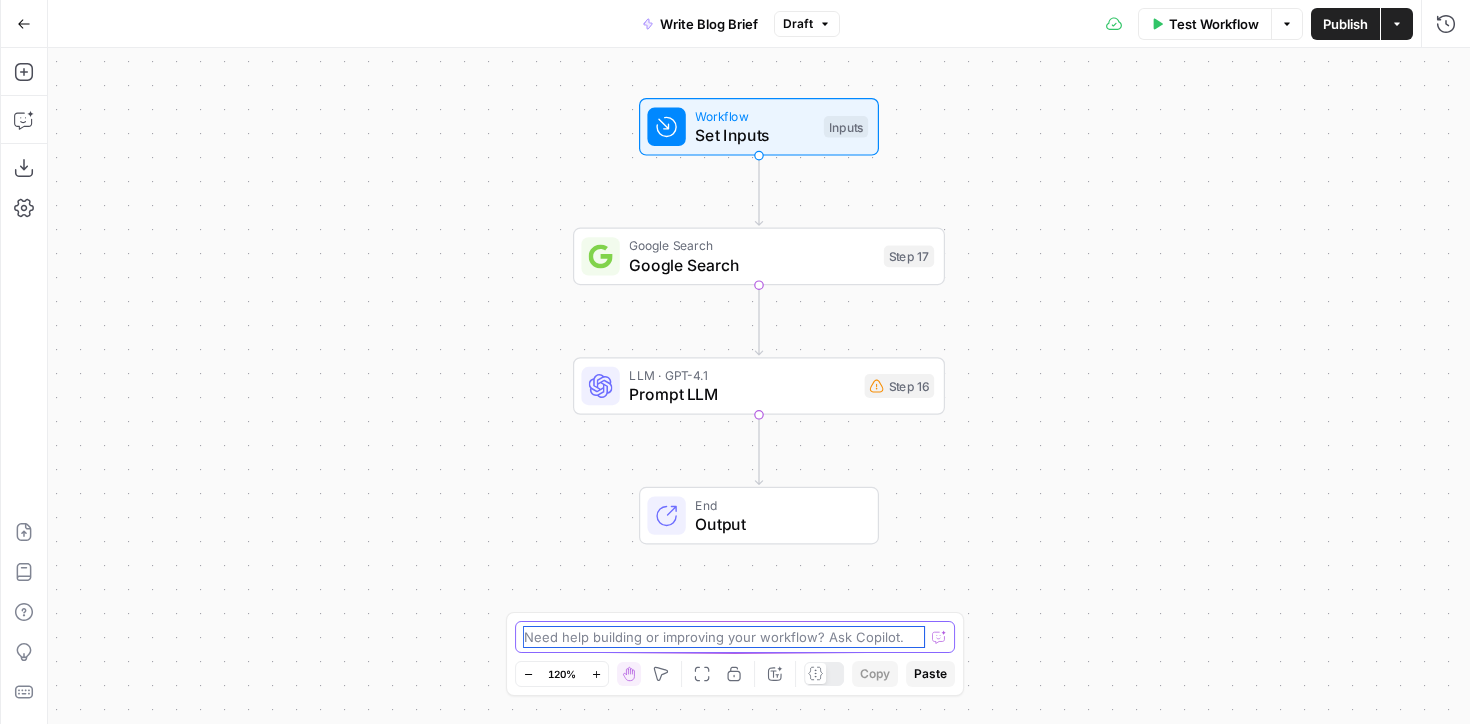 click at bounding box center (724, 637) 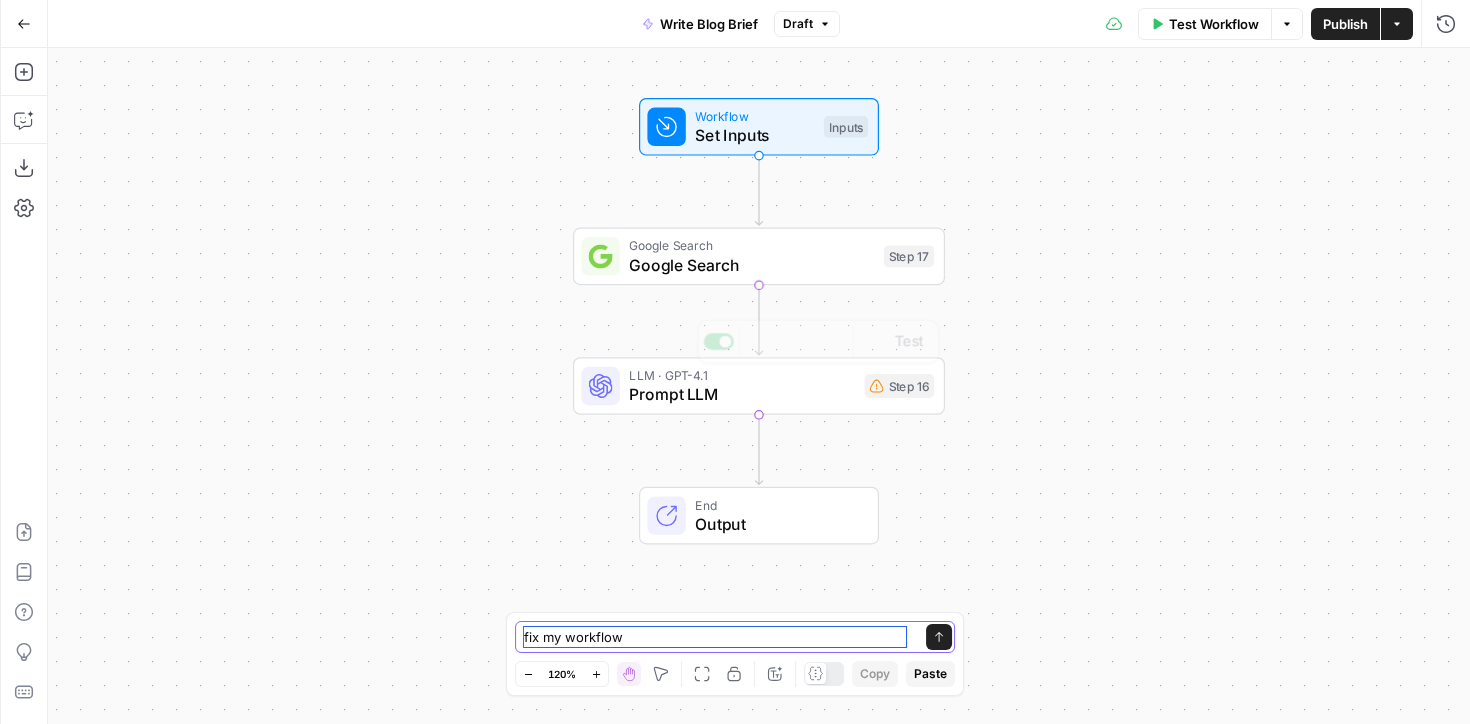 type on "fix my workflow" 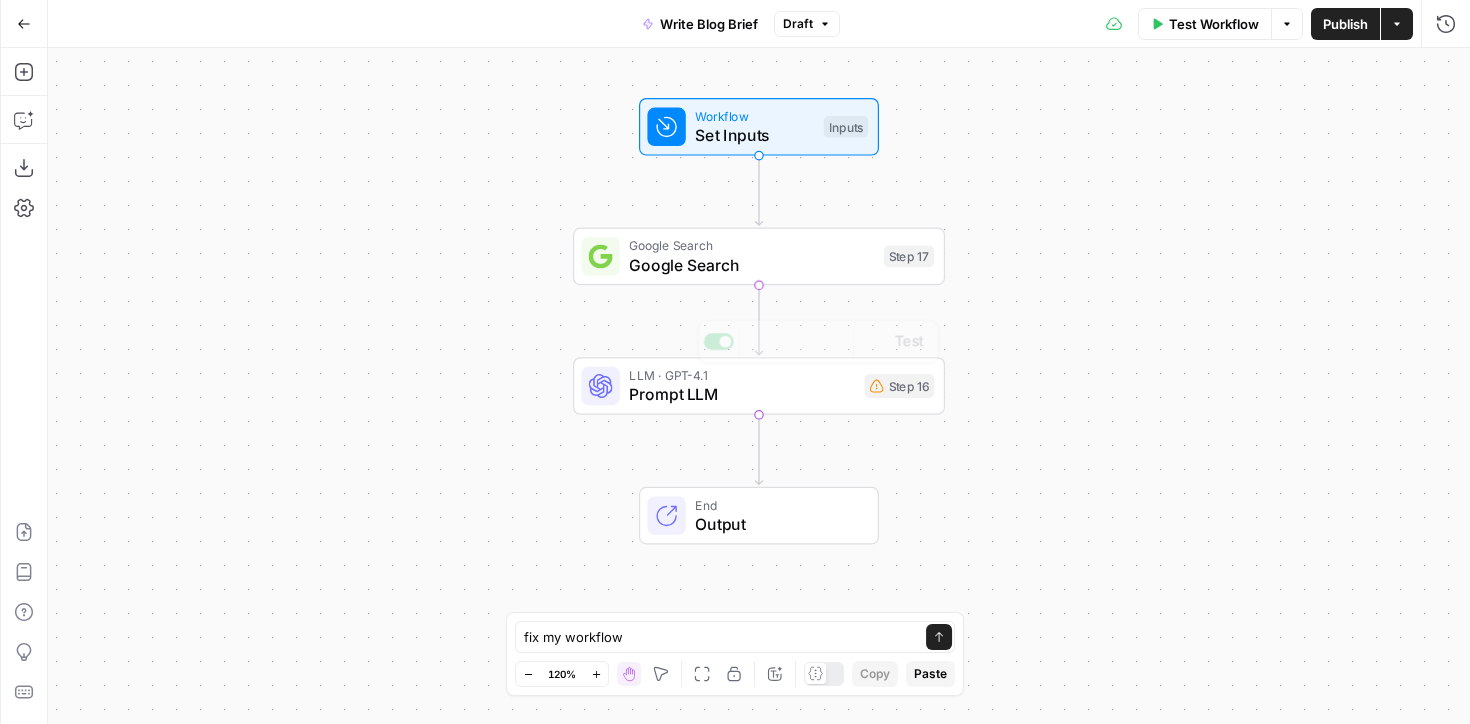 click on "Google Search" at bounding box center (751, 265) 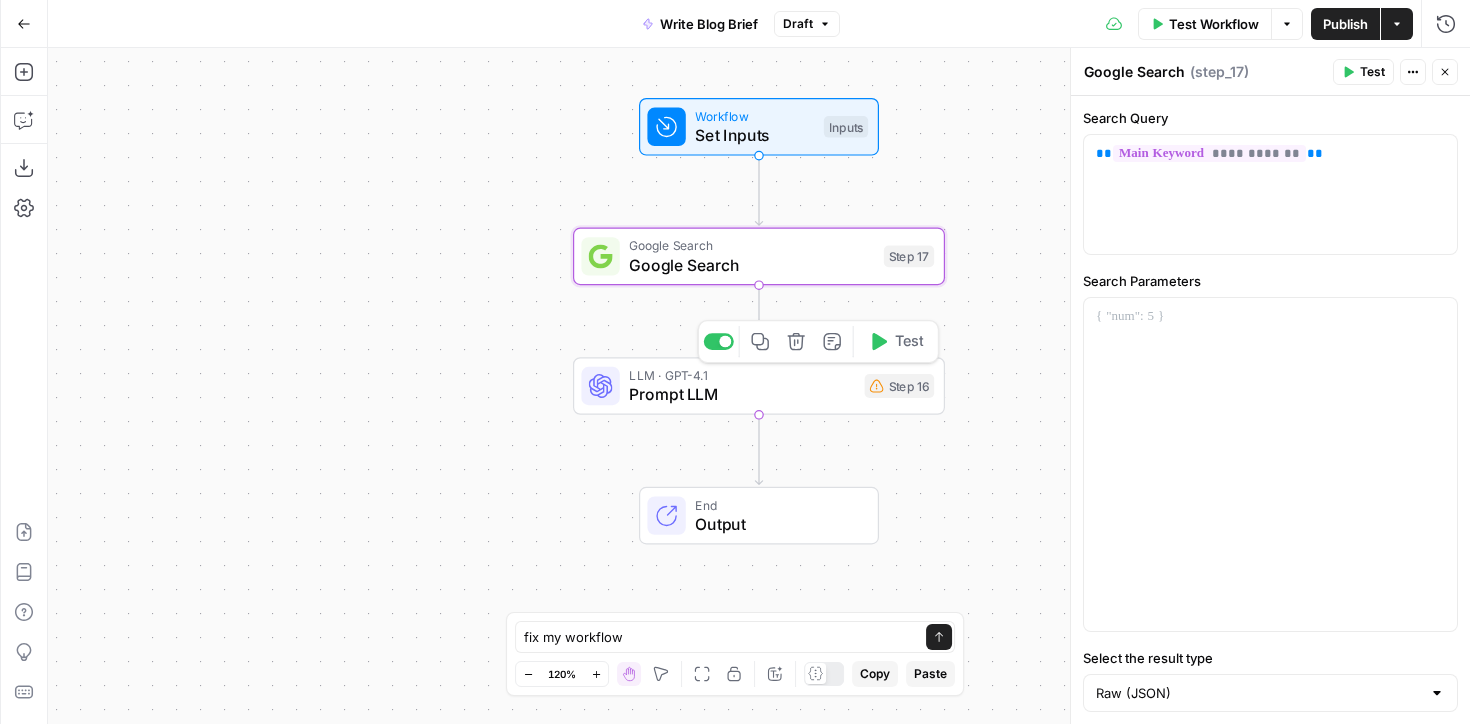 click on "Prompt LLM" at bounding box center (742, 394) 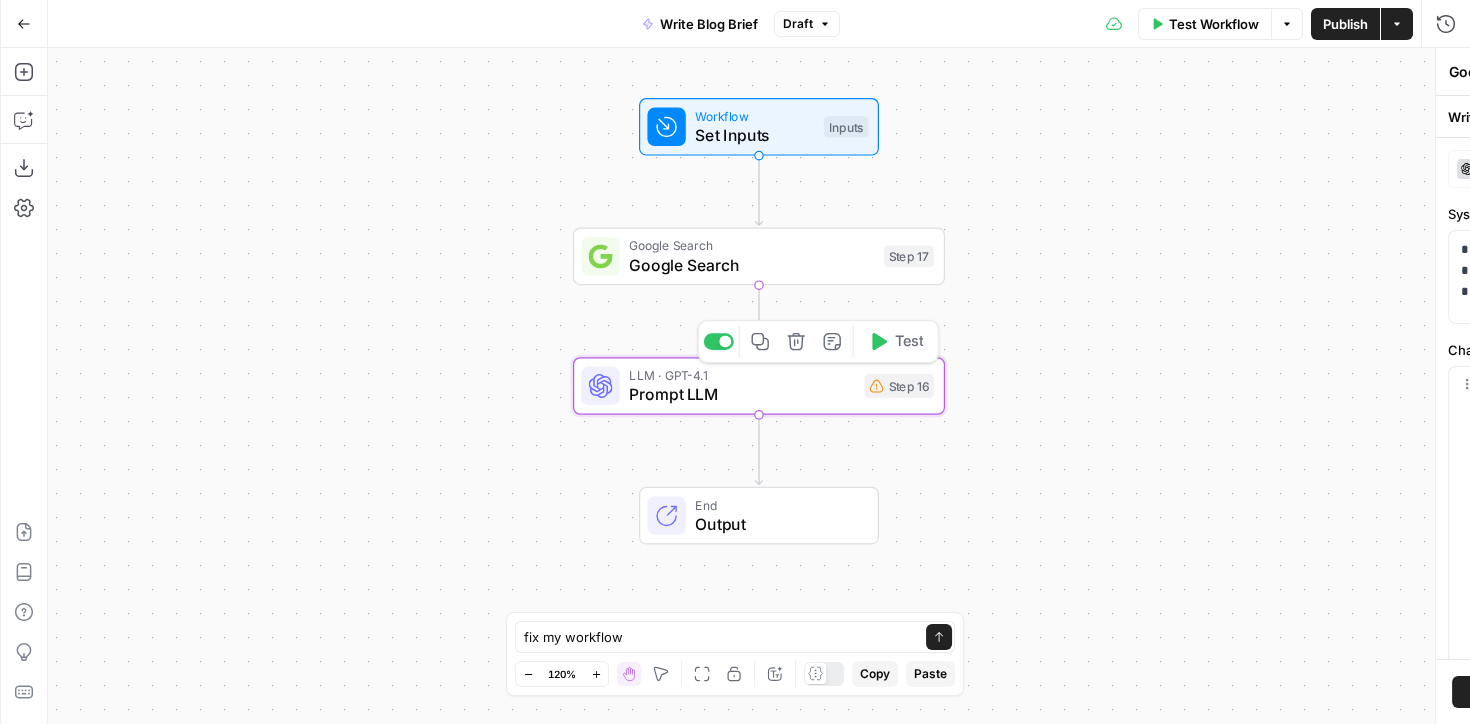 type on "Prompt LLM" 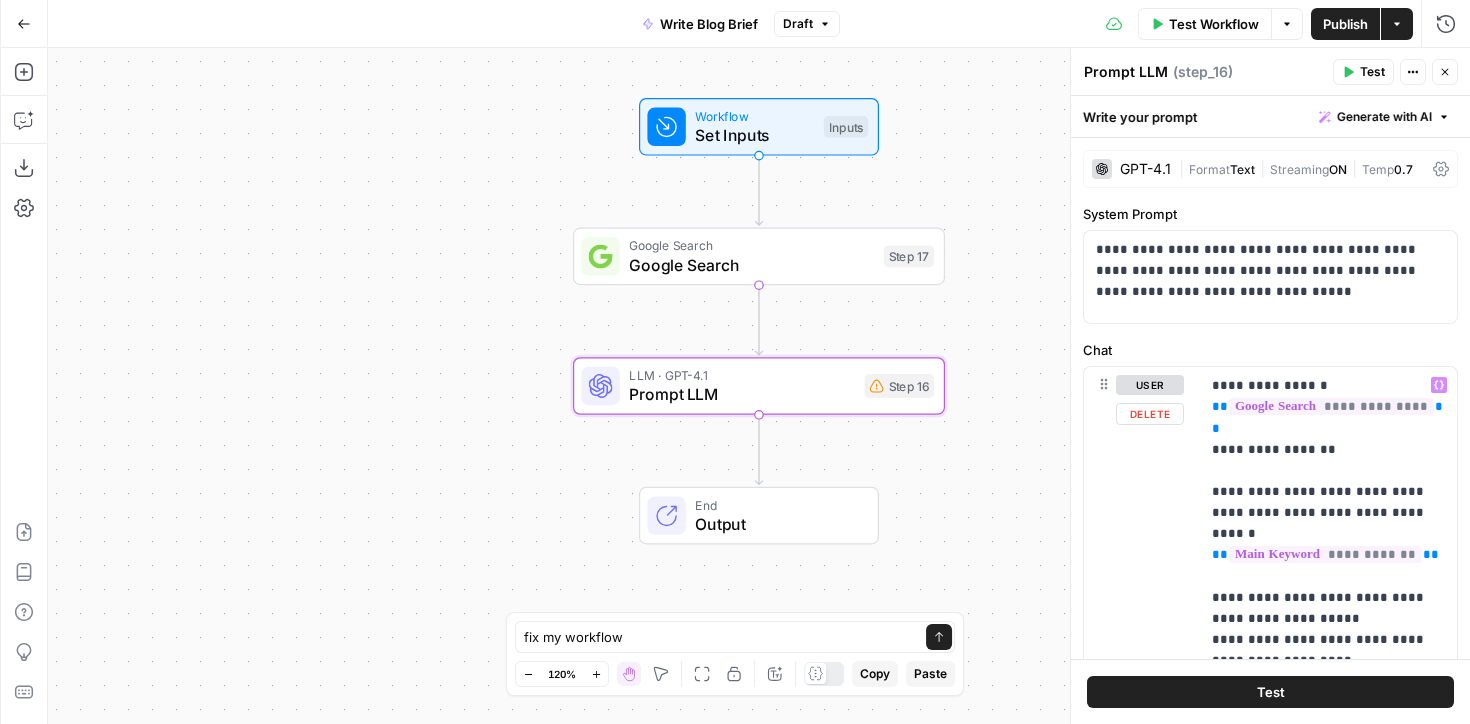 scroll, scrollTop: 41, scrollLeft: 0, axis: vertical 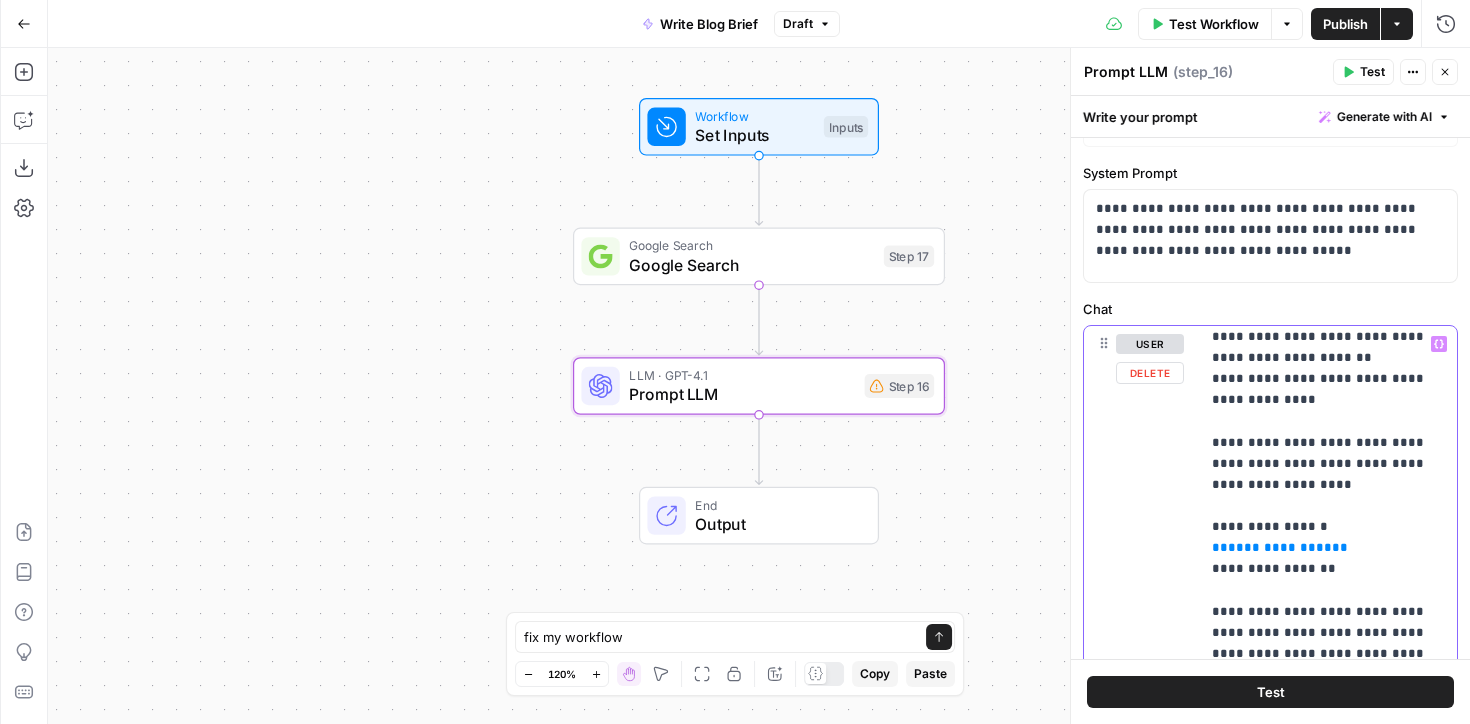 drag, startPoint x: 1325, startPoint y: 538, endPoint x: 1208, endPoint y: 484, distance: 128.86038 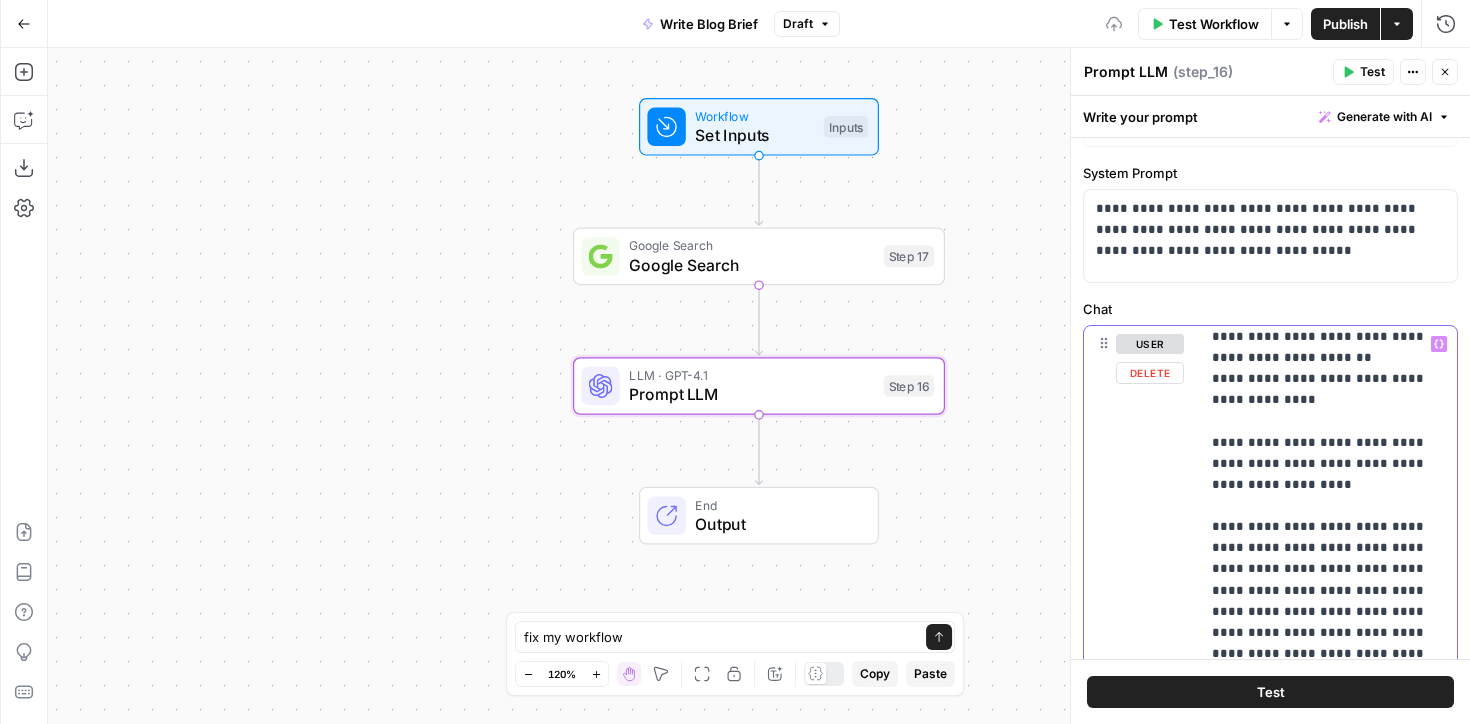 scroll, scrollTop: 304, scrollLeft: 0, axis: vertical 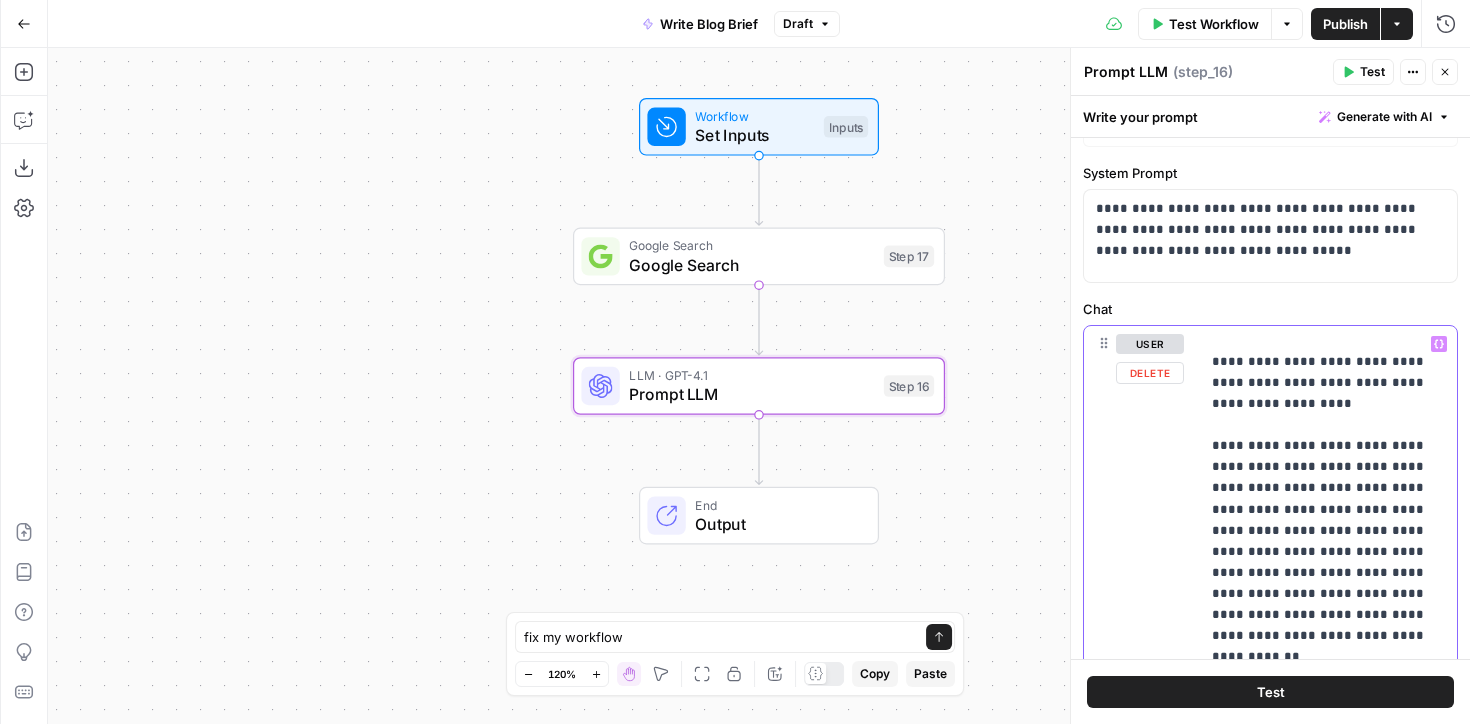 drag, startPoint x: 1344, startPoint y: 572, endPoint x: 1213, endPoint y: 406, distance: 211.46394 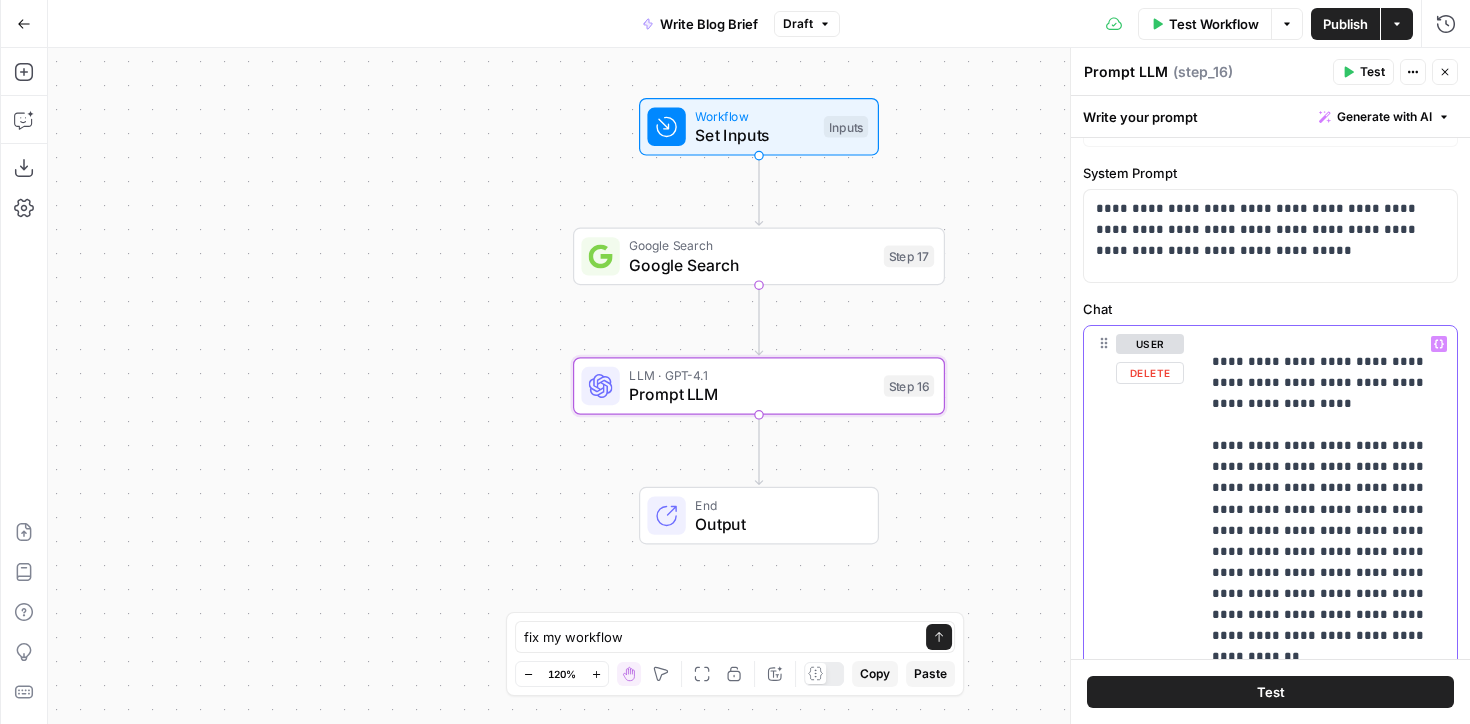 click on "**********" at bounding box center (1328, 614) 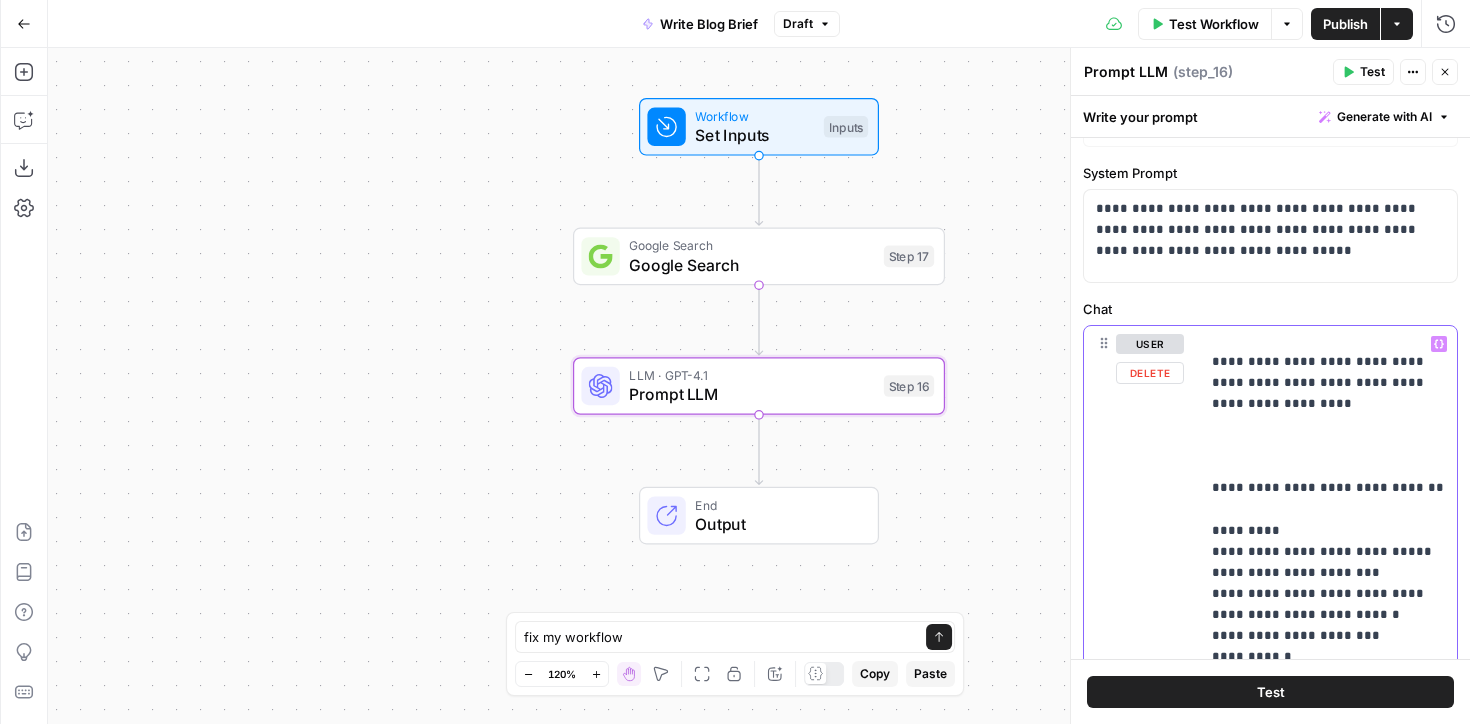 scroll, scrollTop: 363, scrollLeft: 0, axis: vertical 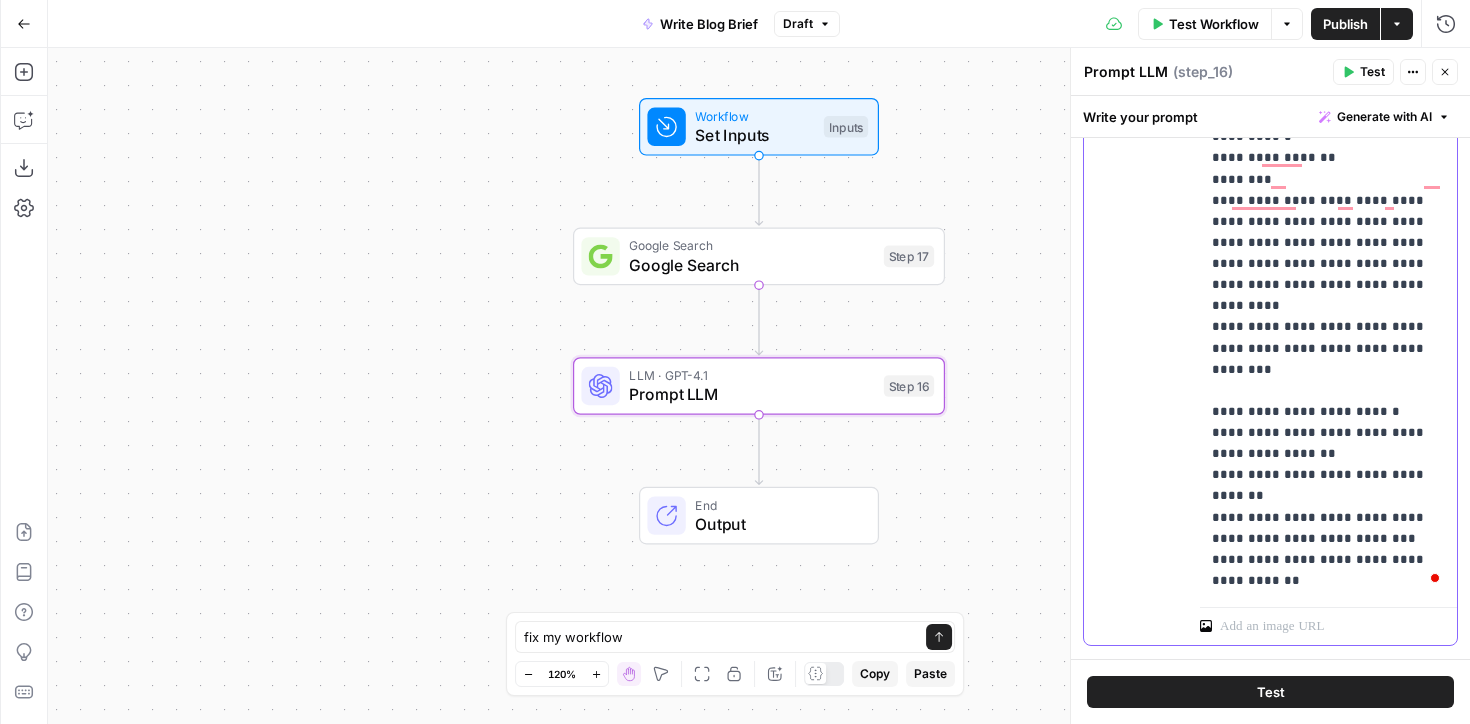 drag, startPoint x: 1298, startPoint y: 470, endPoint x: 1213, endPoint y: 334, distance: 160.37769 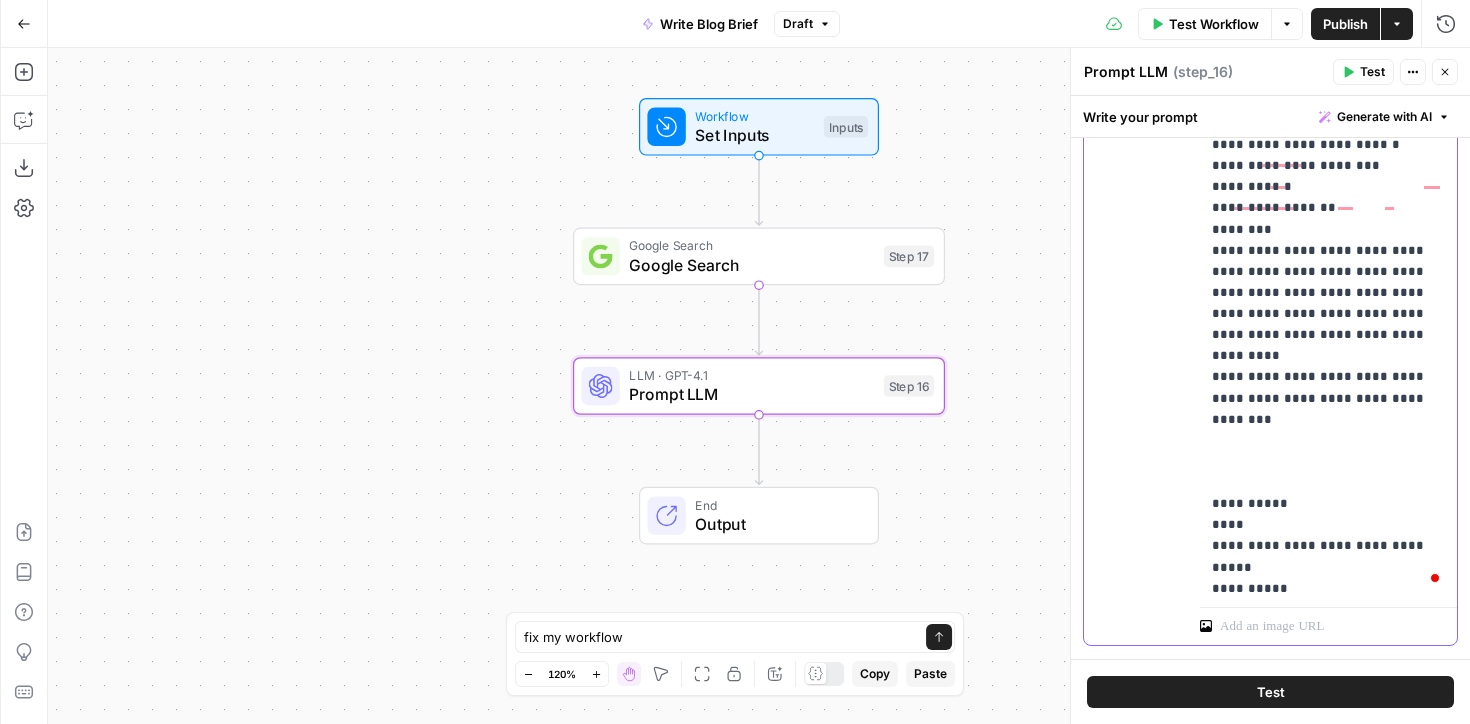 scroll, scrollTop: 194, scrollLeft: 0, axis: vertical 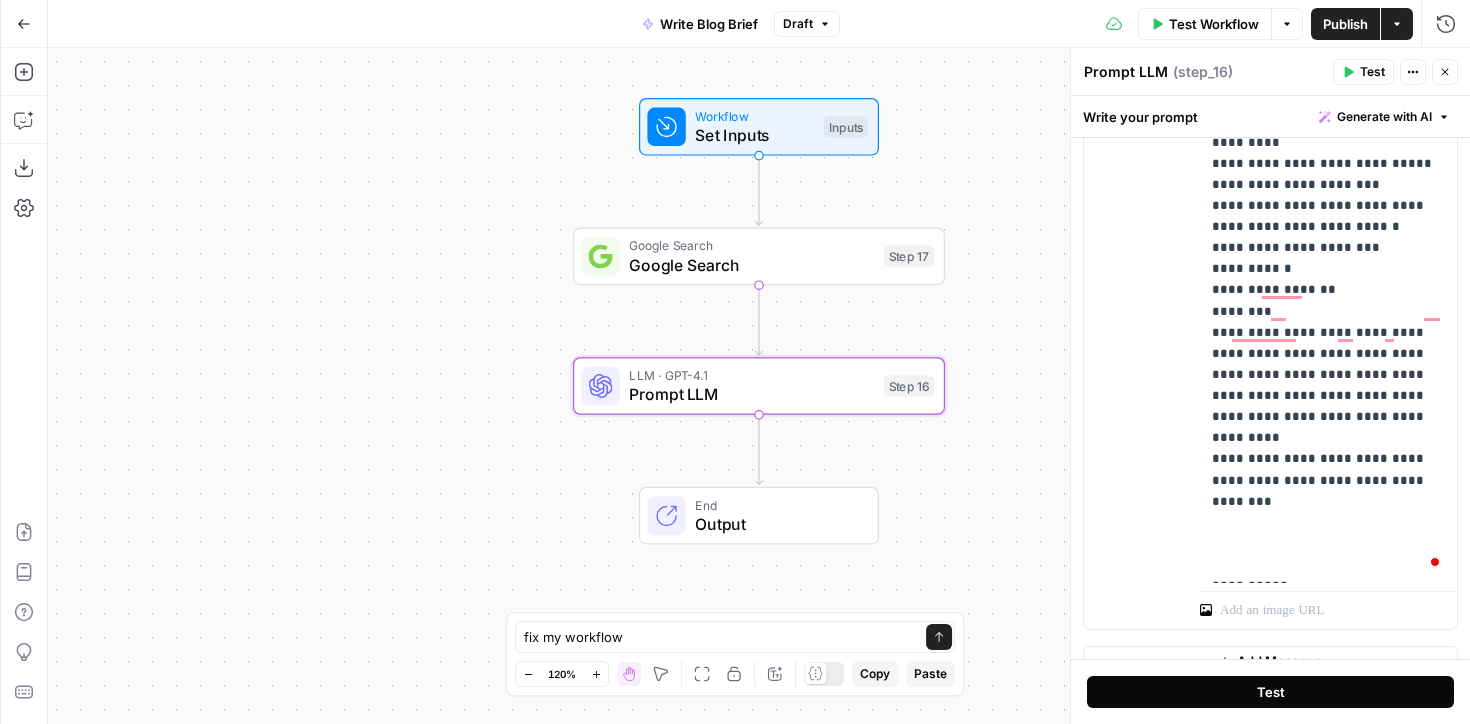 click on "Test" at bounding box center (1270, 692) 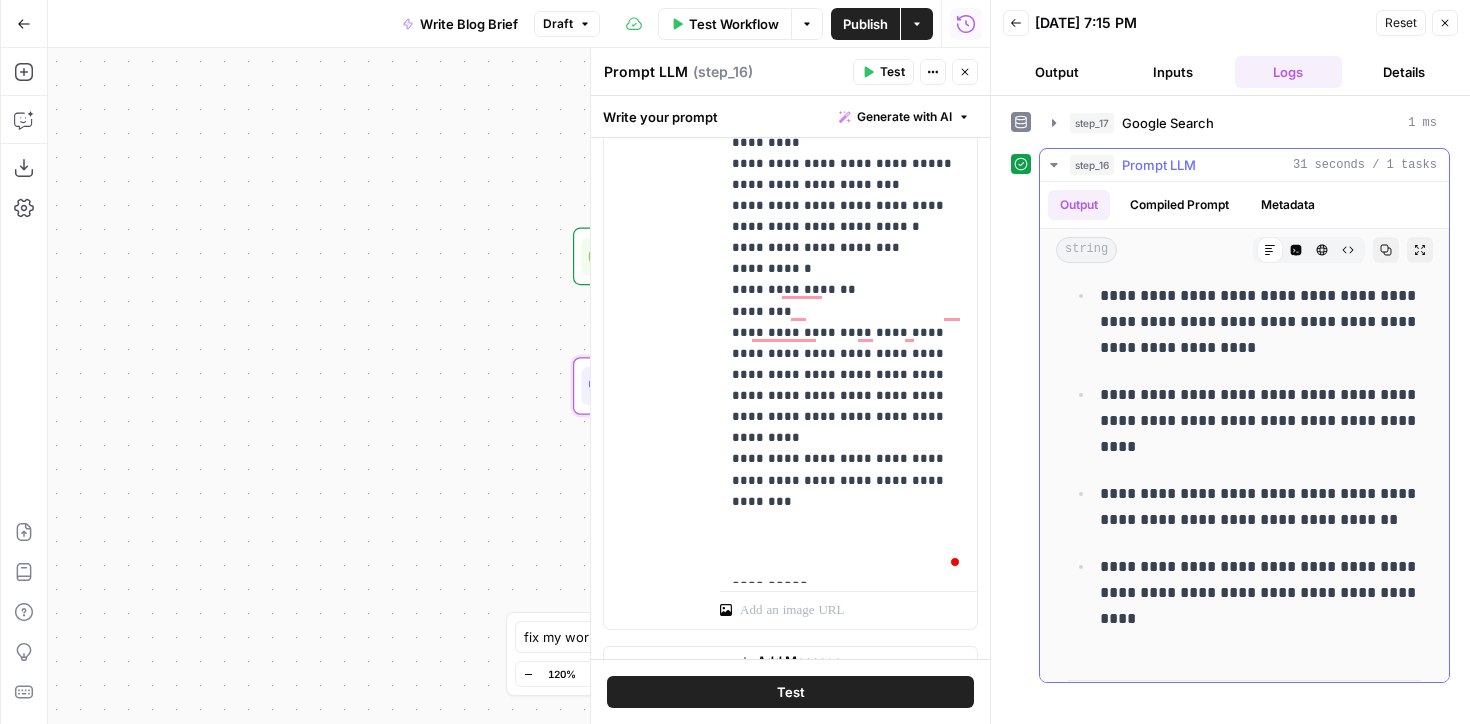 scroll, scrollTop: 7231, scrollLeft: 0, axis: vertical 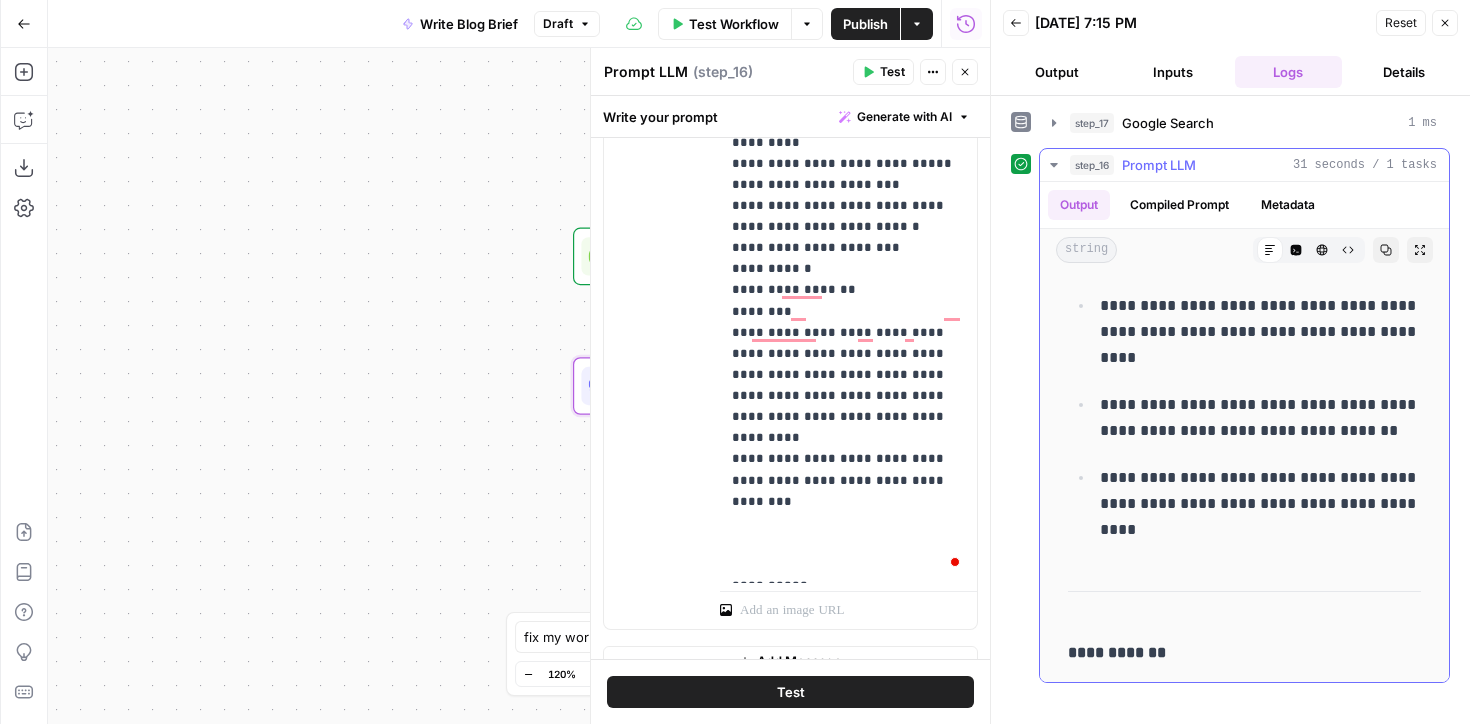 click on "**********" at bounding box center [1260, 504] 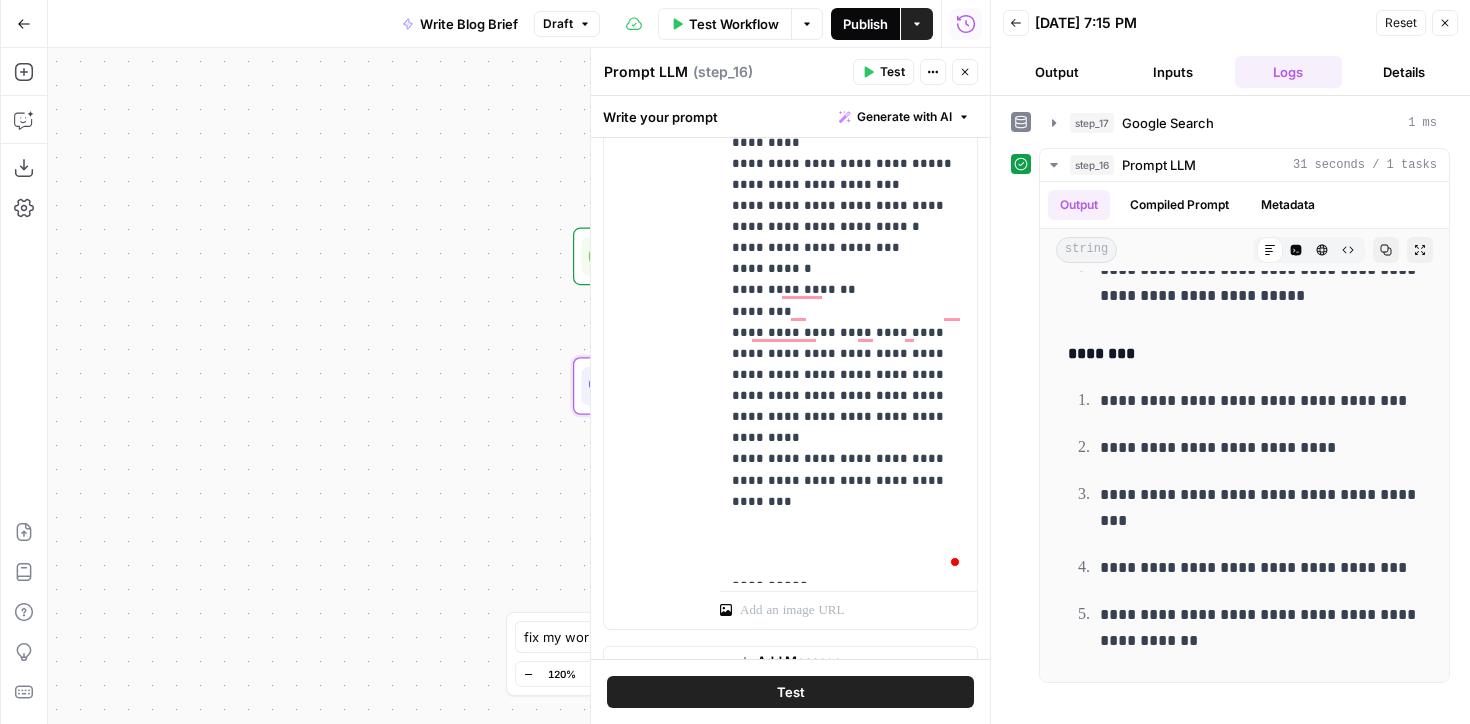 click on "Publish" at bounding box center [865, 24] 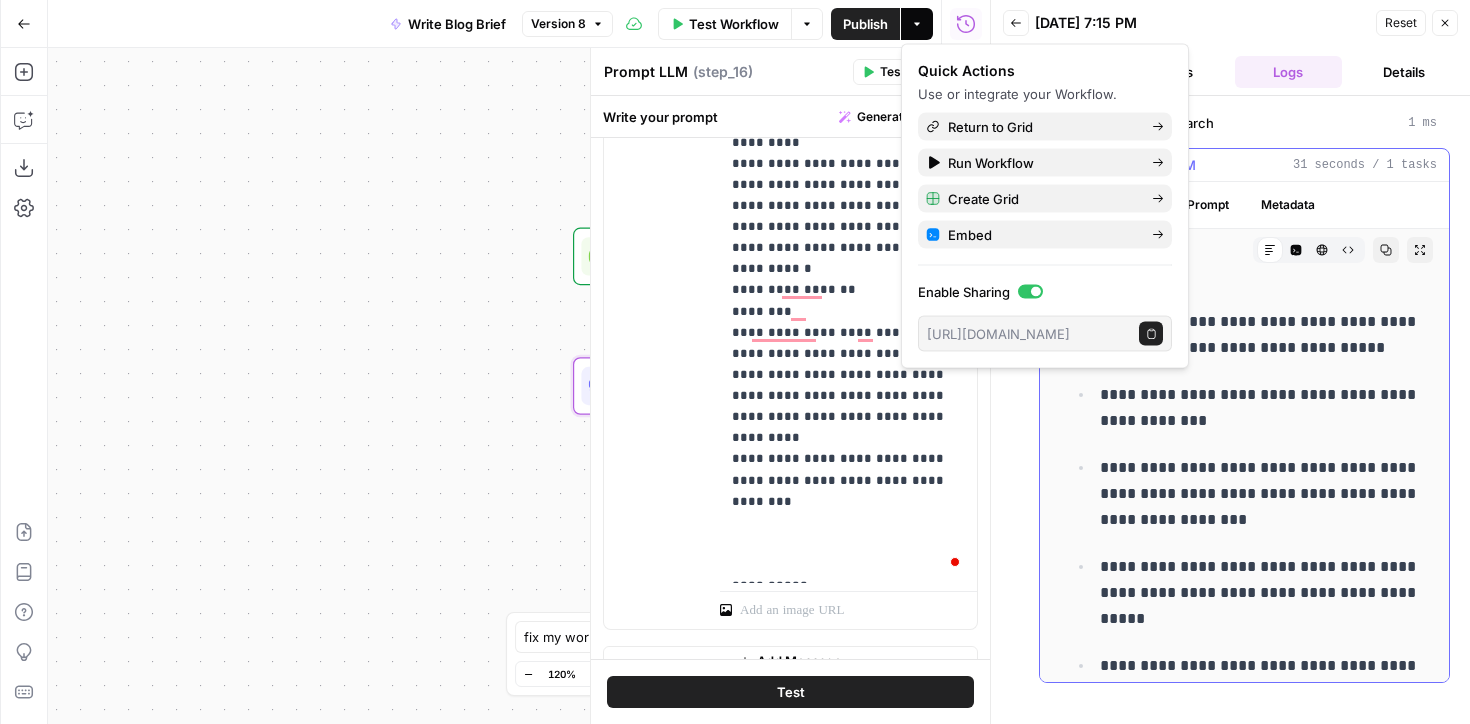 scroll, scrollTop: 7231, scrollLeft: 0, axis: vertical 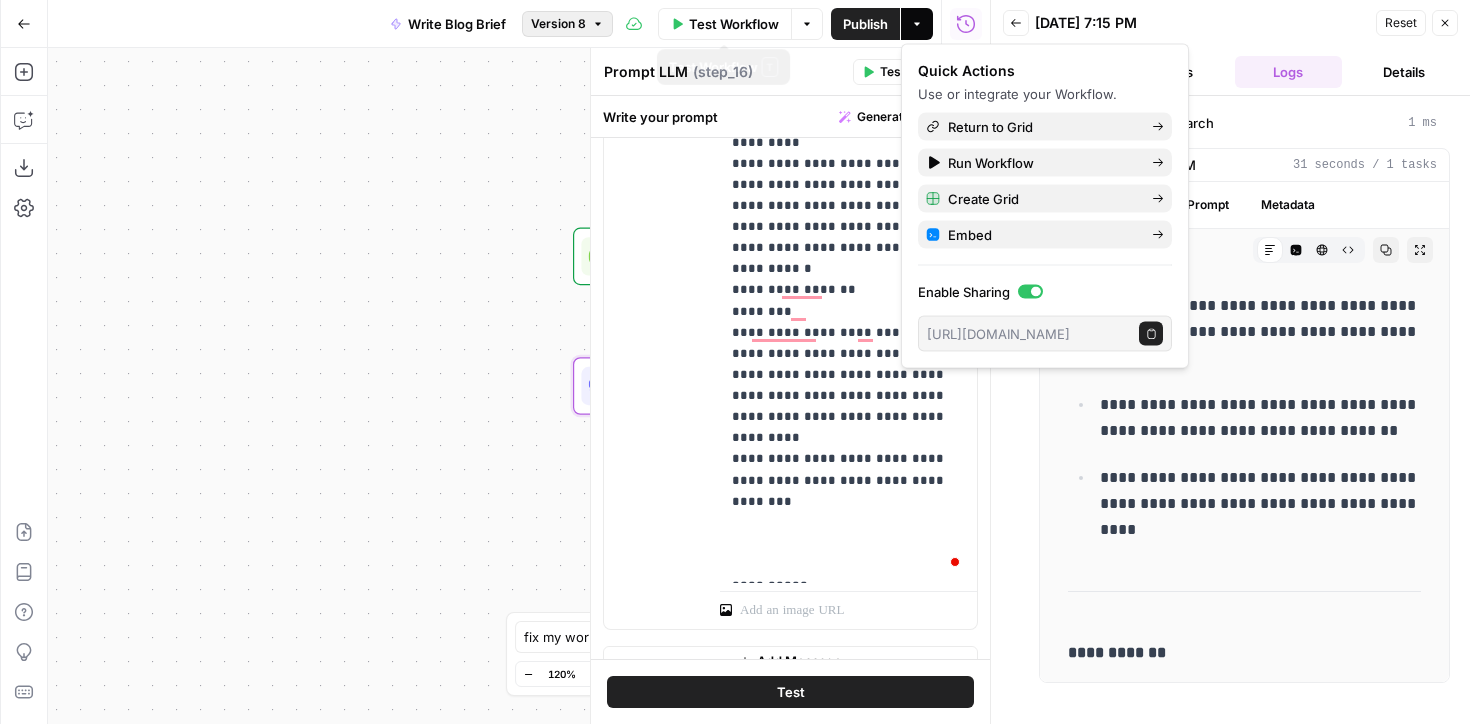 click on "Version 8" at bounding box center [558, 24] 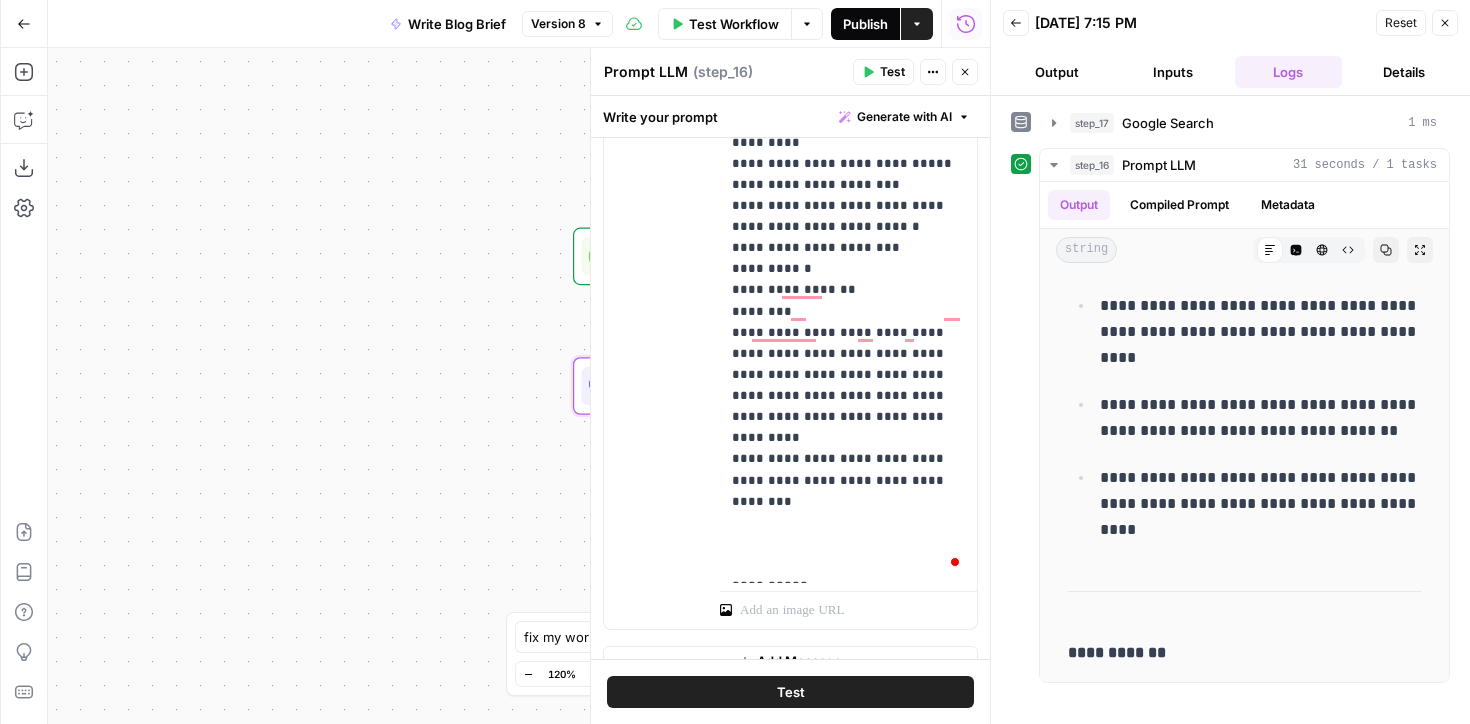 click on "Publish" at bounding box center (865, 24) 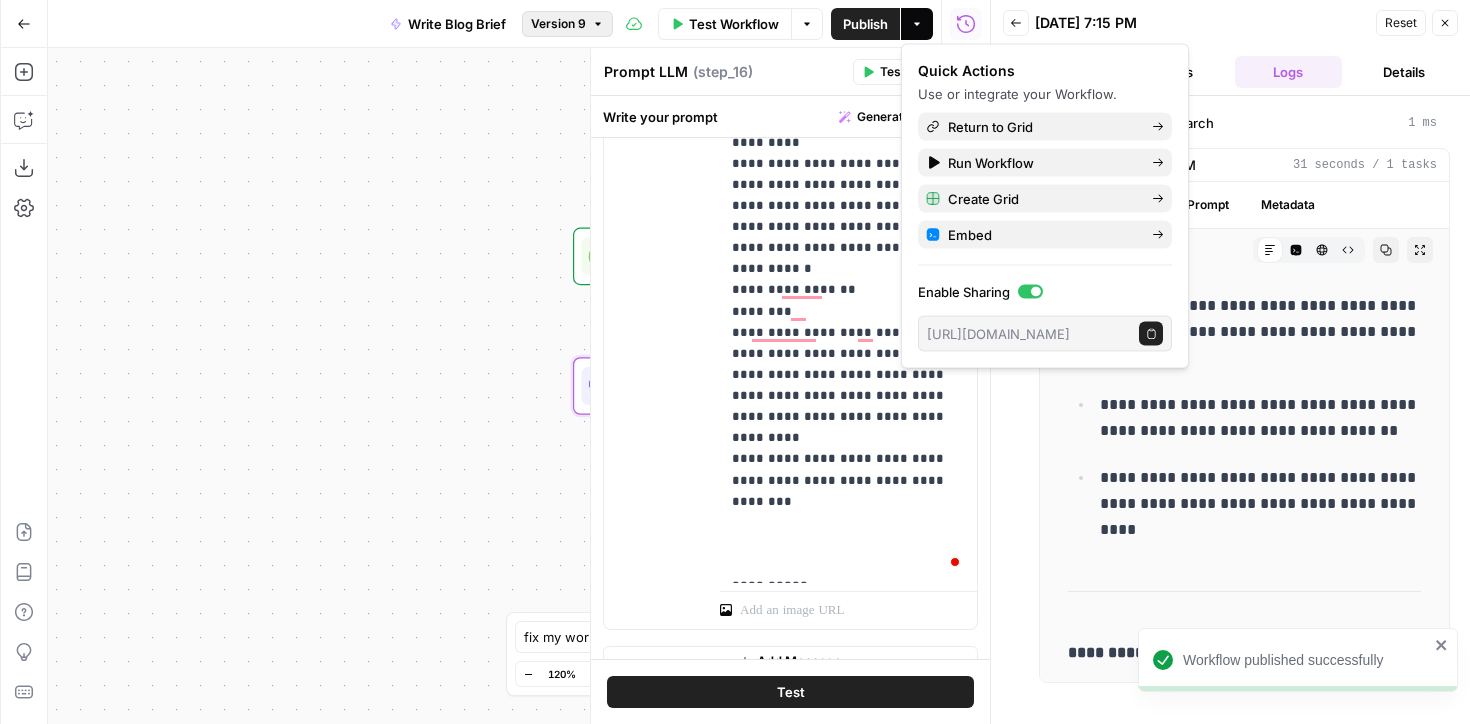 click 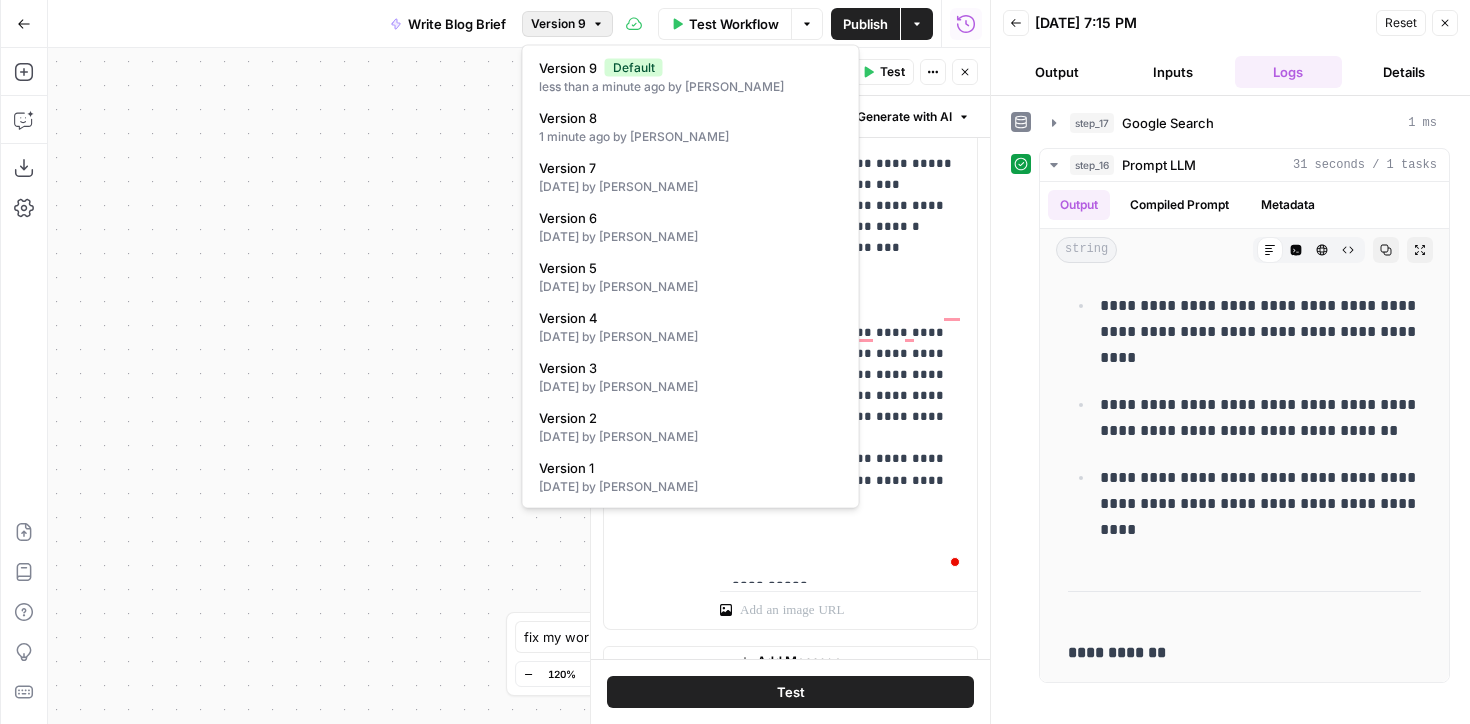click on "Workflow Set Inputs Inputs Google Search Google Search Step 17 LLM · GPT-4.1 Prompt LLM Step 16 End Output" at bounding box center [519, 386] 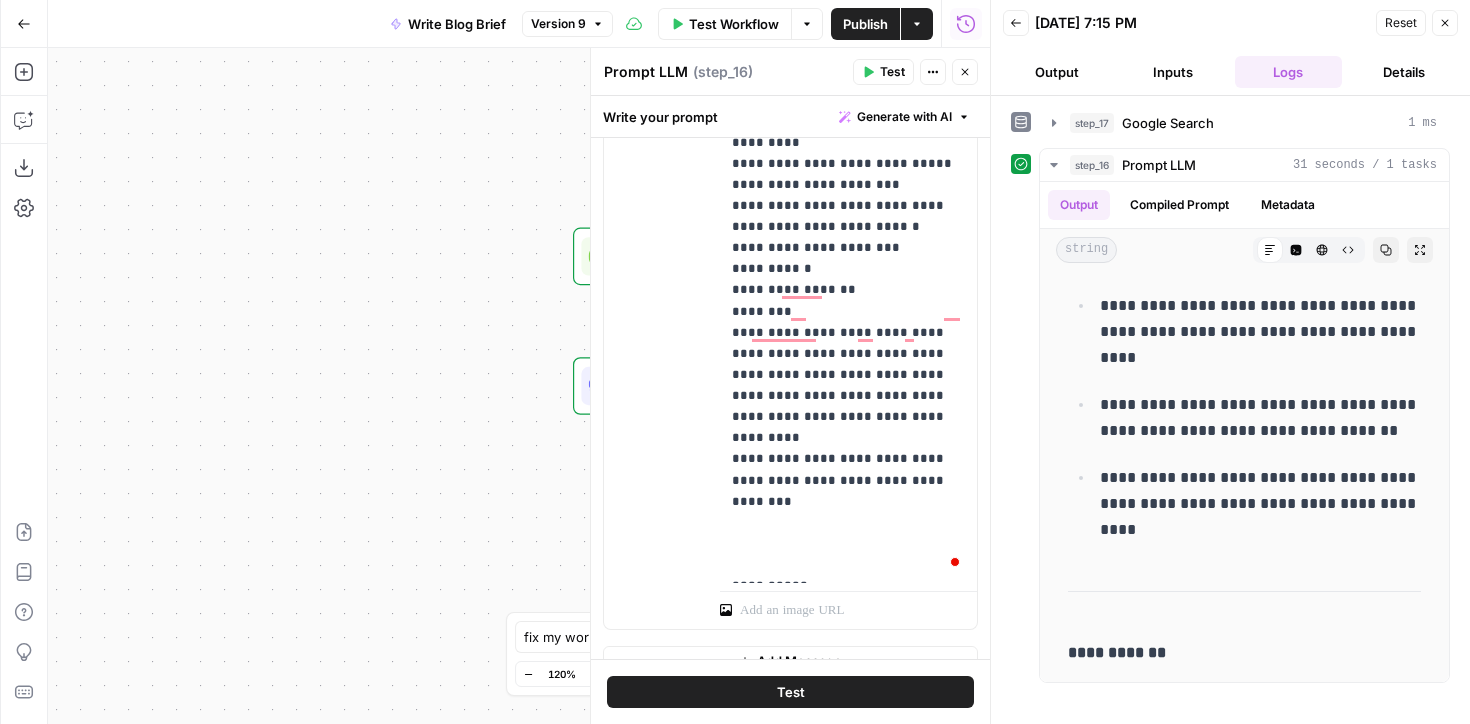 click on "Workflow Set Inputs Inputs Google Search Google Search Step 17 LLM · GPT-4.1 Prompt LLM Step 16 End Output" at bounding box center [519, 386] 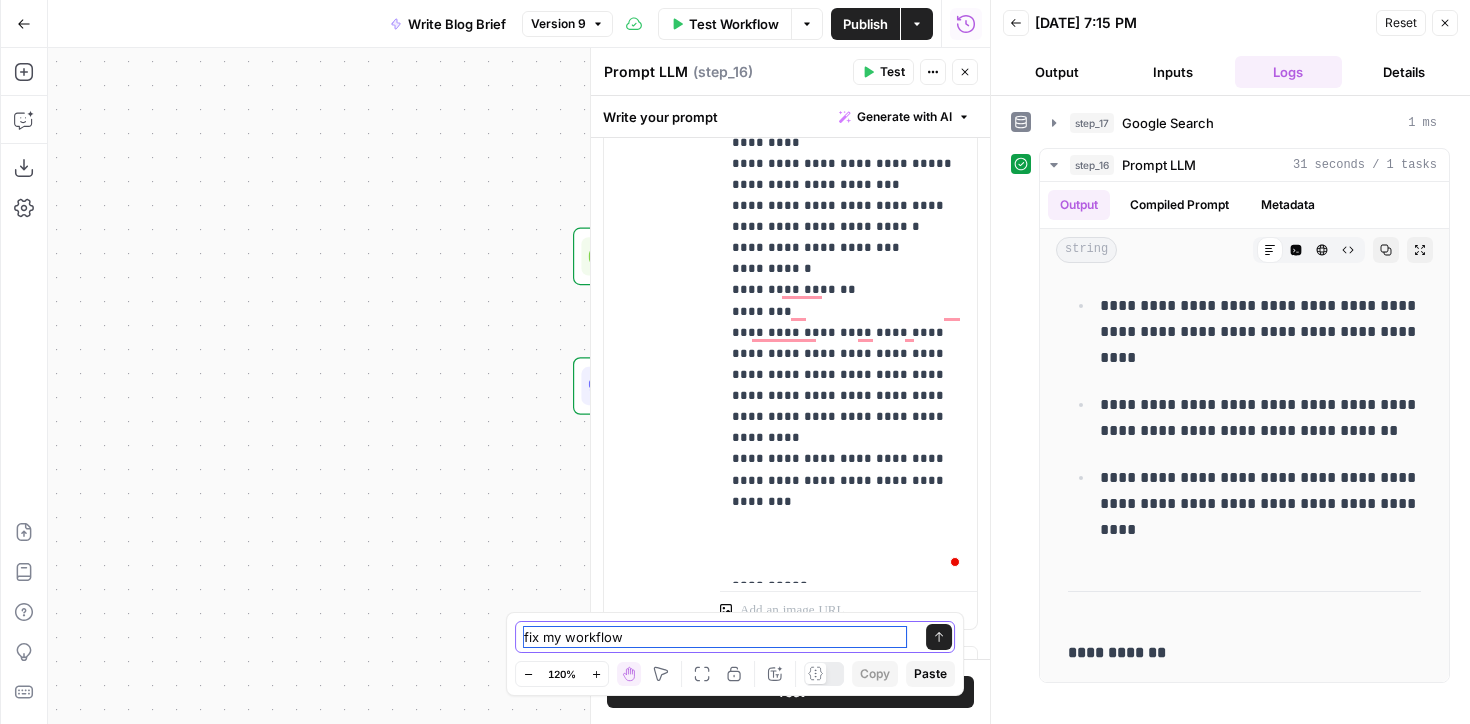 click on "fix my workflow" at bounding box center (715, 637) 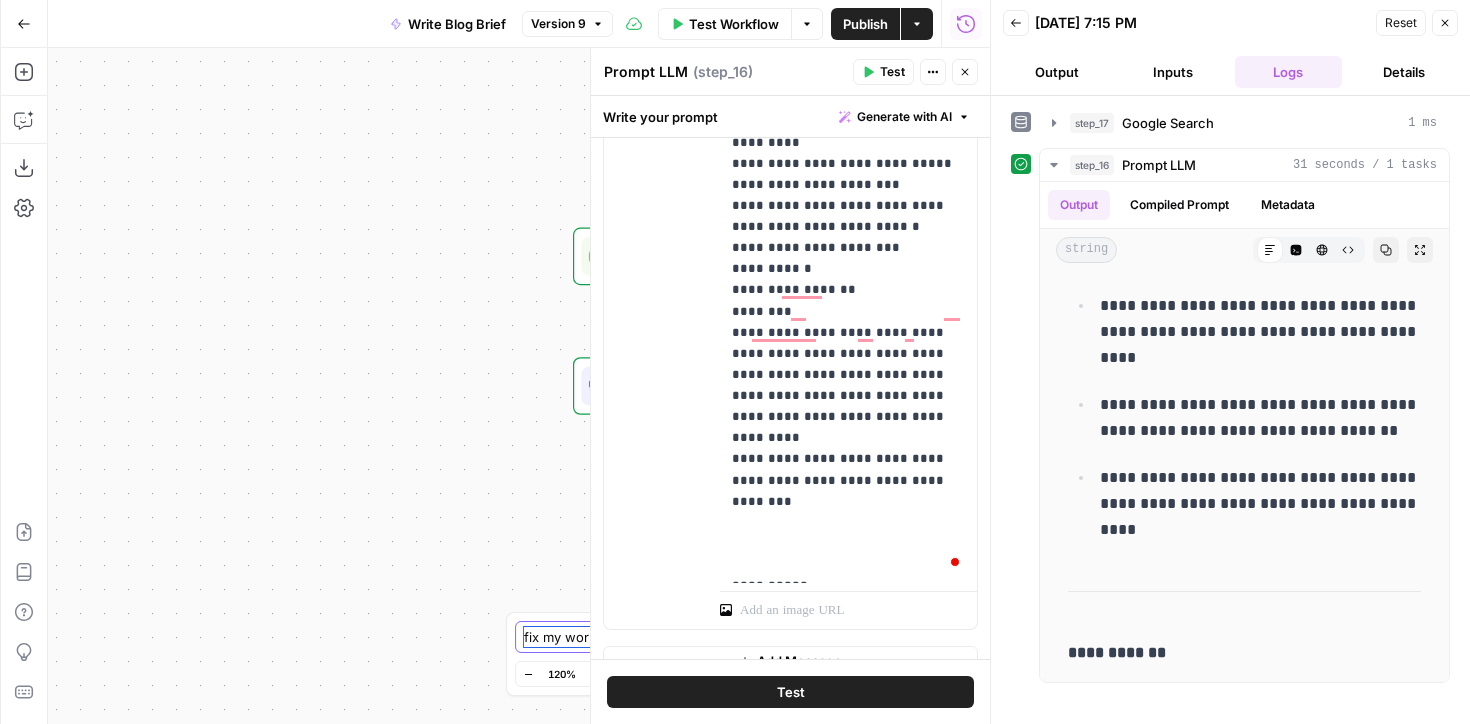 drag, startPoint x: 647, startPoint y: 643, endPoint x: 480, endPoint y: 637, distance: 167.10774 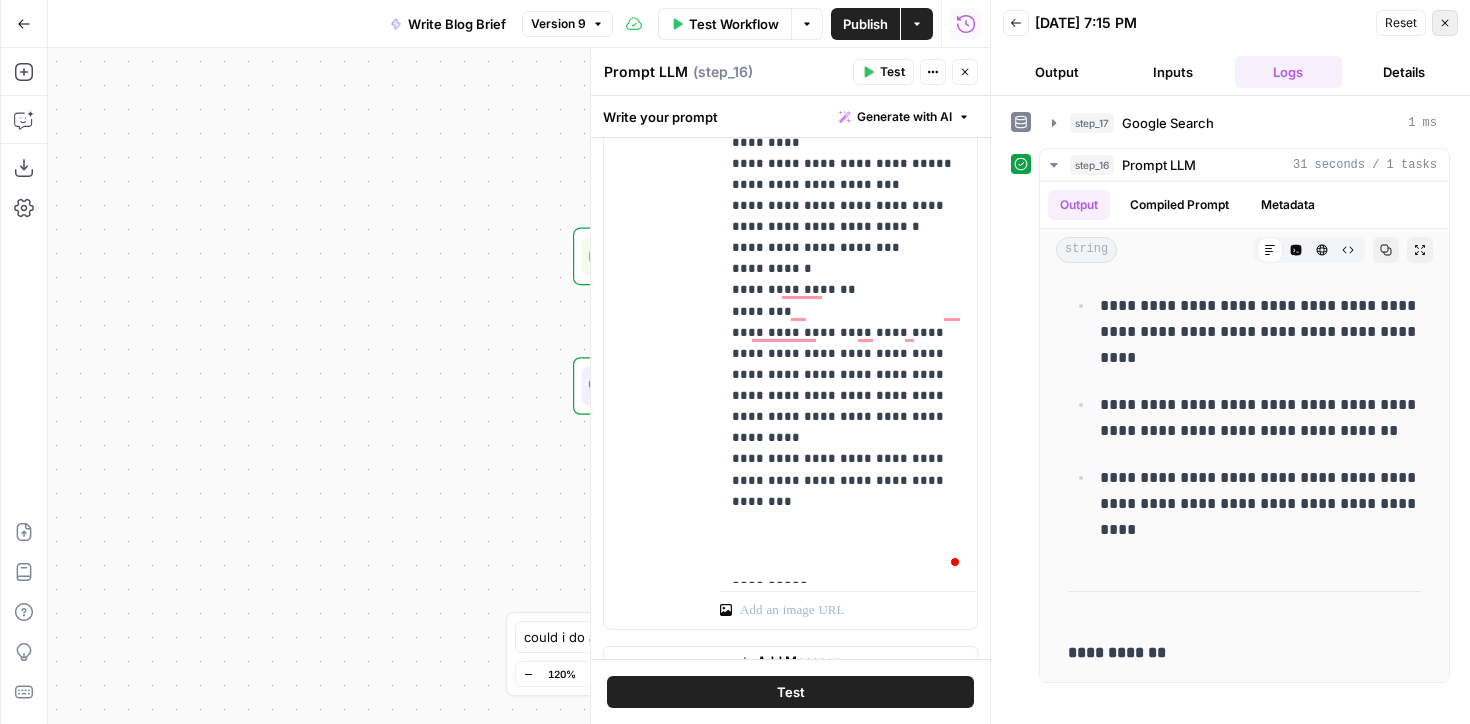 click 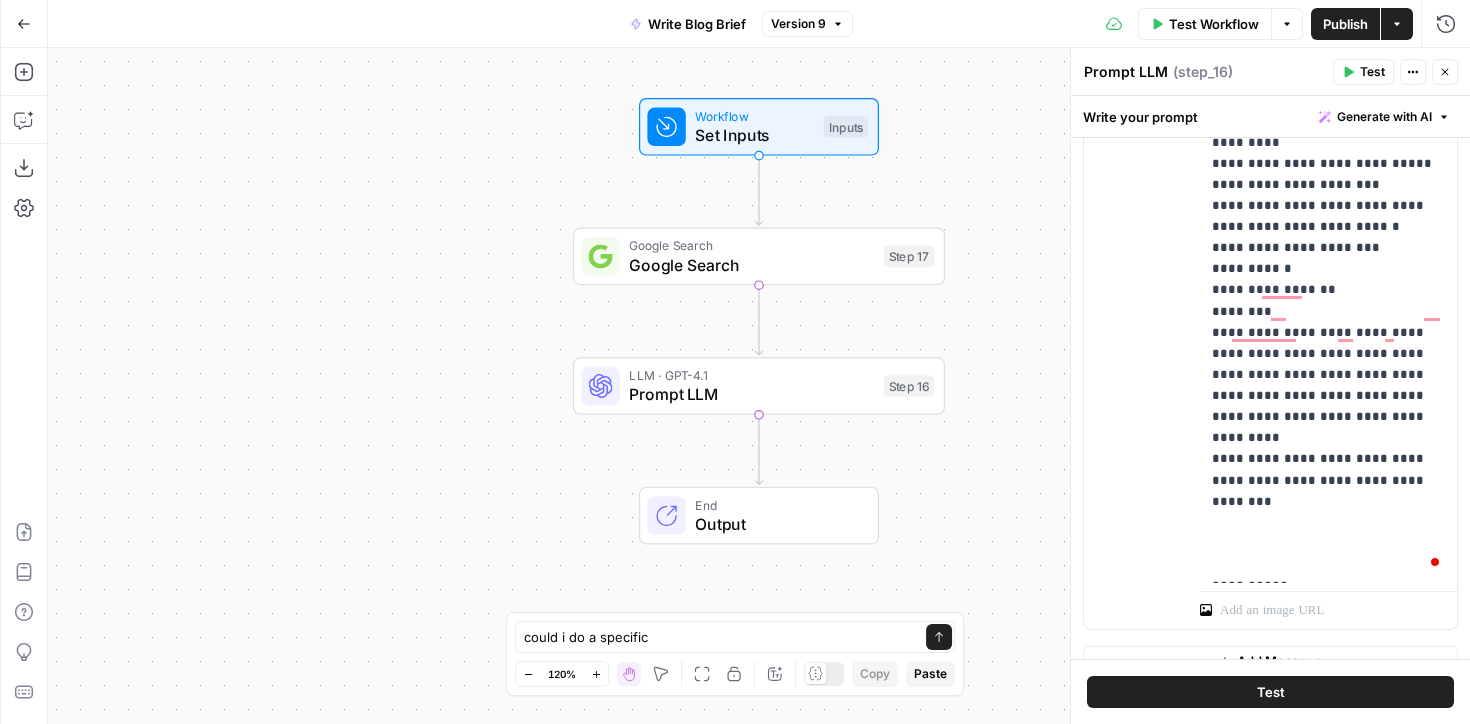 click on "Hand M" at bounding box center (629, 634) 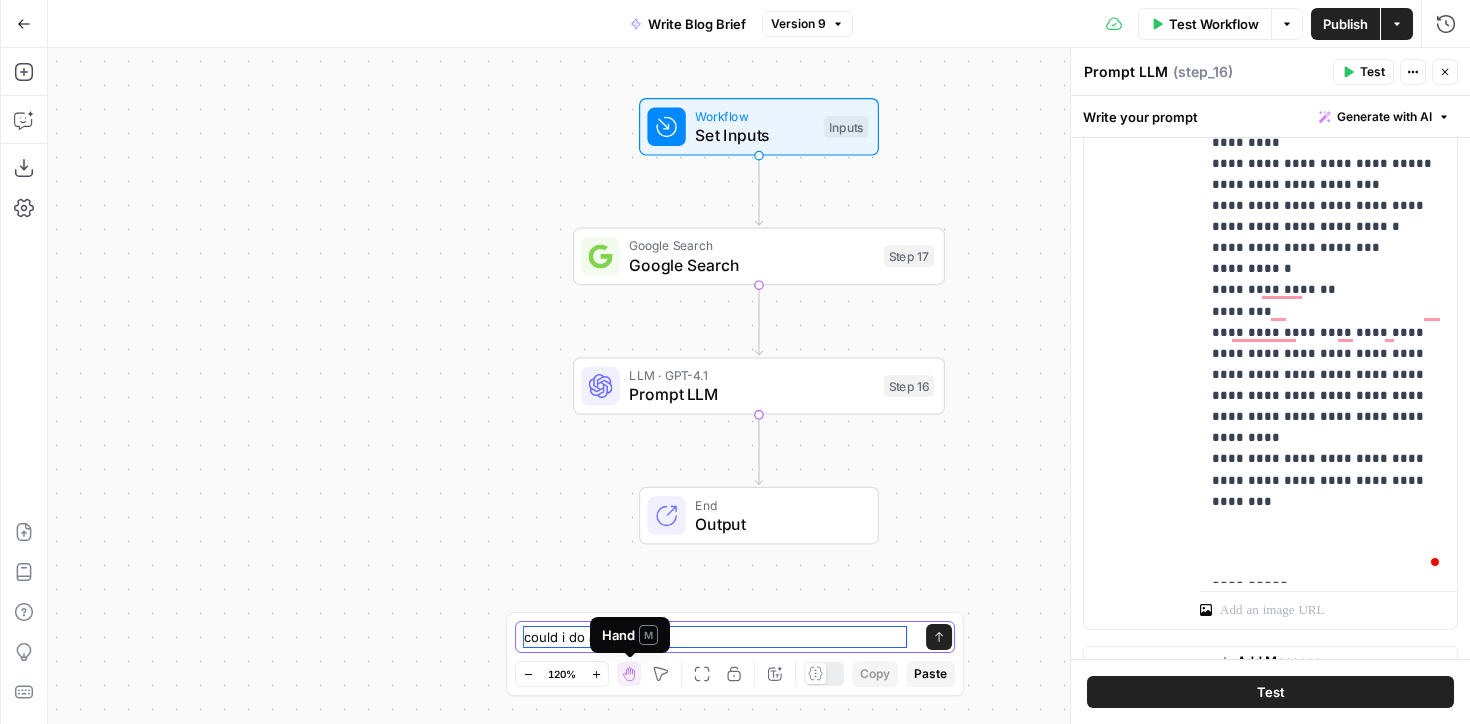 click on "could i do a specific" at bounding box center (715, 637) 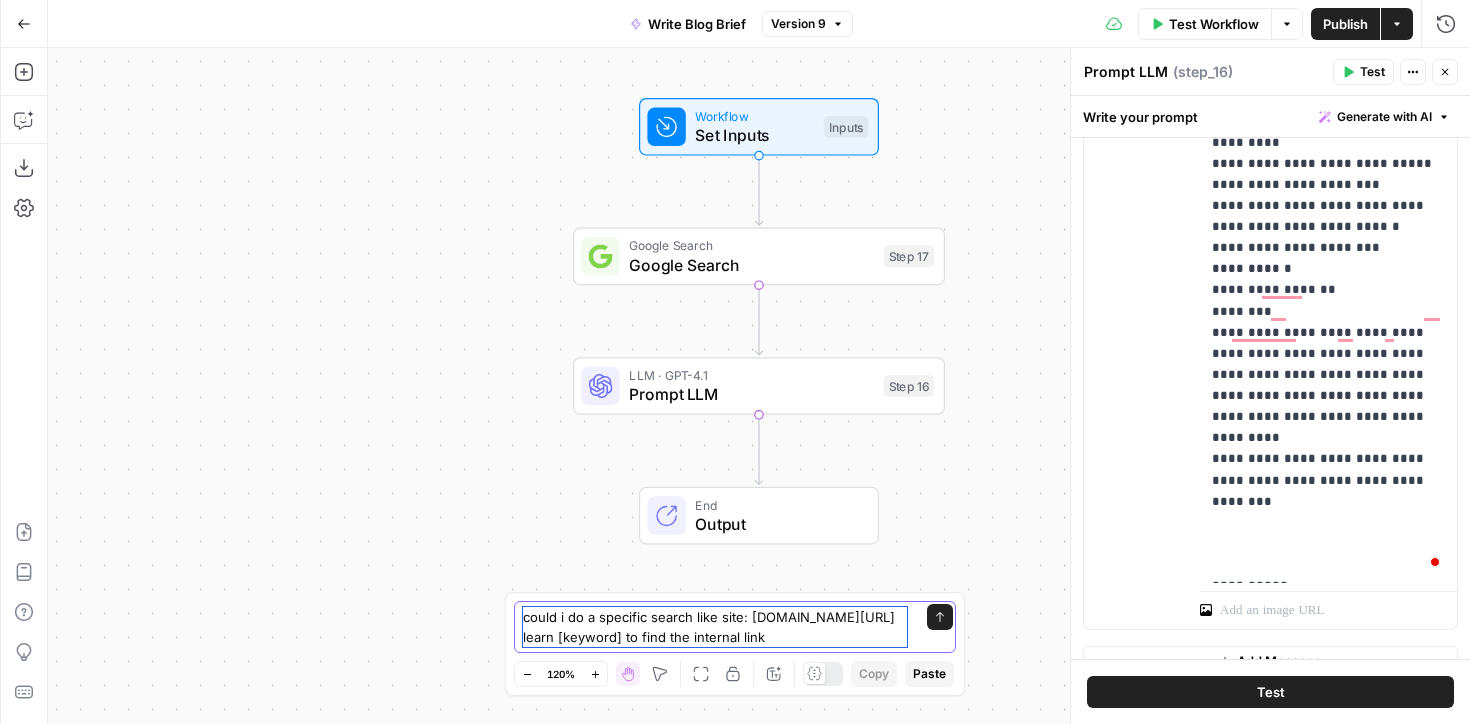 type on "could i do a specific search like site: [DOMAIN_NAME][URL] learn [keyword] to find the internal links" 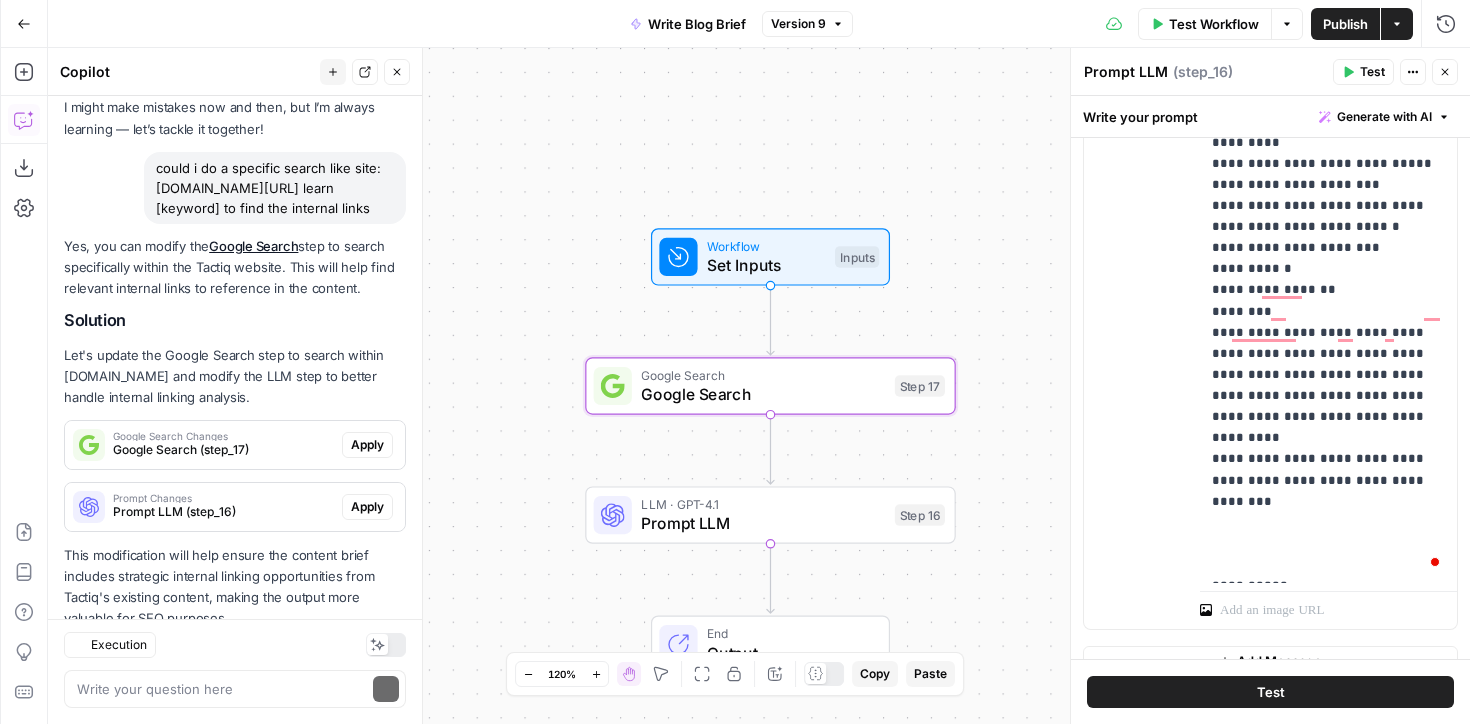 scroll, scrollTop: 162, scrollLeft: 0, axis: vertical 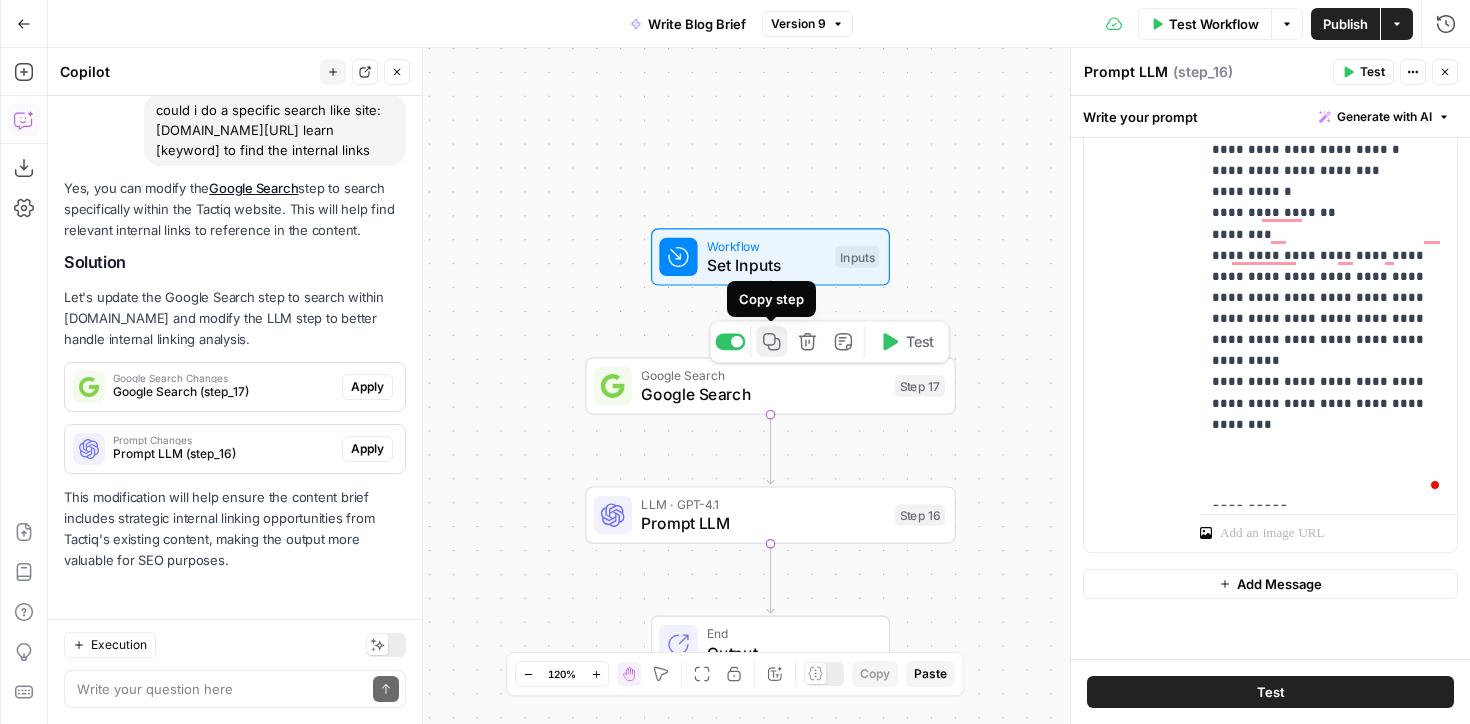click 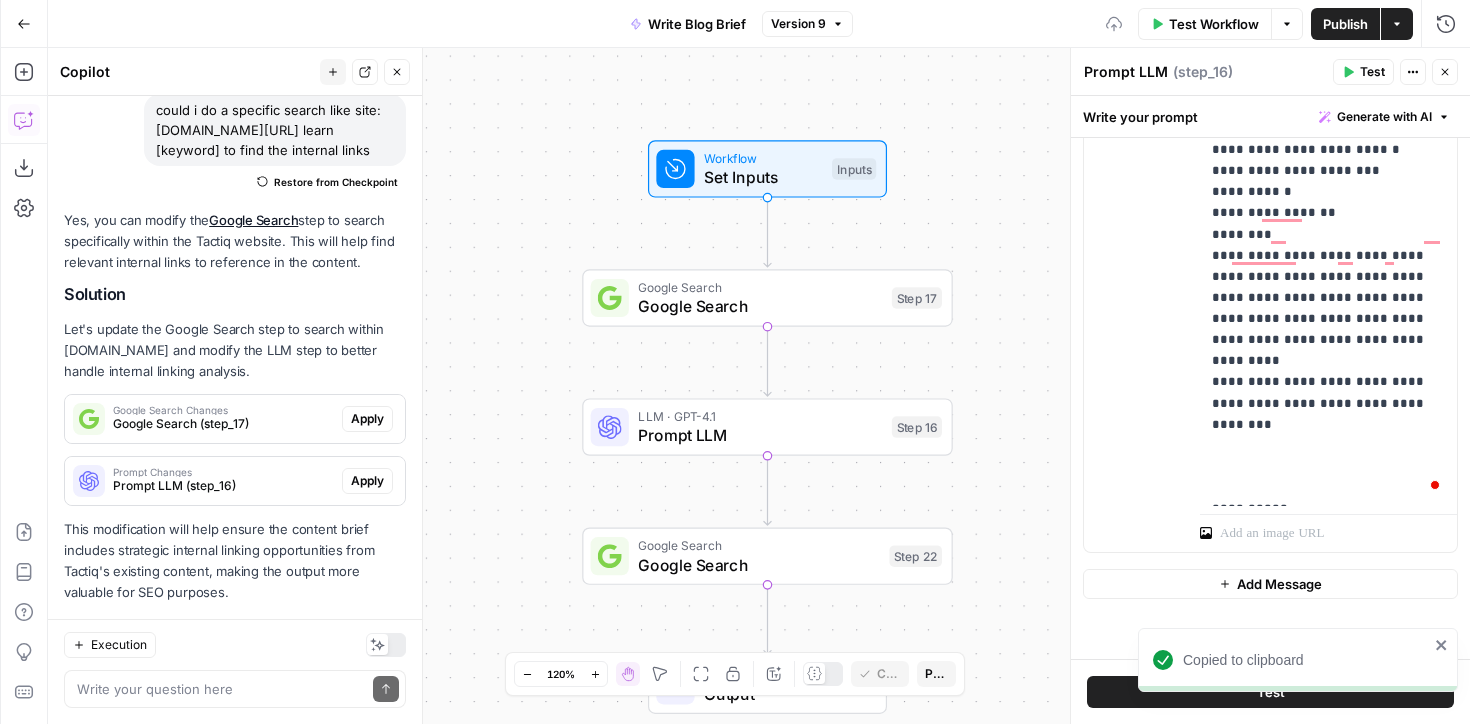 scroll, scrollTop: 194, scrollLeft: 0, axis: vertical 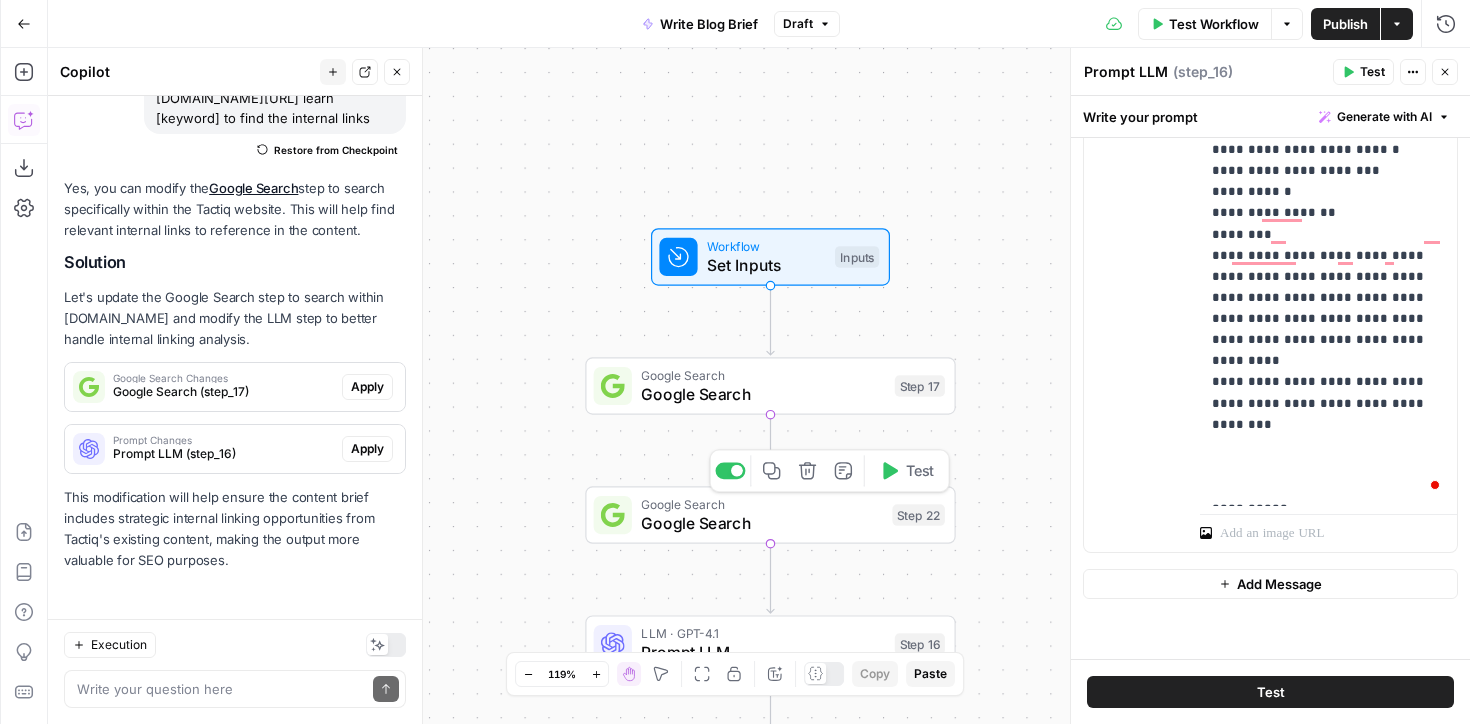 click on "Google Search" at bounding box center (761, 523) 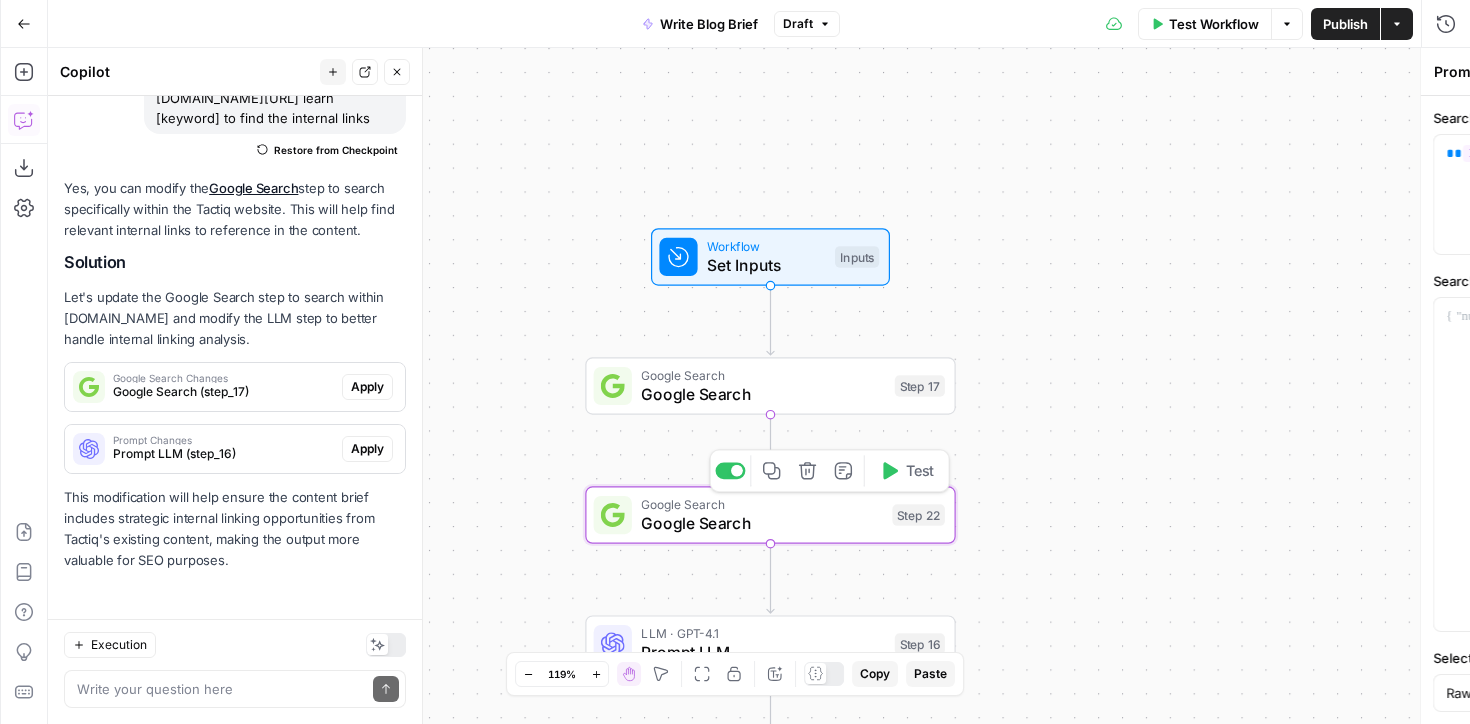 type on "Google Search" 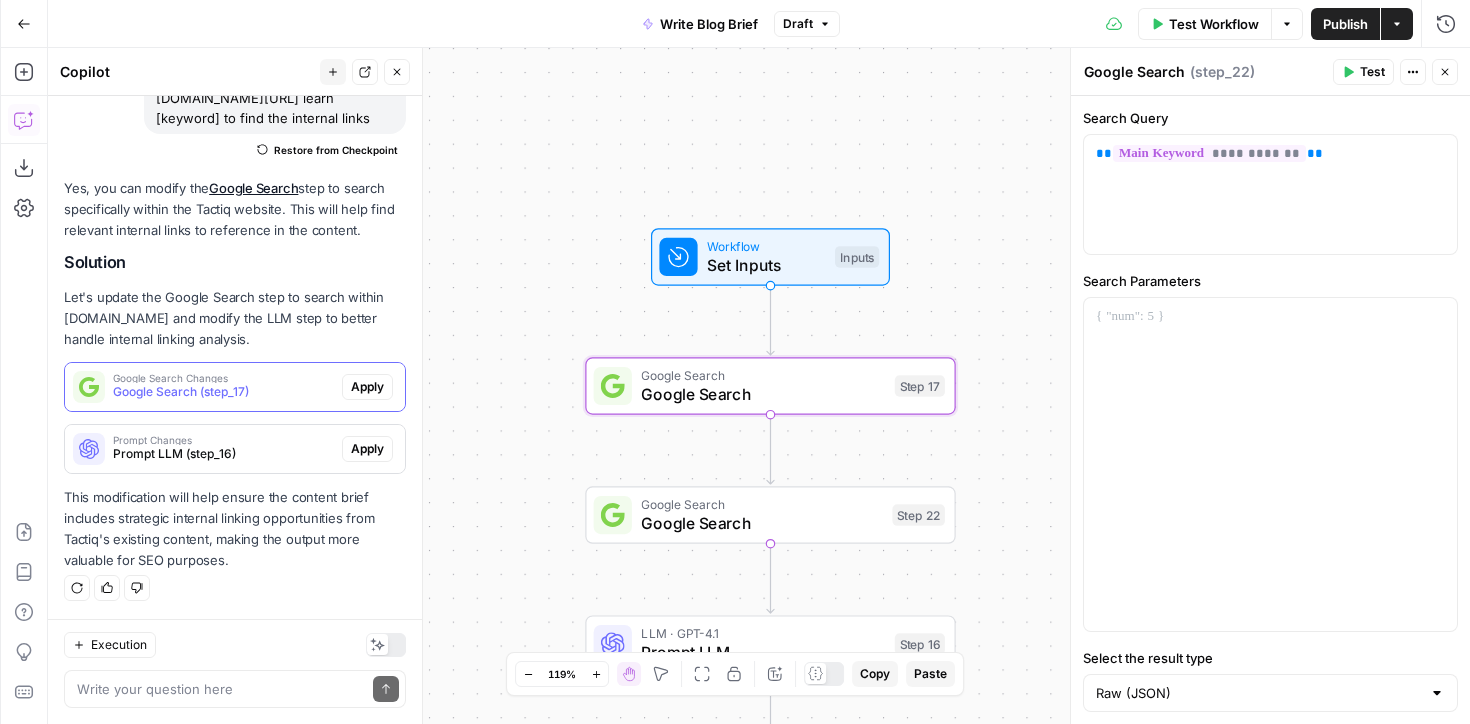click on "Google Search (step_17)" at bounding box center (223, 392) 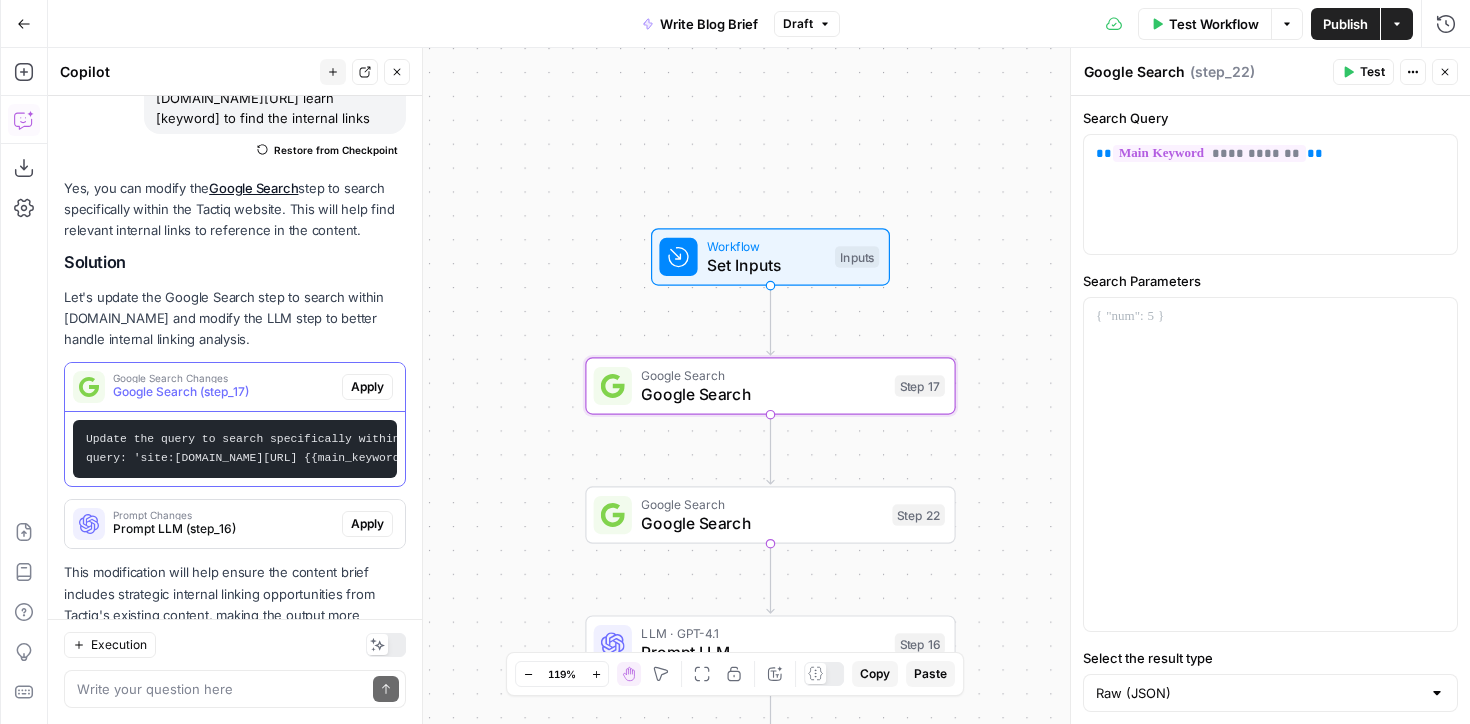 click on "Update the query to search specifically within [DOMAIN_NAME]:
query: 'site:[DOMAIN_NAME][URL] {{main_keyword}}'" at bounding box center [294, 449] 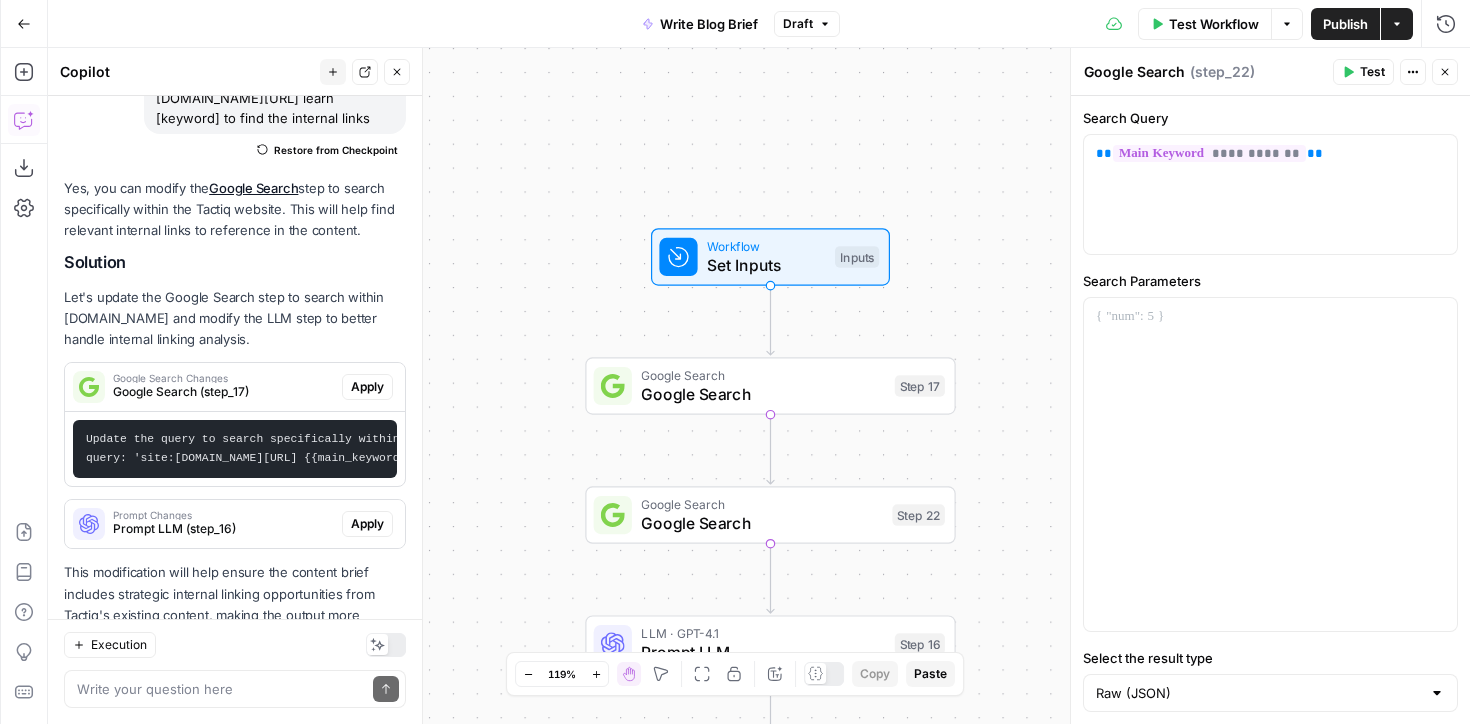 scroll, scrollTop: 270, scrollLeft: 0, axis: vertical 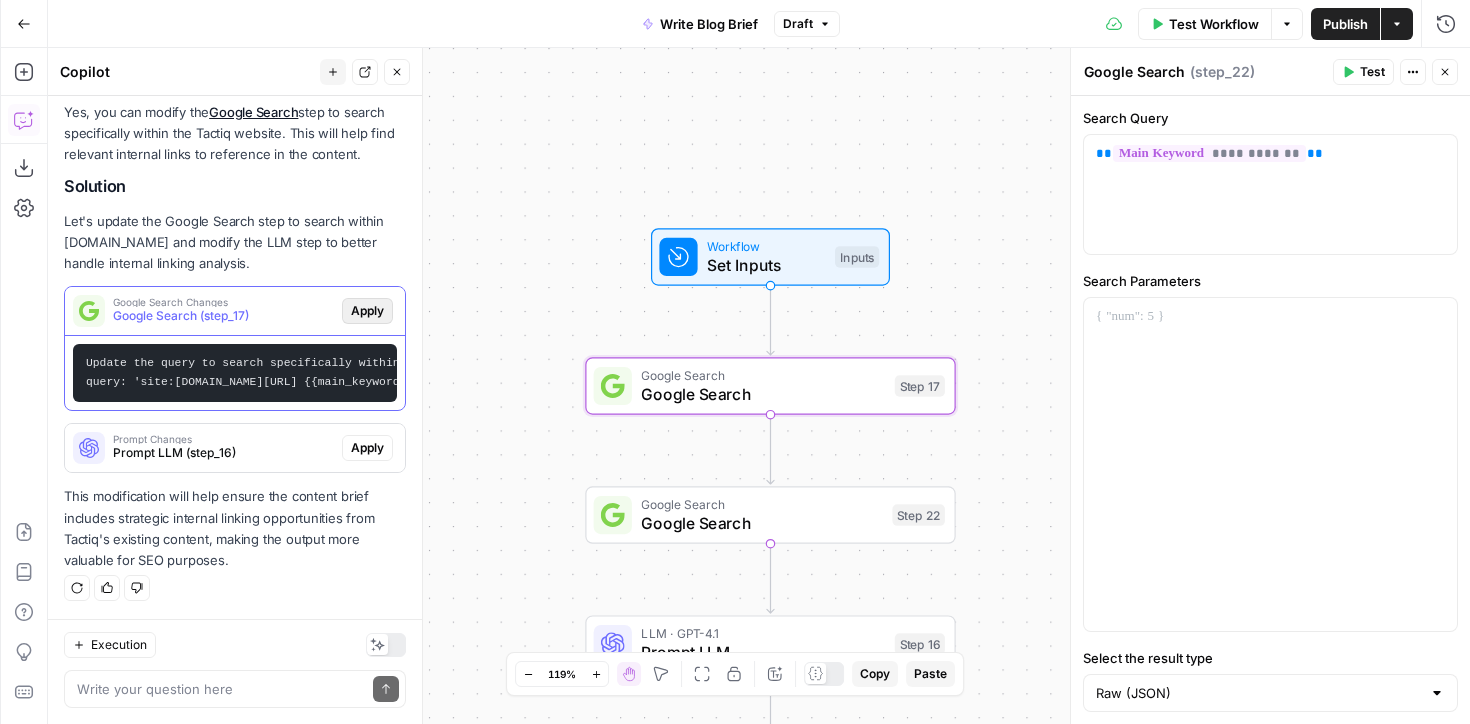 click on "Apply" at bounding box center (367, 311) 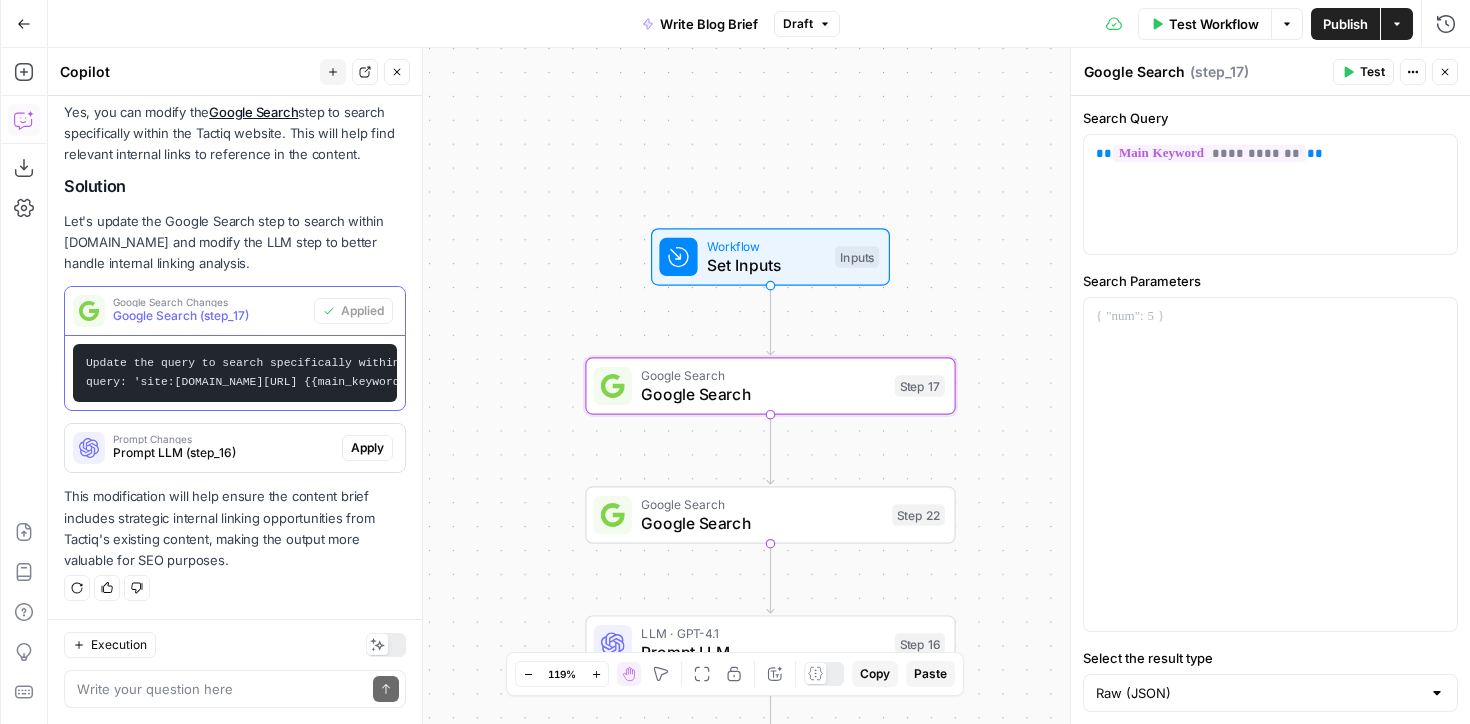 click on "Update the query to search specifically within [DOMAIN_NAME]:
query: 'site:[DOMAIN_NAME][URL] {{main_keyword}}'" at bounding box center (294, 373) 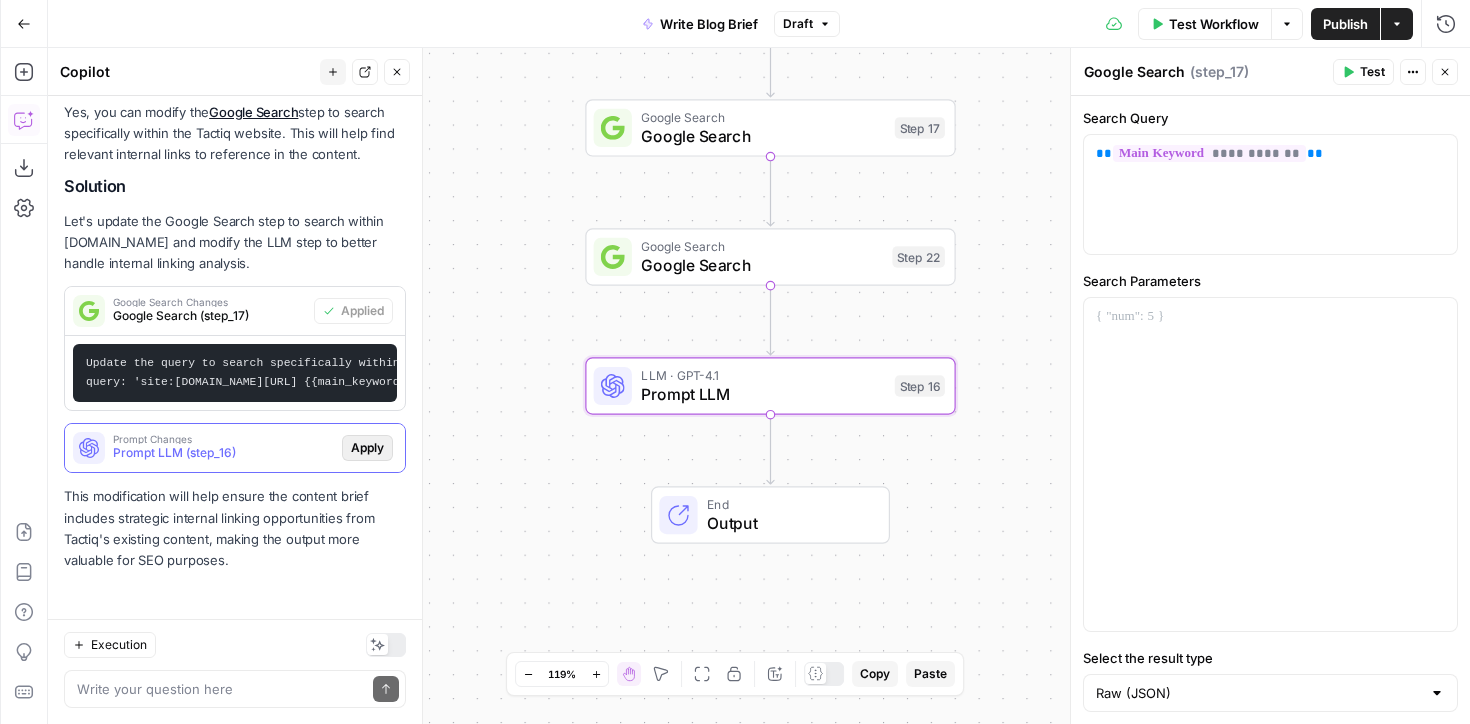 click on "Apply" at bounding box center [367, 448] 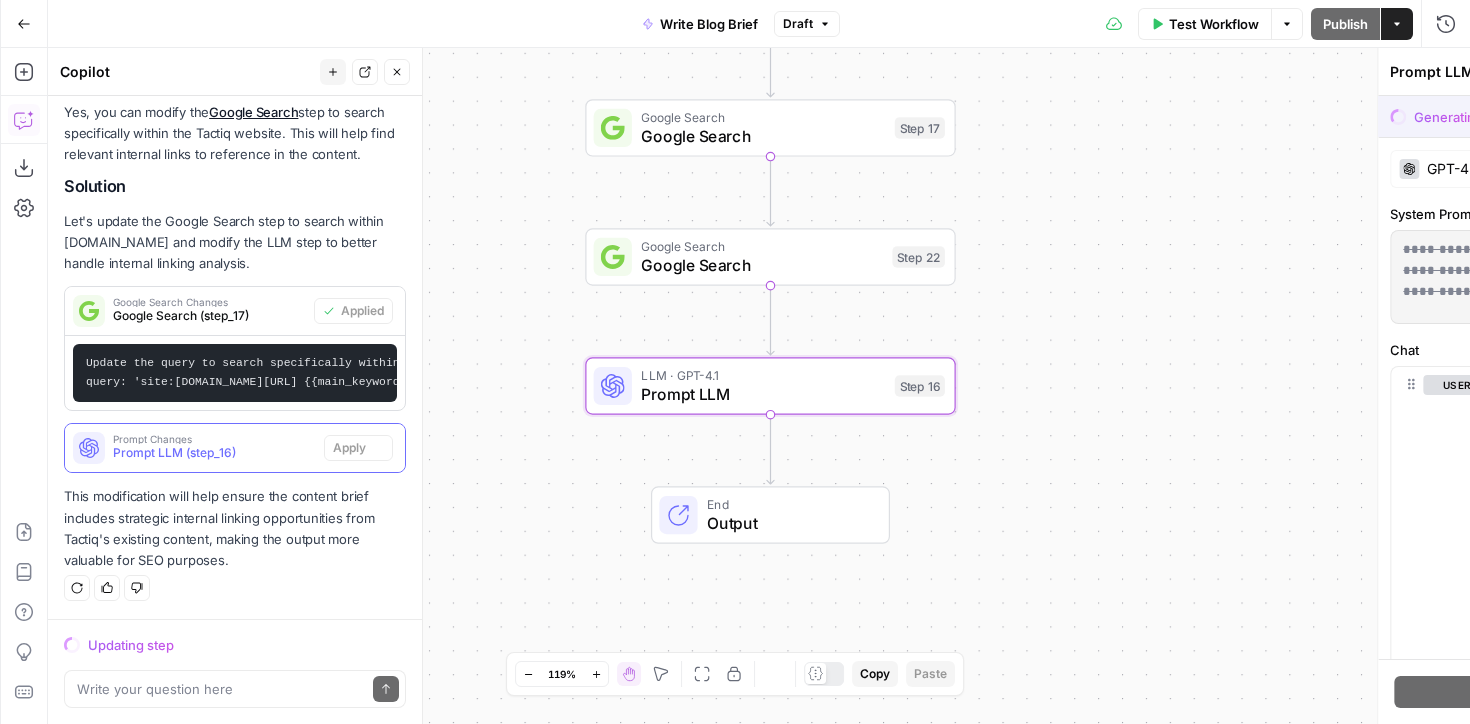 scroll, scrollTop: 238, scrollLeft: 0, axis: vertical 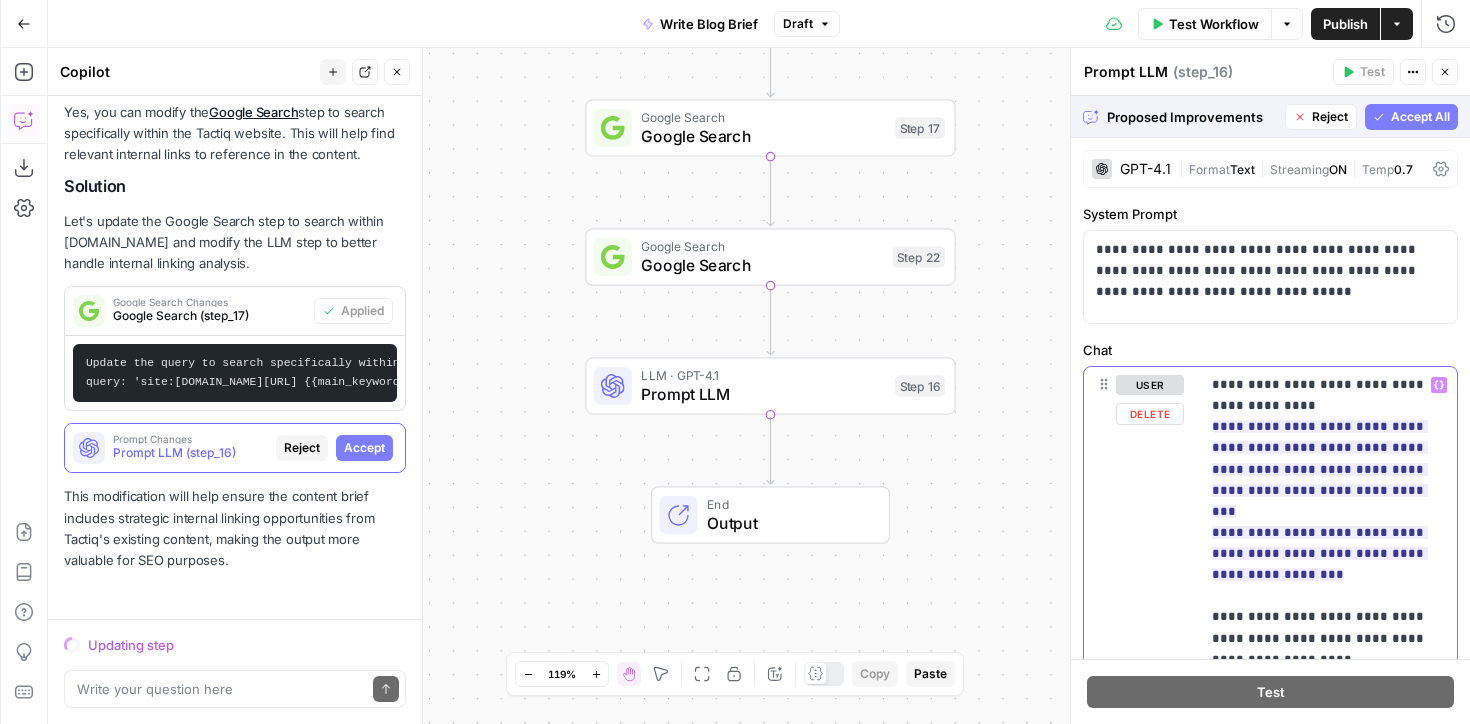 click on "**********" at bounding box center [1328, 722] 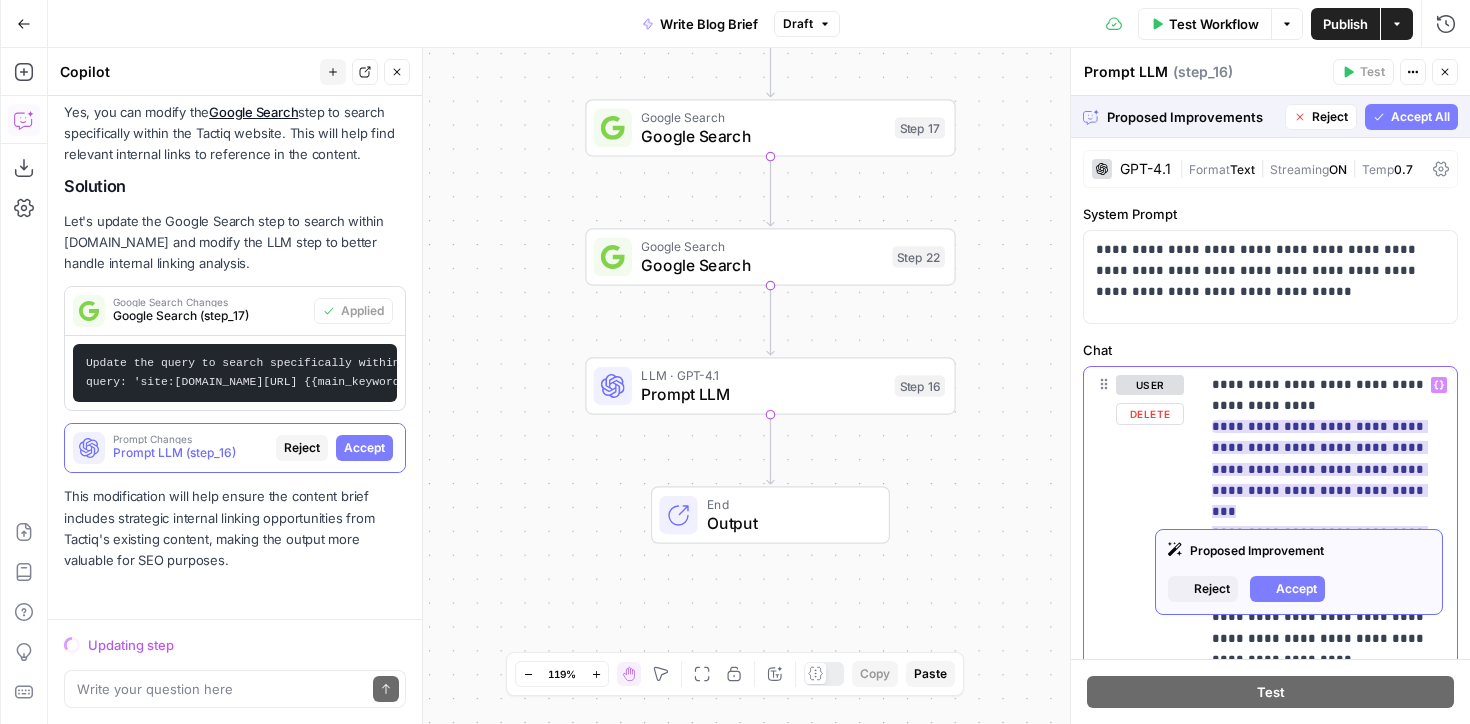 scroll, scrollTop: 429, scrollLeft: 0, axis: vertical 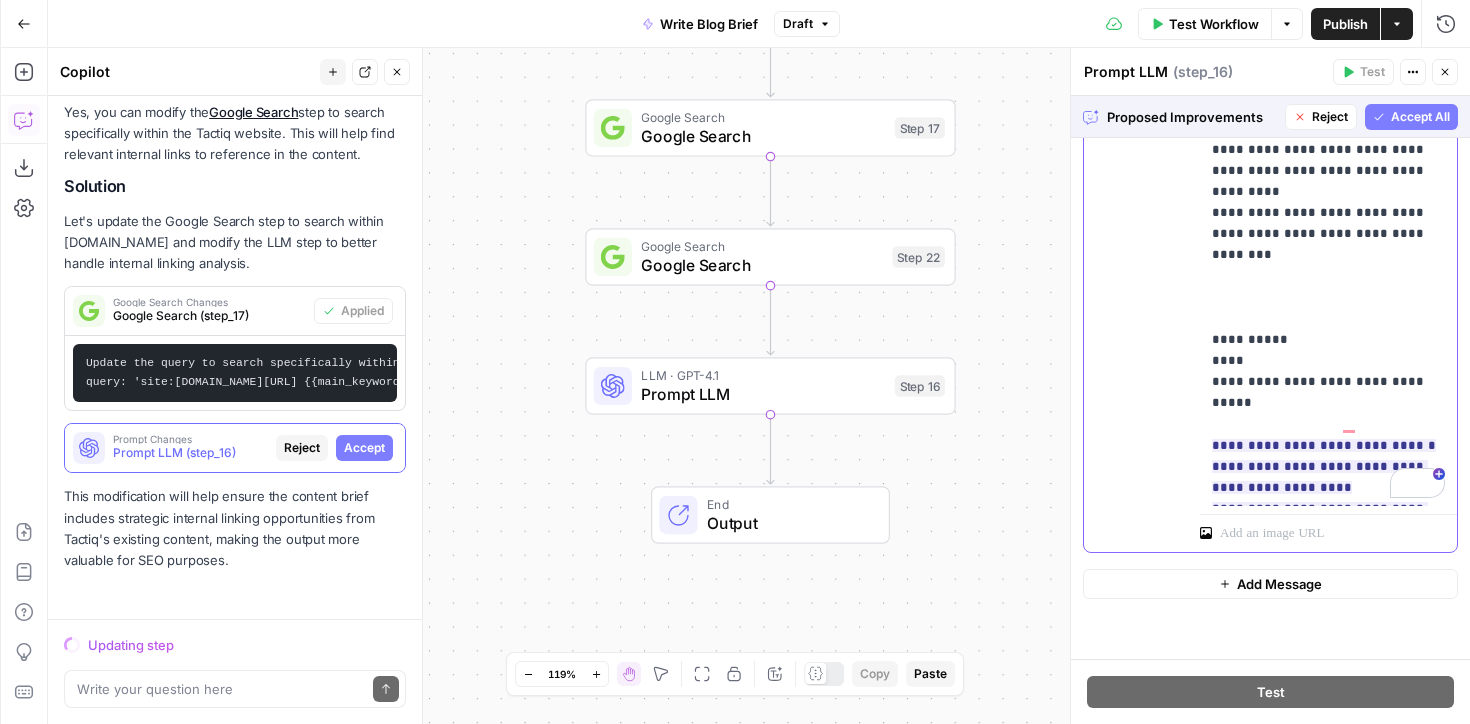 click on "**********" at bounding box center [1328, -147] 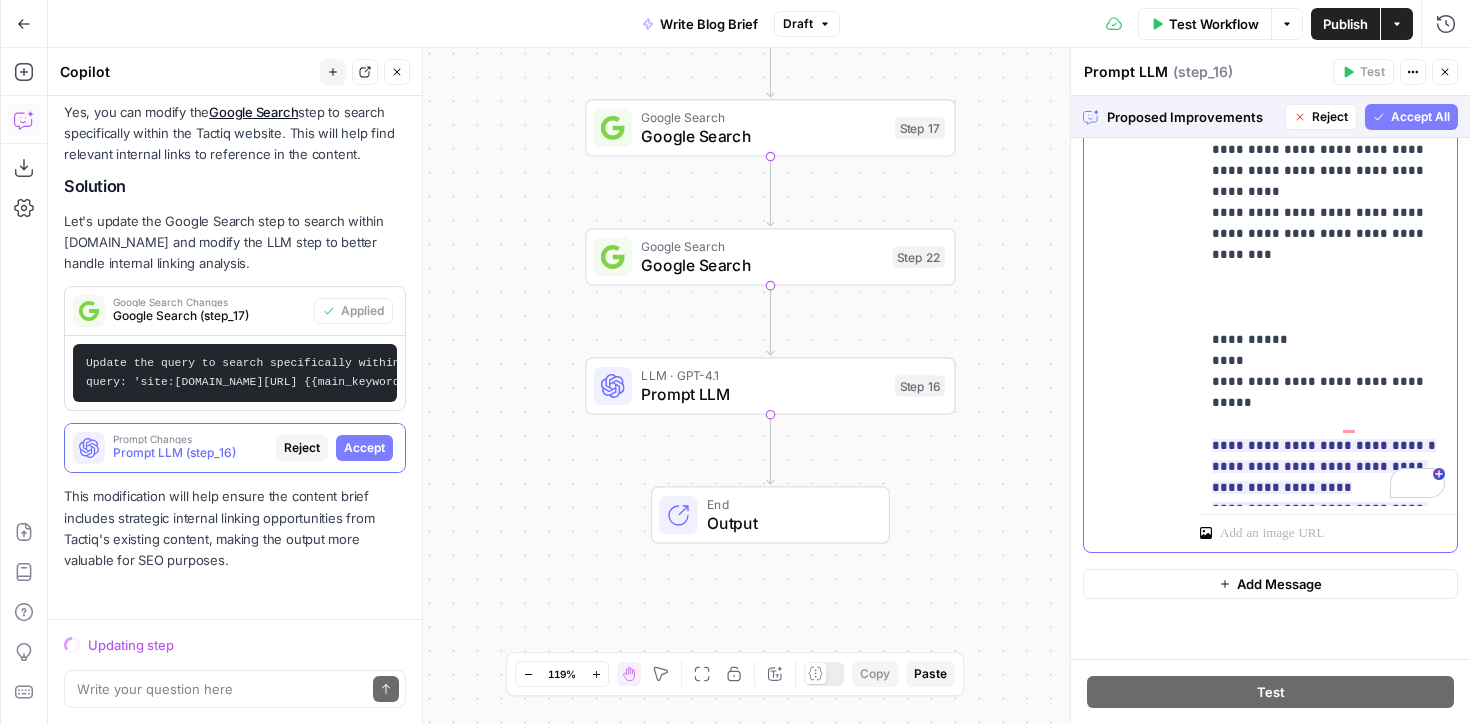 scroll, scrollTop: 399, scrollLeft: 0, axis: vertical 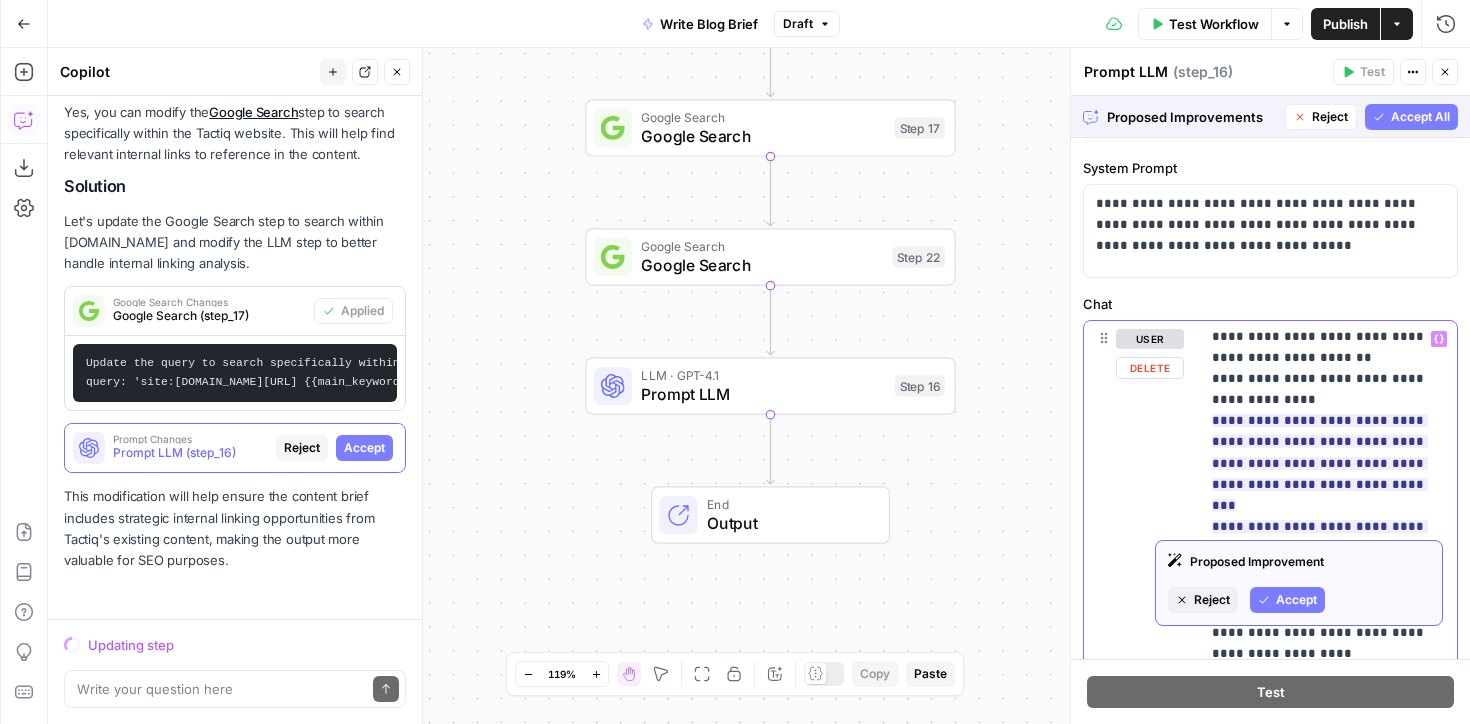 click on "**********" at bounding box center [1328, 716] 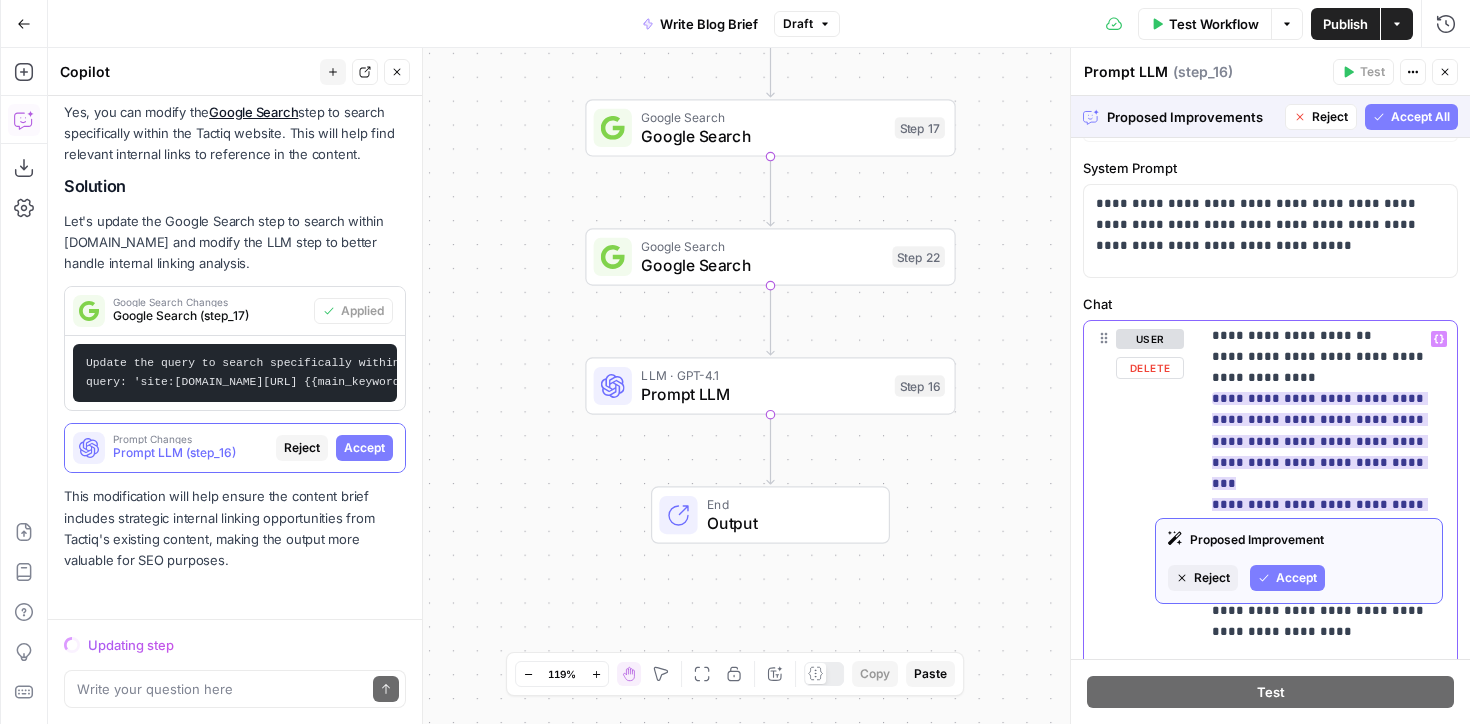 click on "**********" at bounding box center [1320, 472] 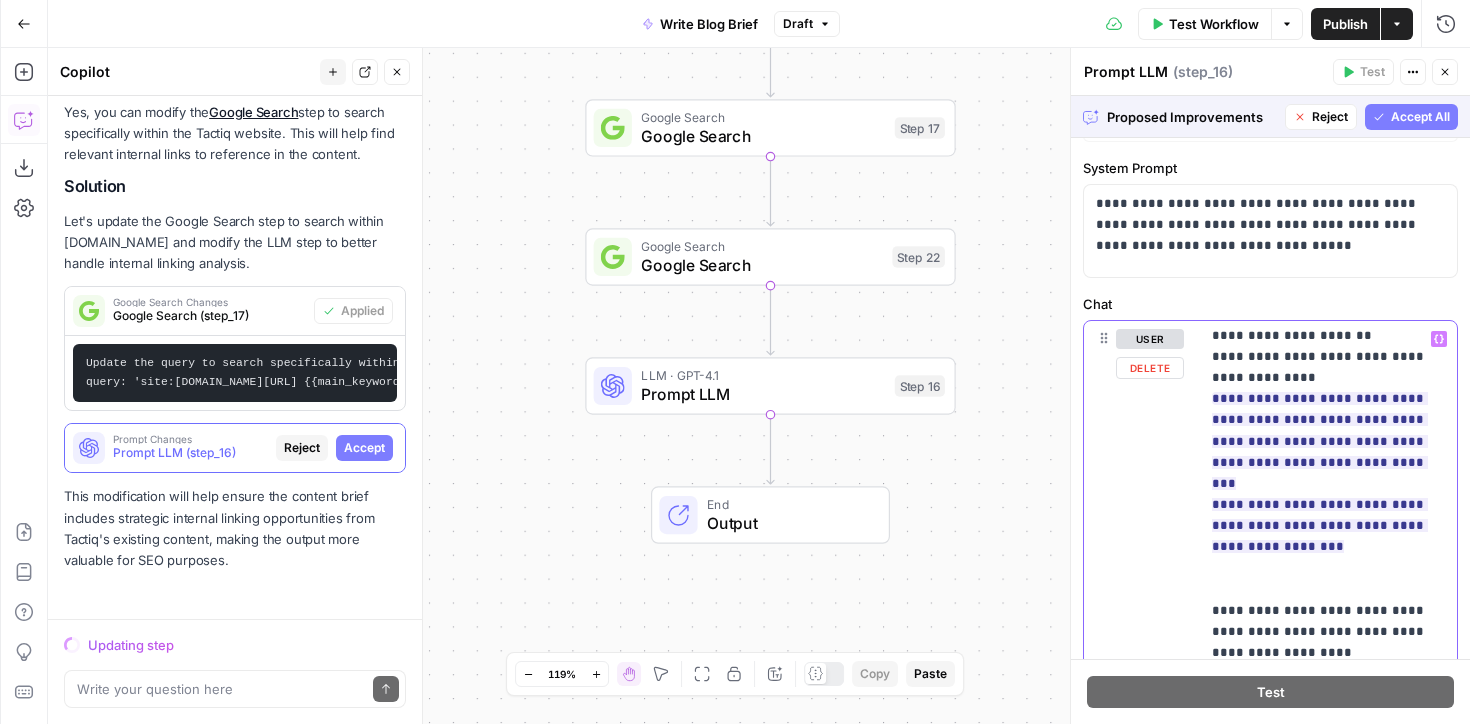 click 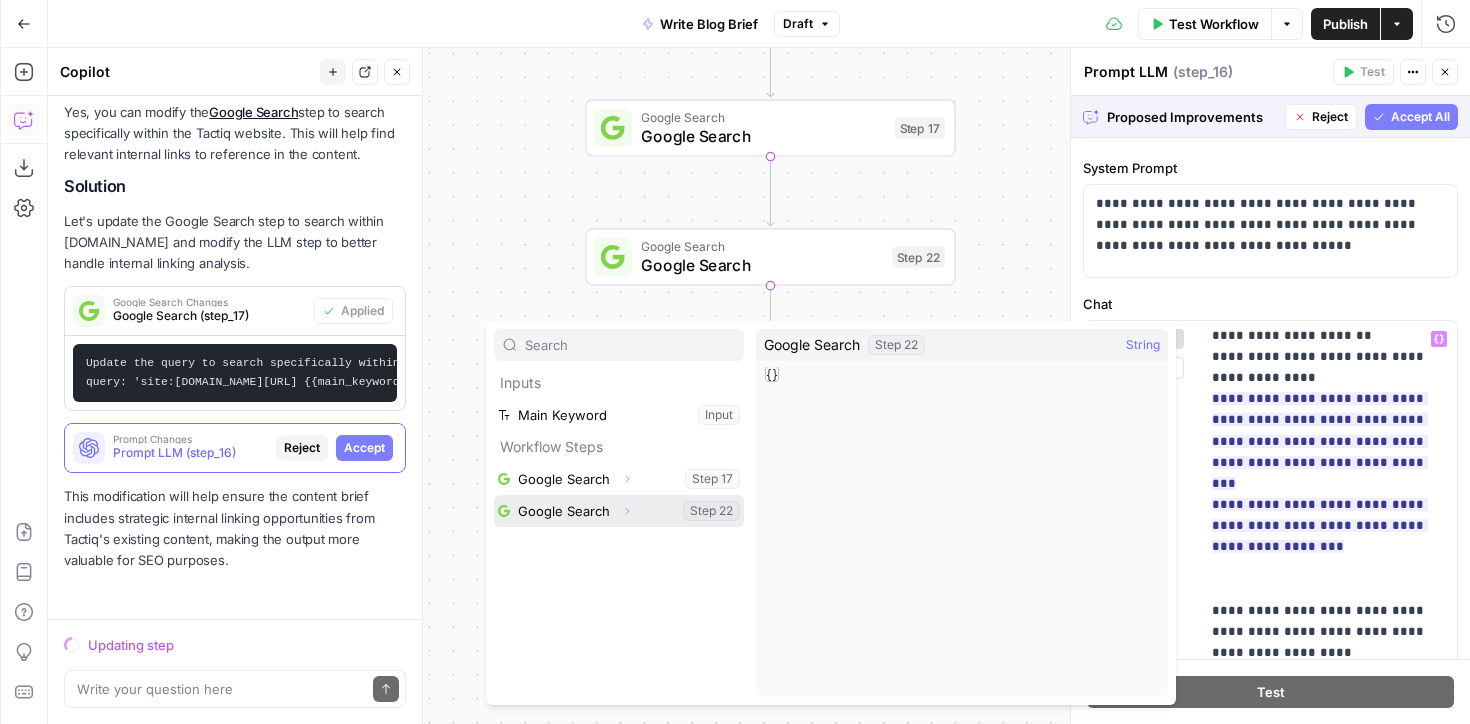click at bounding box center (619, 511) 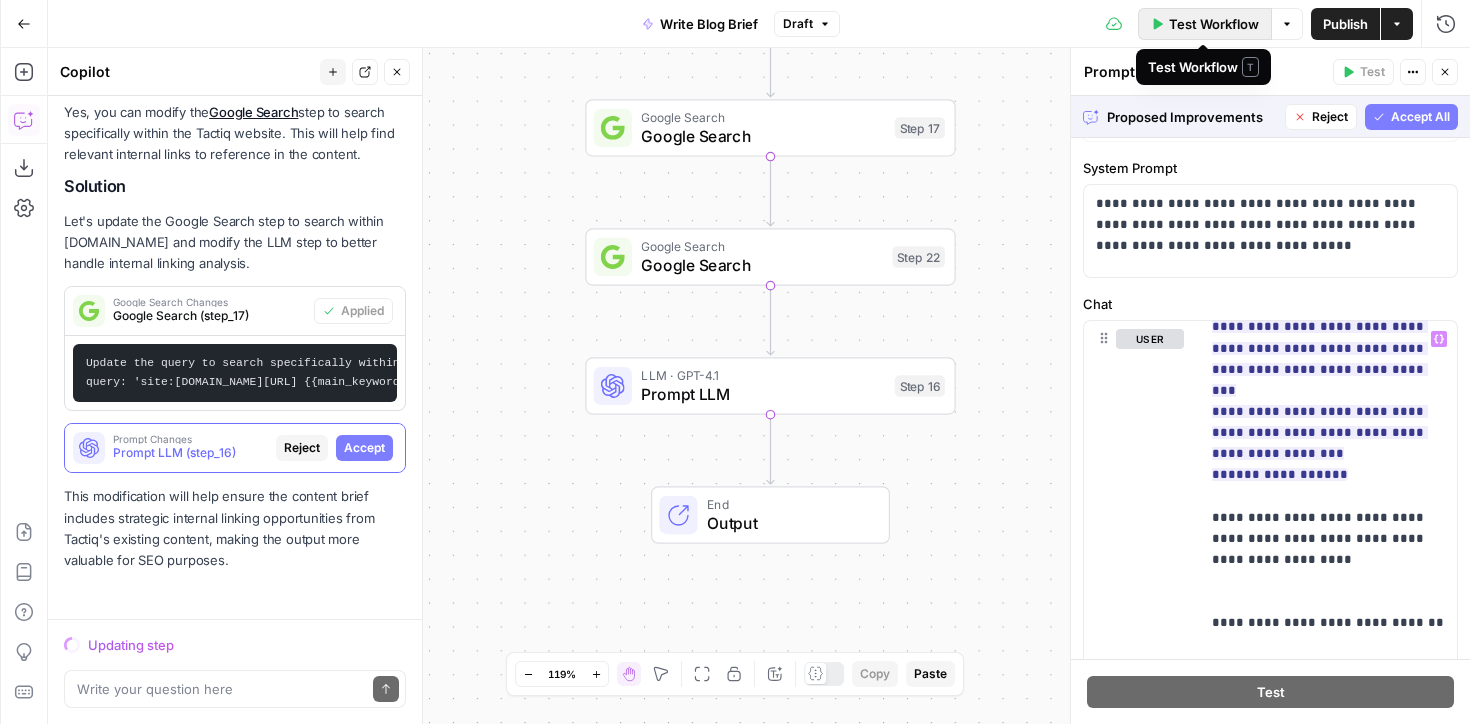 click on "Test Workflow" at bounding box center [1214, 24] 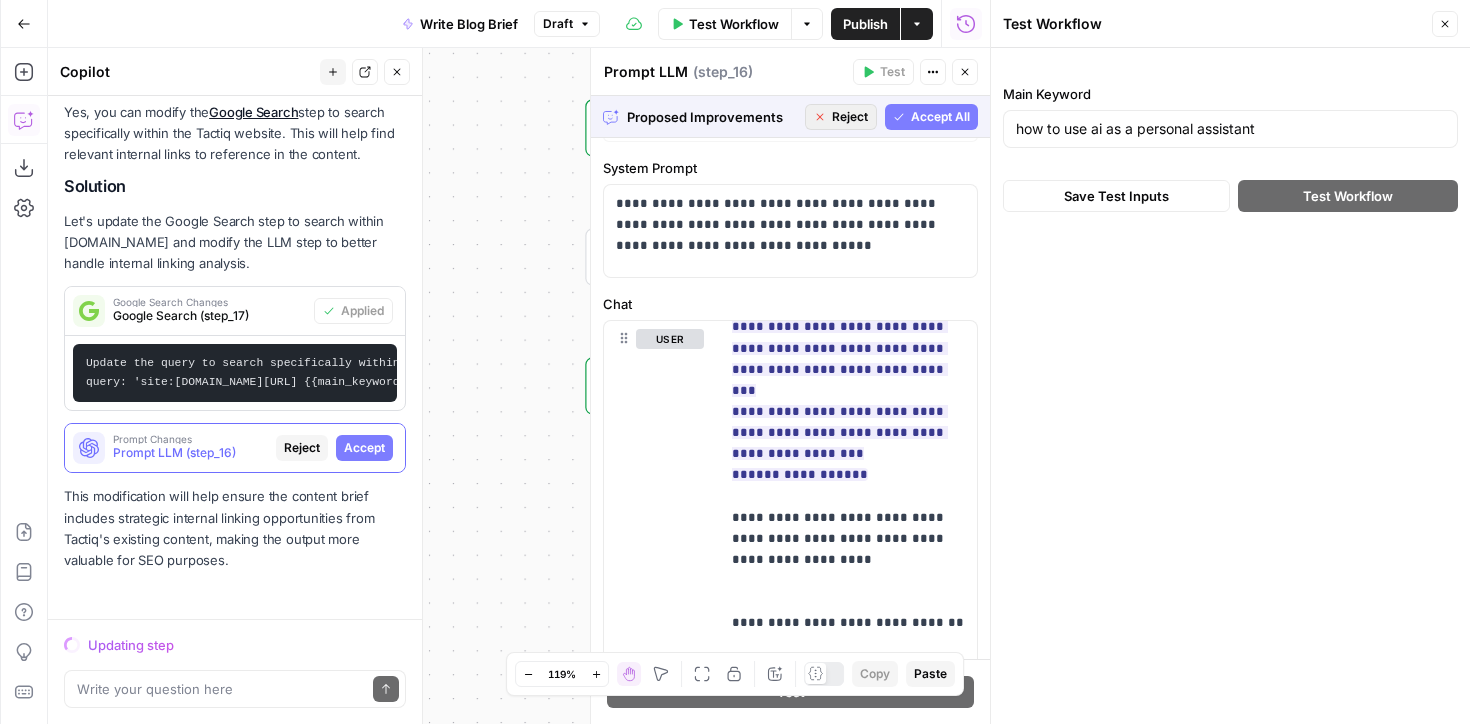click on "Reject" at bounding box center (850, 117) 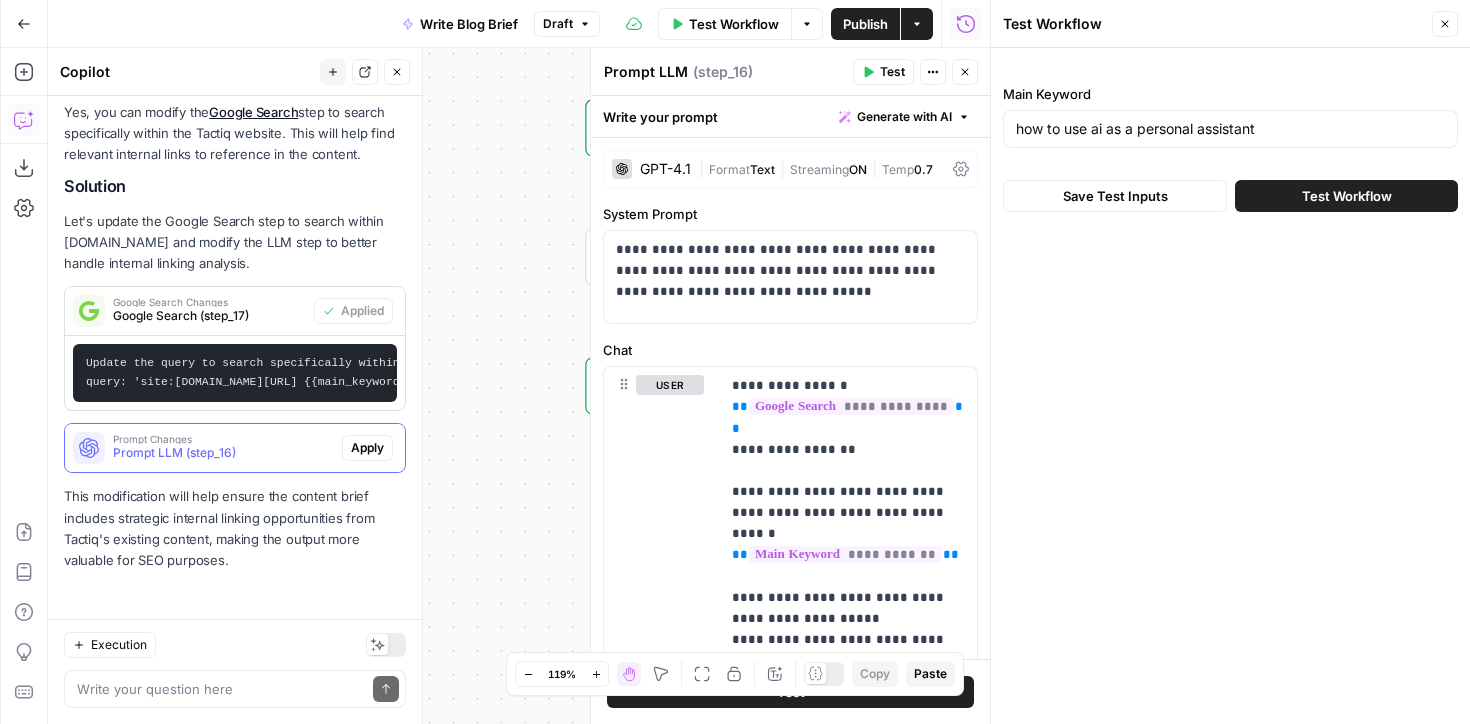 click on "Workflow Set Inputs Inputs Google Search Google Search Step 17 Google Search Google Search Step 22 LLM · GPT-4.1 Prompt LLM Step 16 End Output" at bounding box center (519, 386) 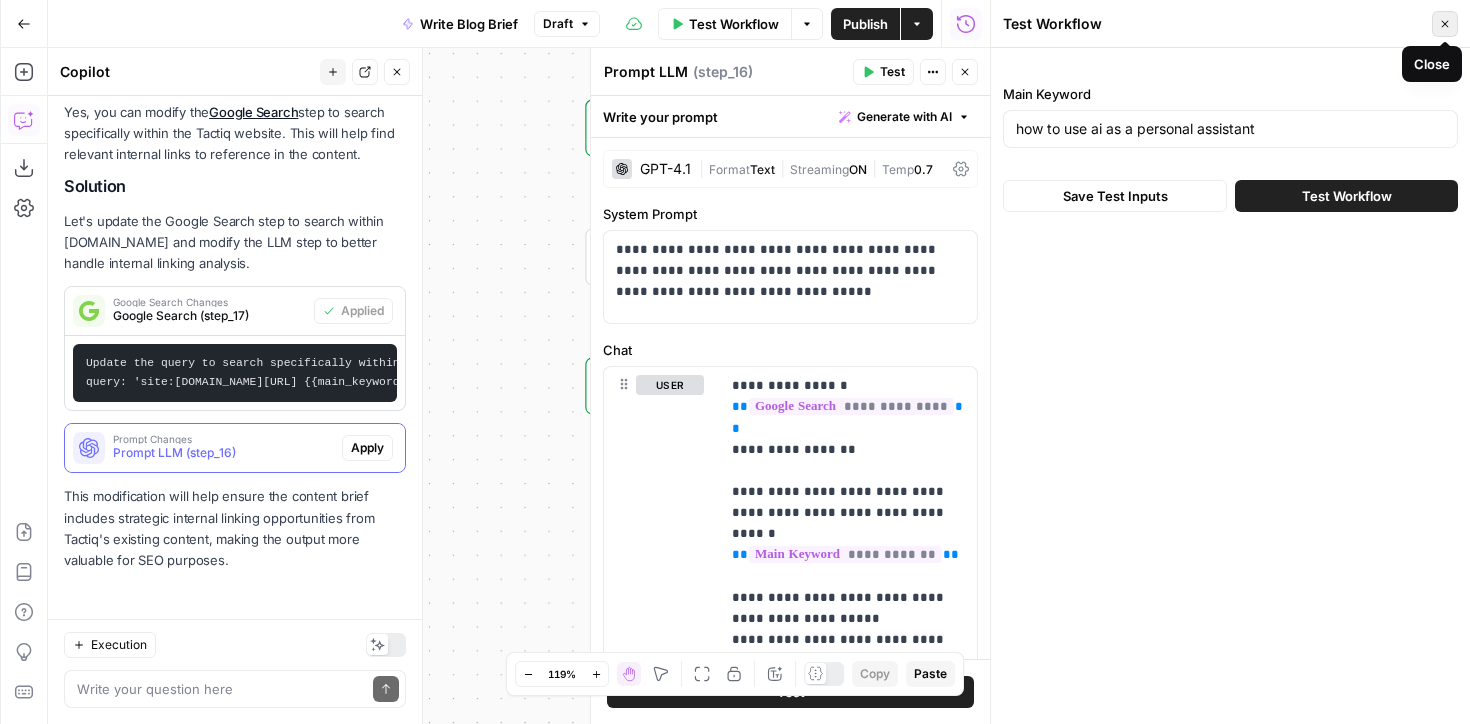 click 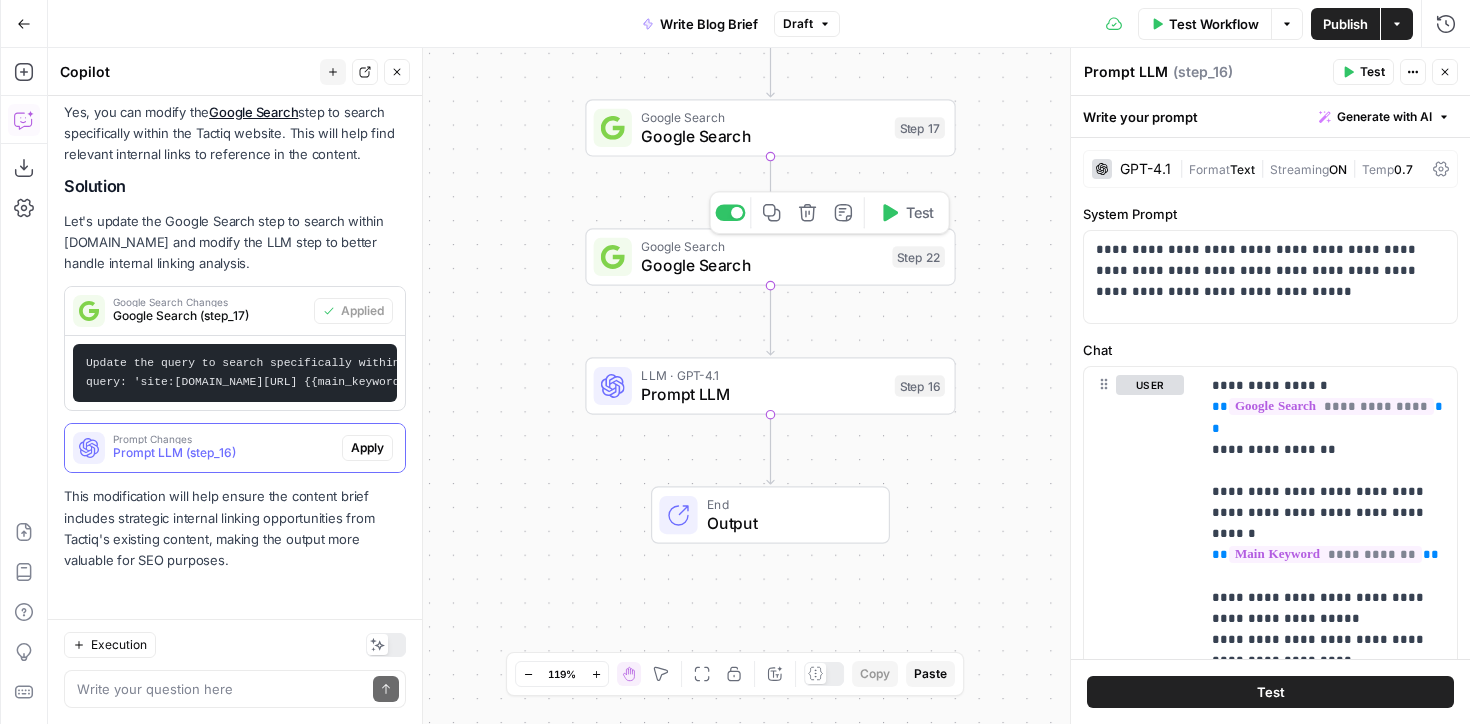 click on "Google Search" at bounding box center (761, 265) 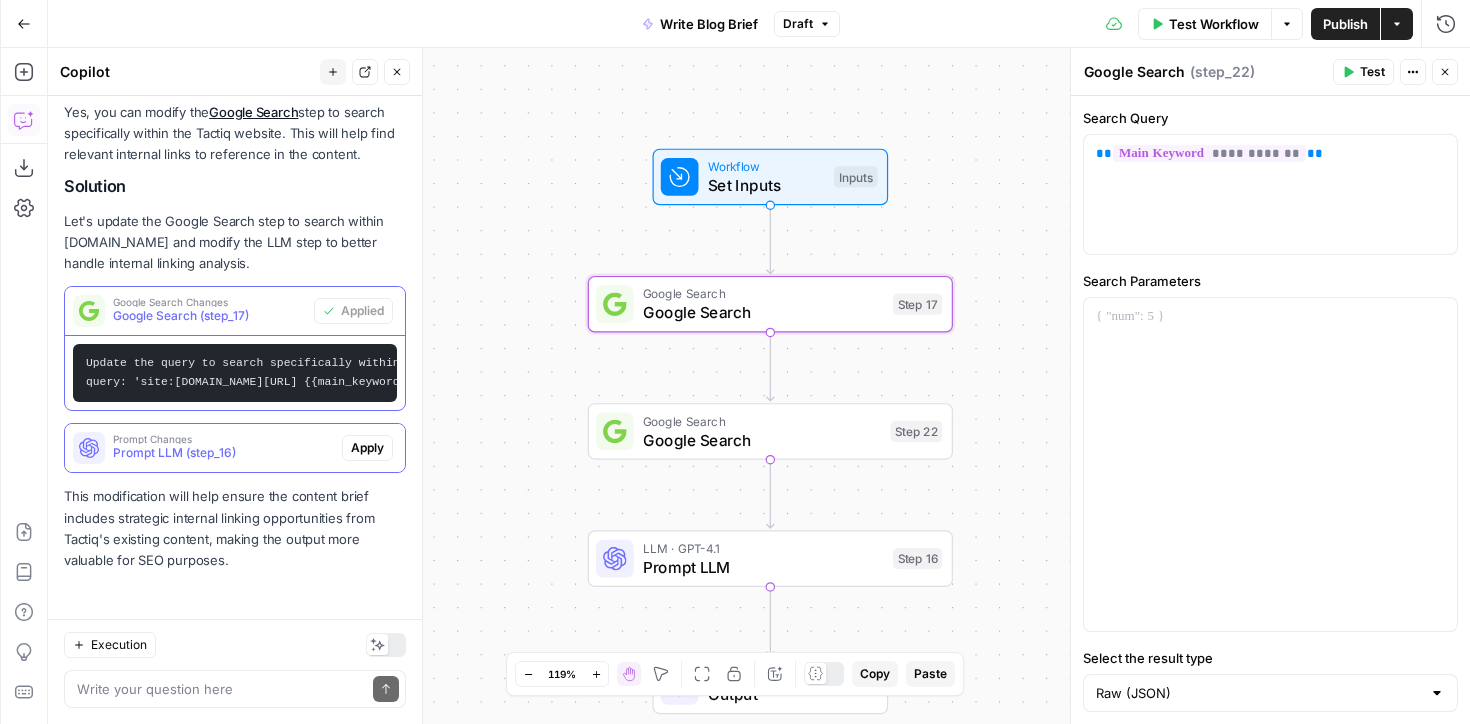 click on "Update the query to search specifically within [DOMAIN_NAME]:
query: 'site:[DOMAIN_NAME][URL] {{main_keyword}}'" at bounding box center [235, 373] 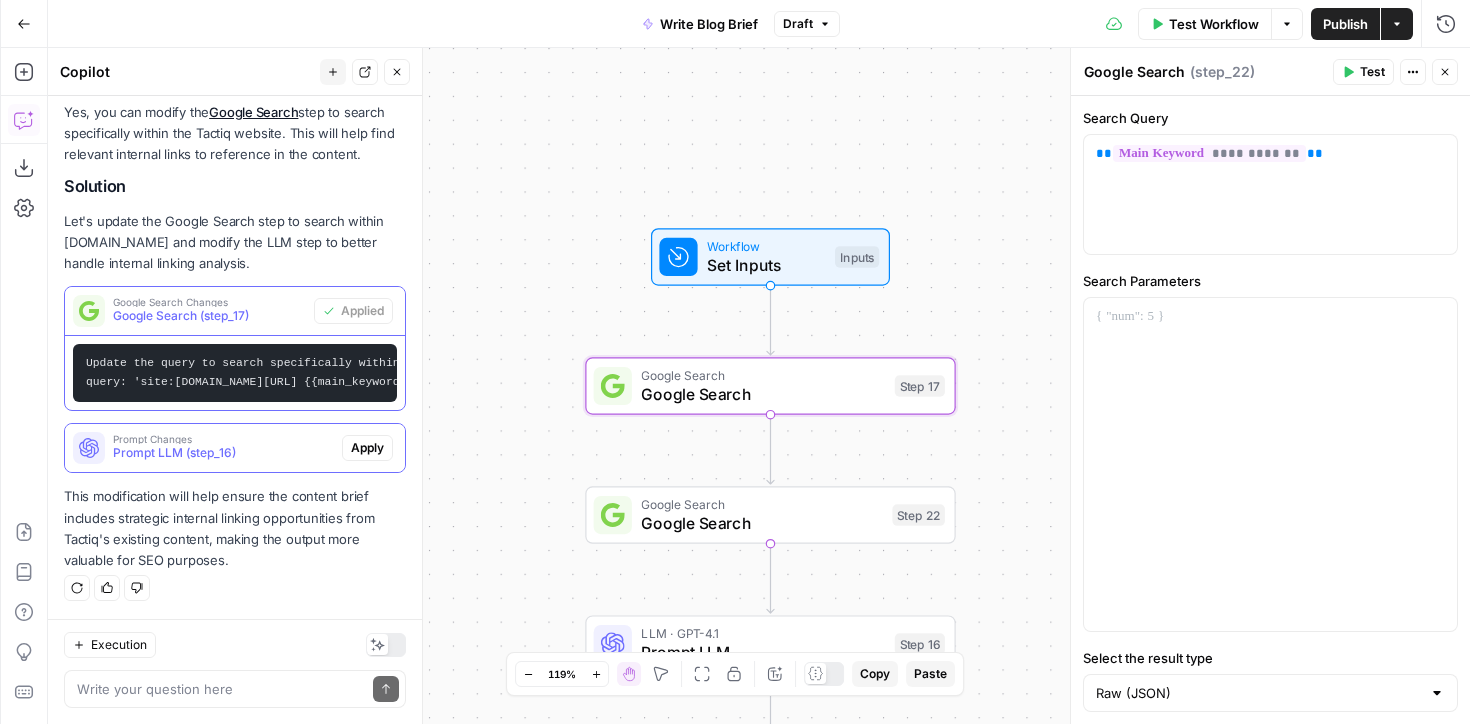 click on "Update the query to search specifically within [DOMAIN_NAME]:
query: 'site:[DOMAIN_NAME][URL] {{main_keyword}}'" at bounding box center (294, 373) 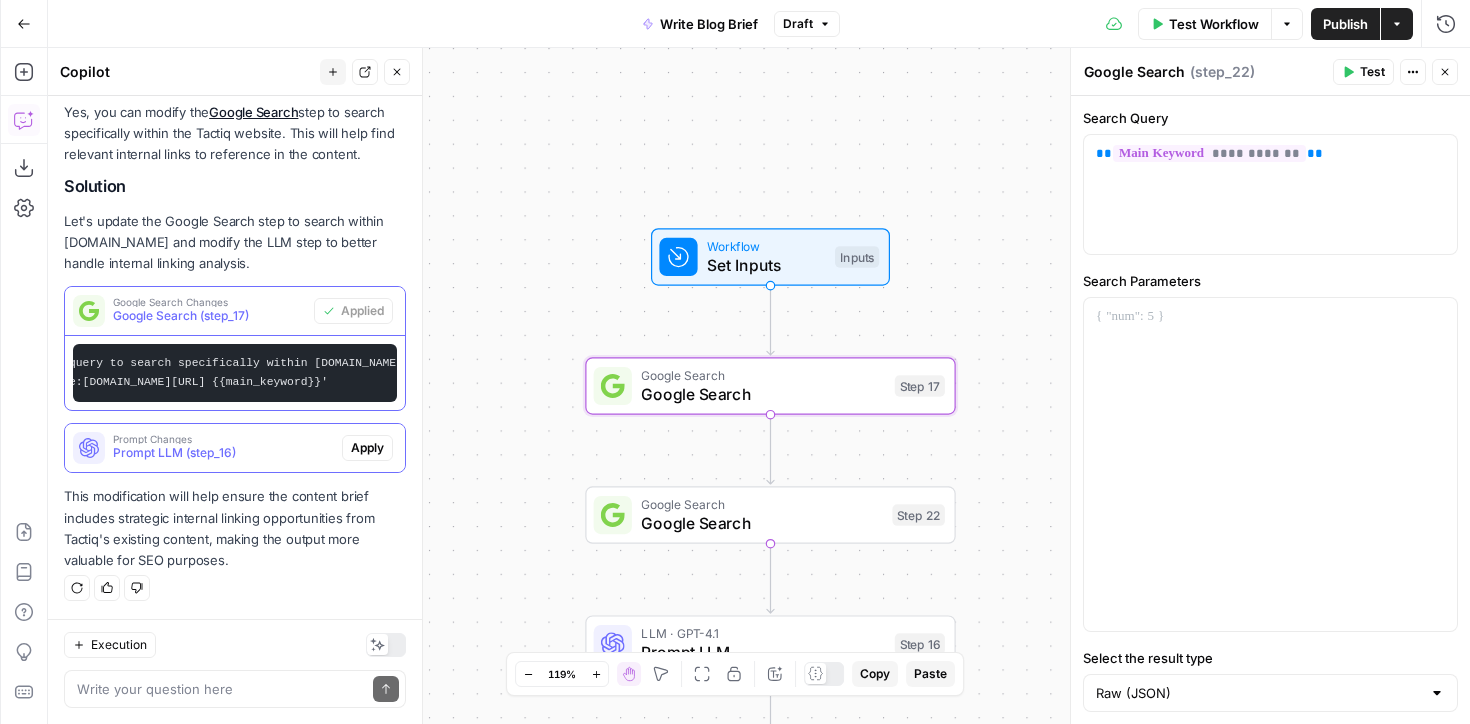 drag, startPoint x: 133, startPoint y: 381, endPoint x: 326, endPoint y: 391, distance: 193.2589 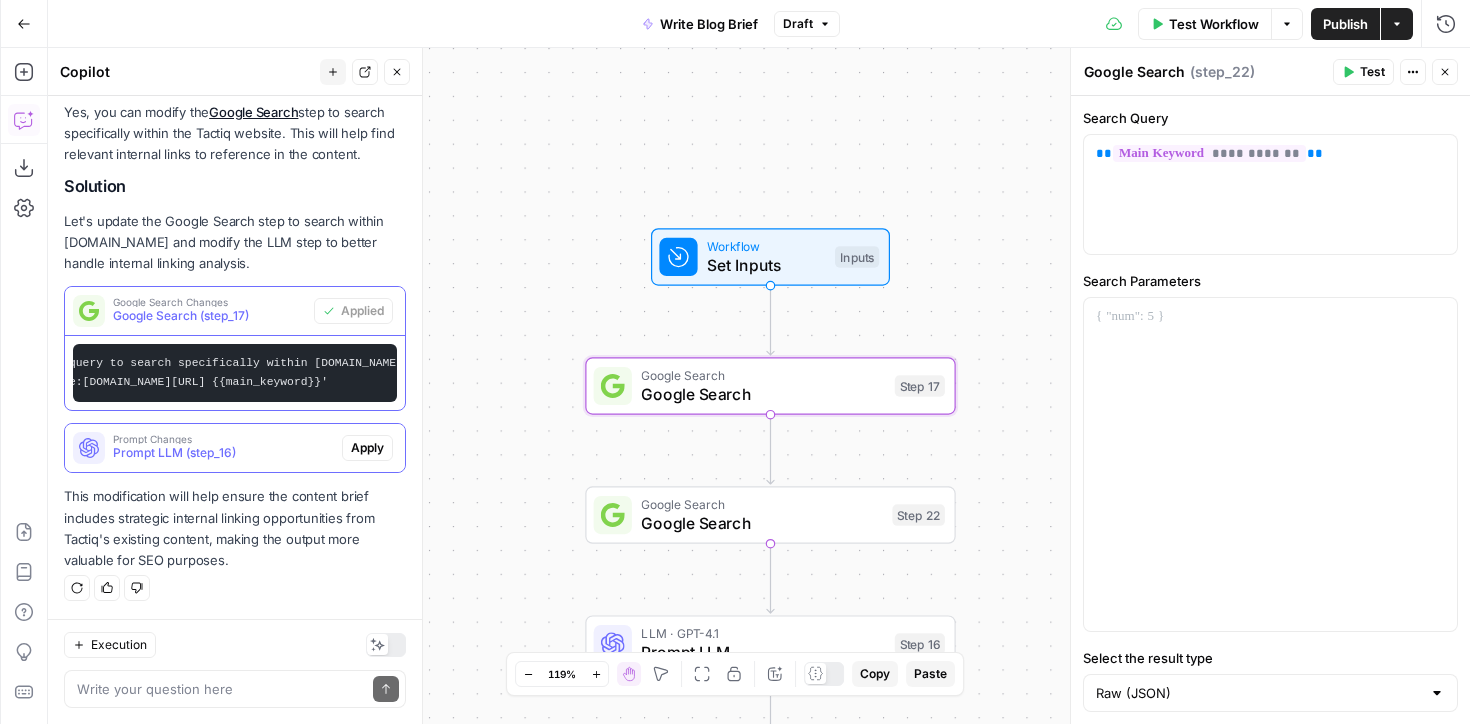 click on "Update the query to search specifically within [DOMAIN_NAME]:
query: 'site:[DOMAIN_NAME][URL] {{main_keyword}}'" at bounding box center (235, 373) 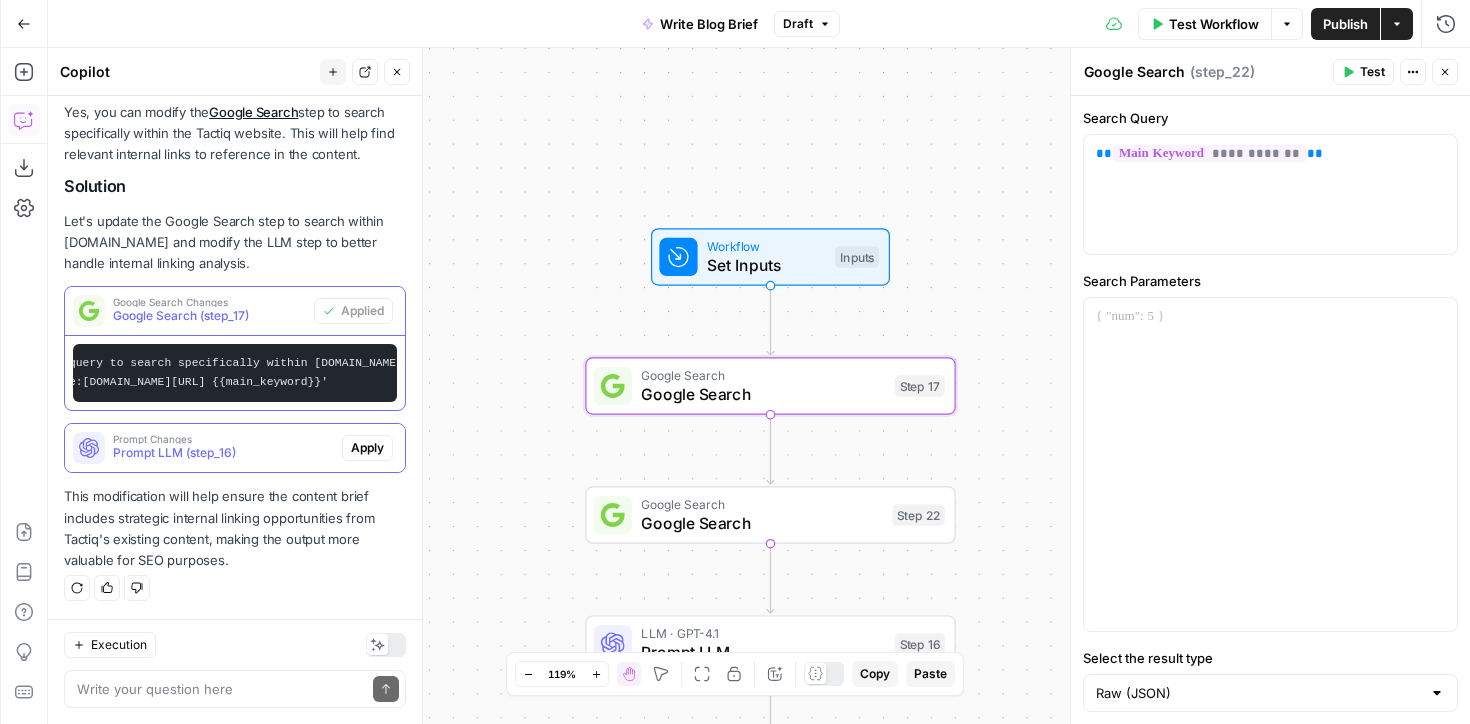 copy on "'site:[DOMAIN_NAME][URL] {{main_keyword}}'" 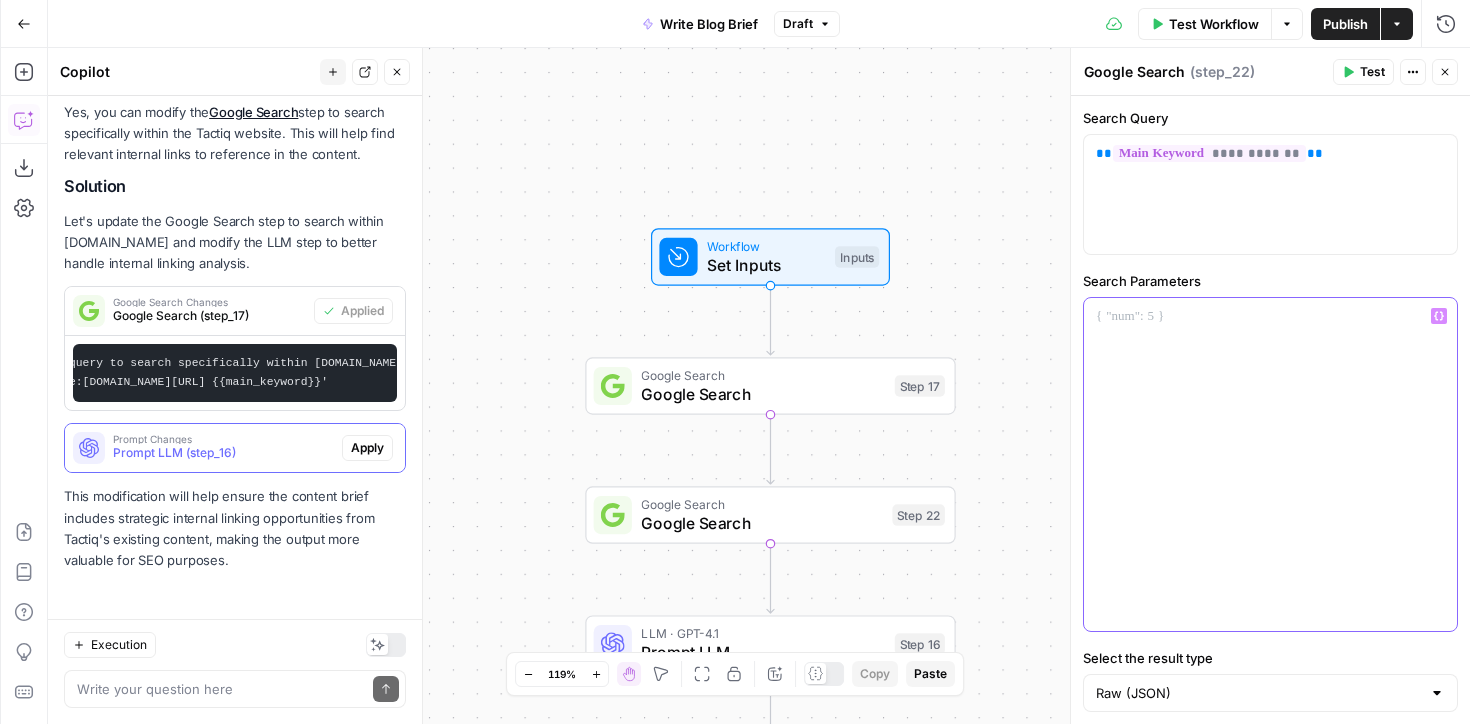 click at bounding box center [1270, 464] 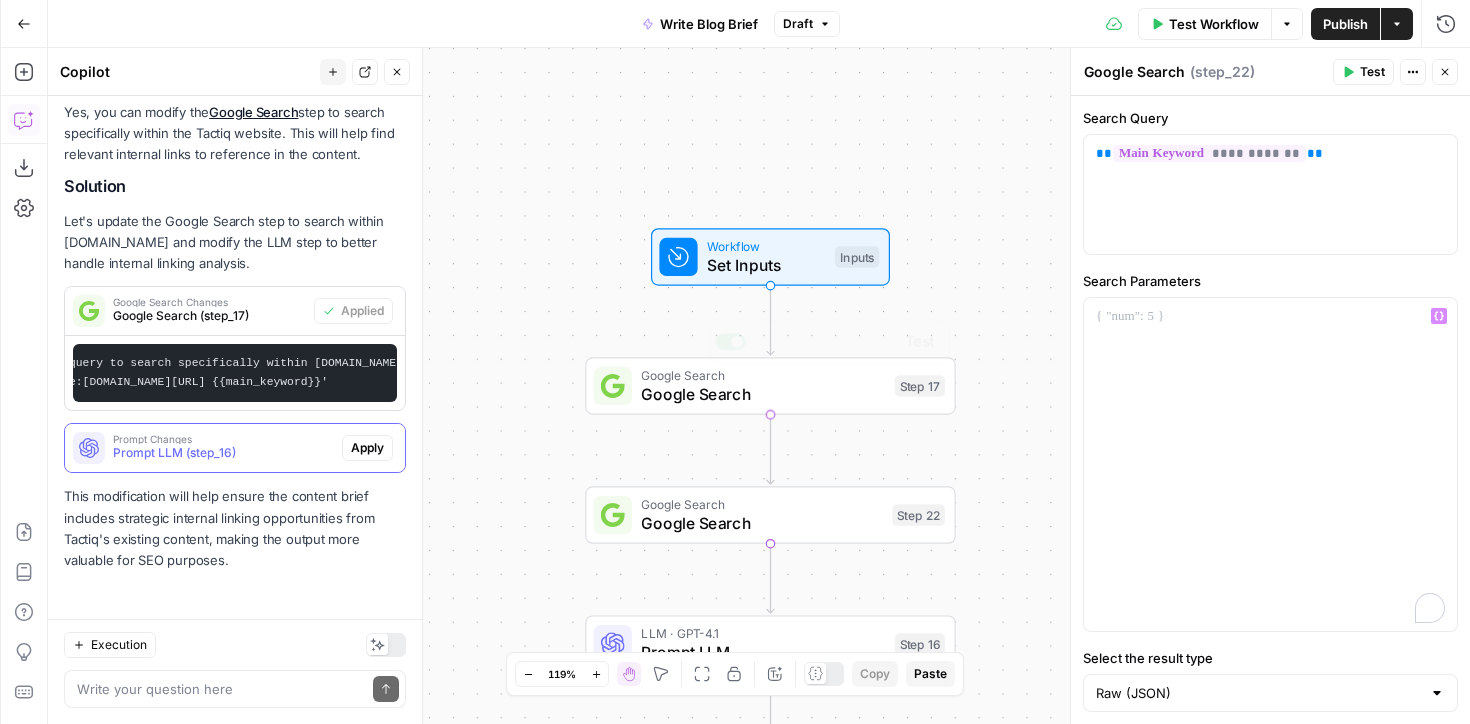 click on "Google Search" at bounding box center [761, 523] 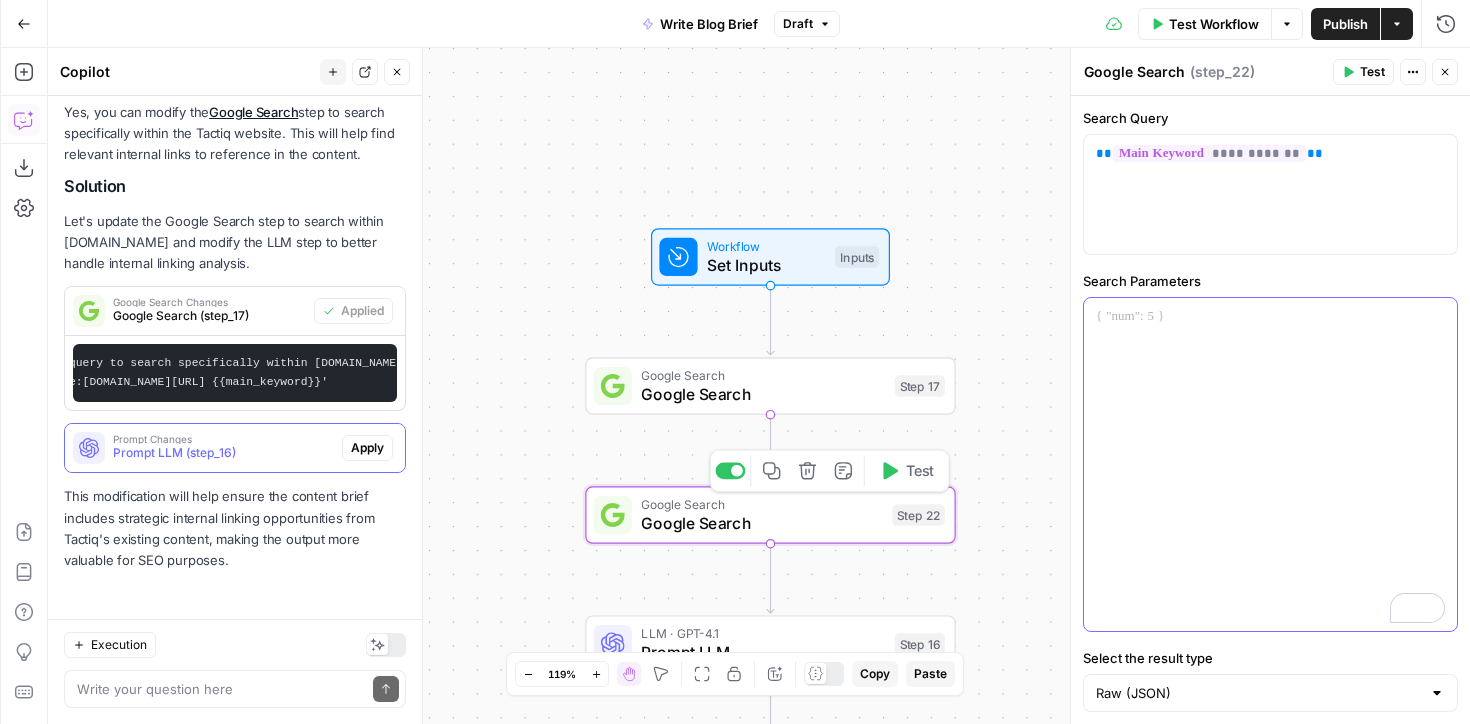 click at bounding box center (1270, 316) 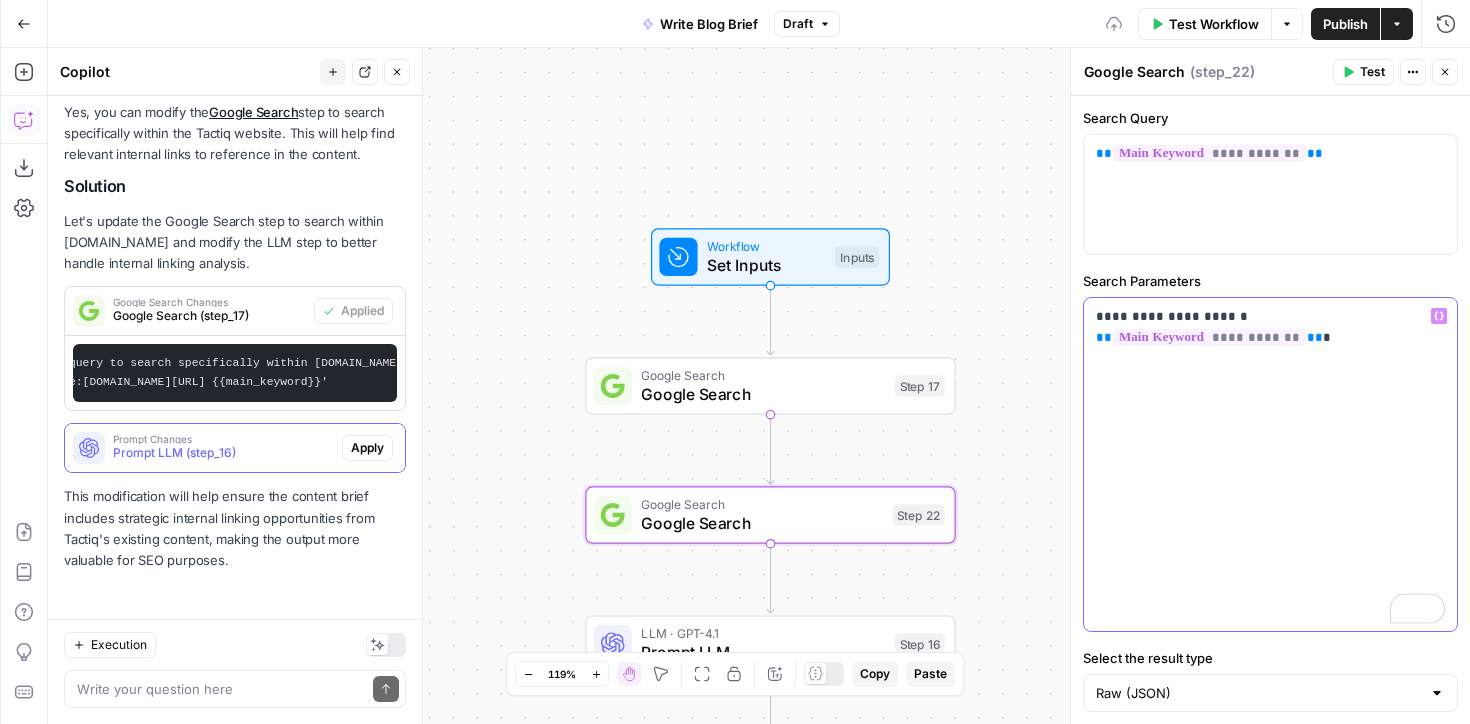 click on "**********" at bounding box center [1270, 464] 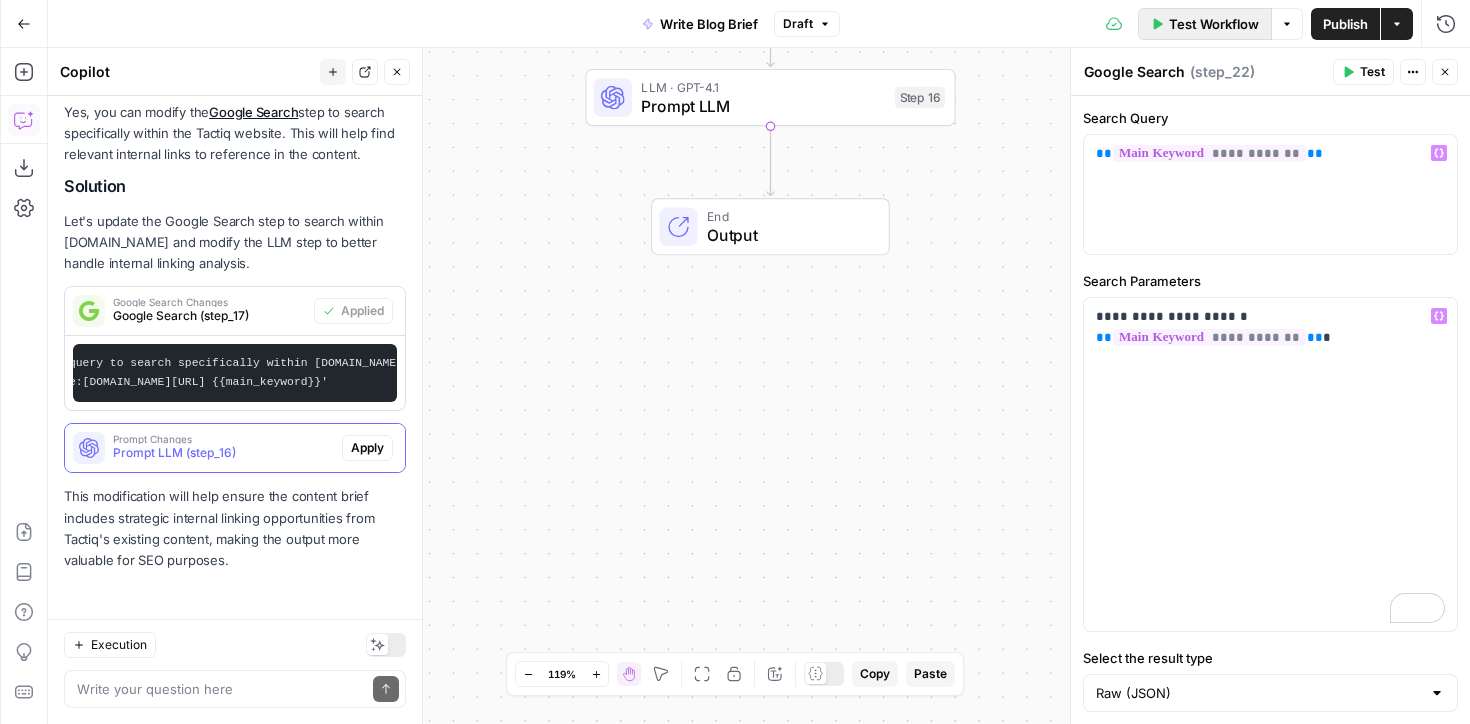 click on "Test Workflow" at bounding box center (1205, 24) 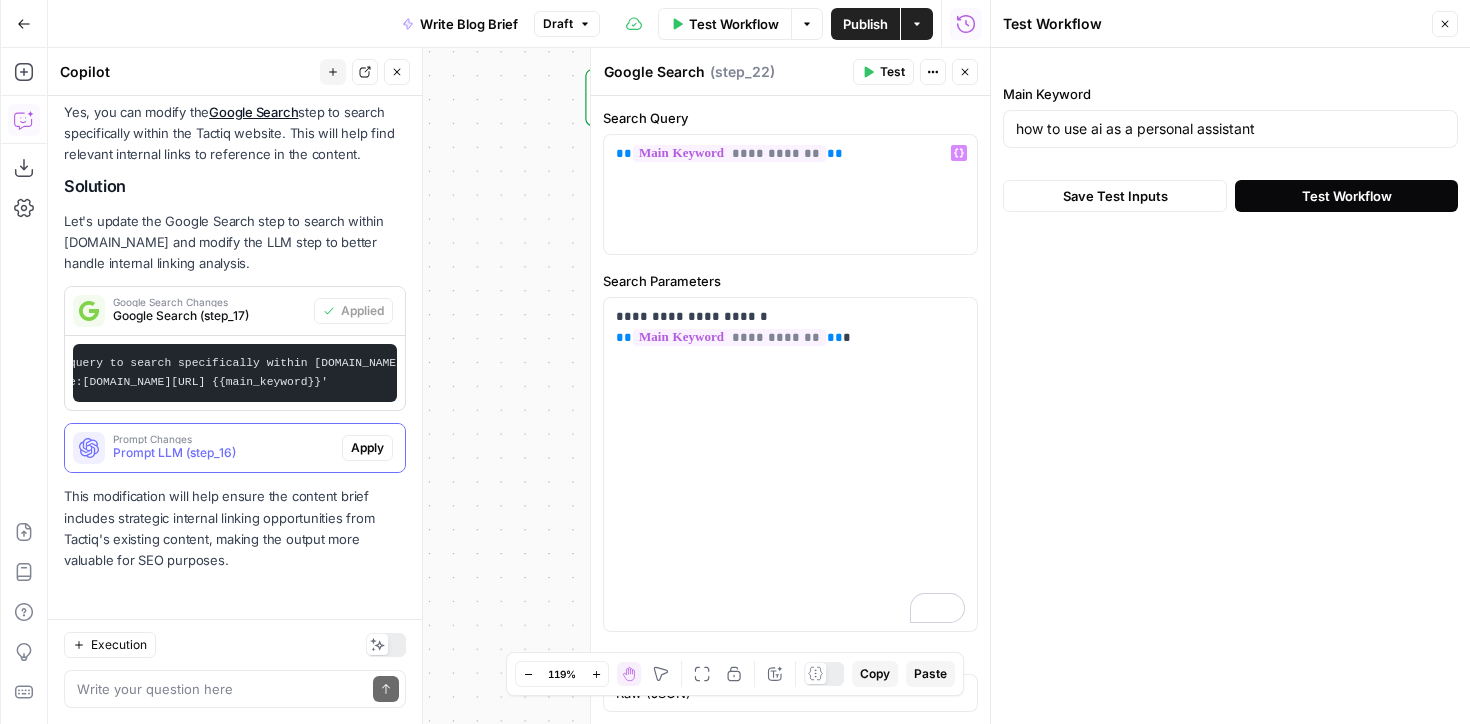 click on "Test Workflow" at bounding box center [1347, 196] 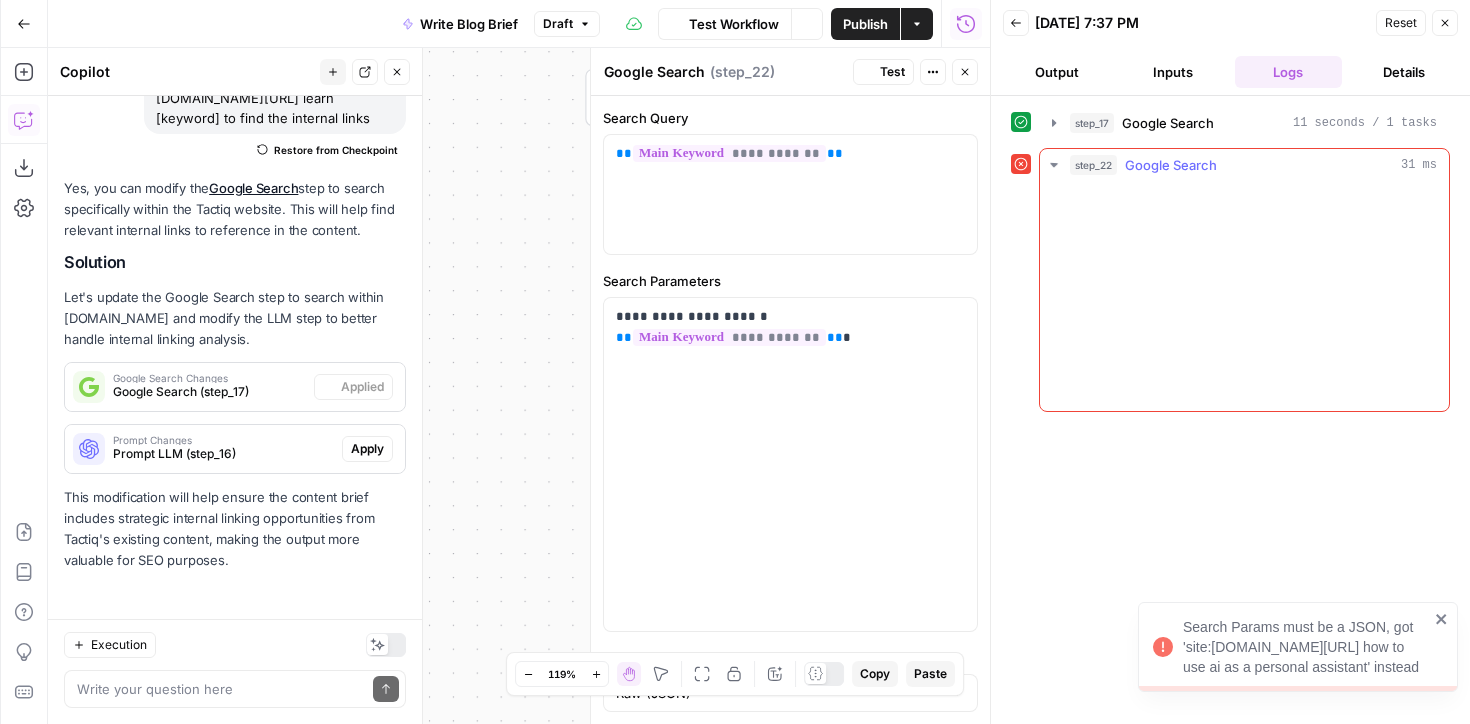 scroll, scrollTop: 194, scrollLeft: 0, axis: vertical 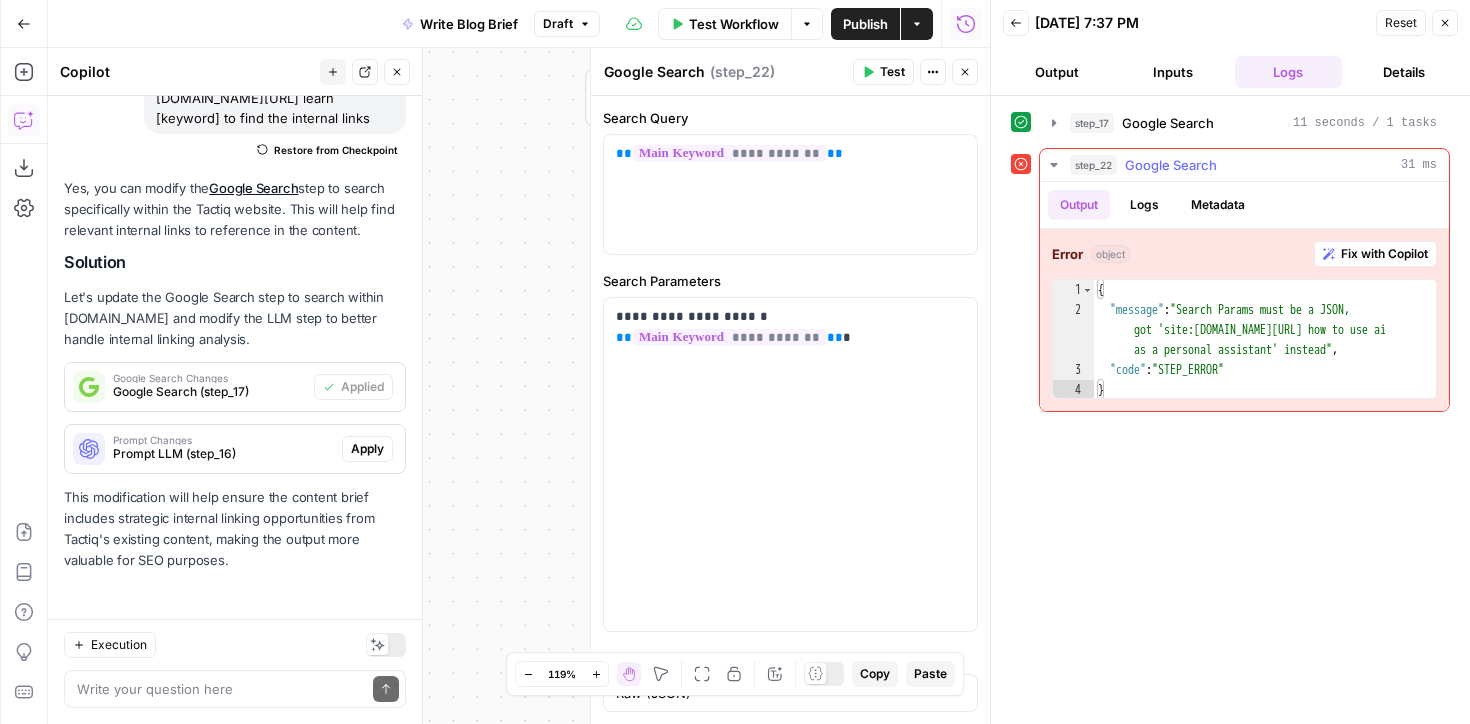 type on "**********" 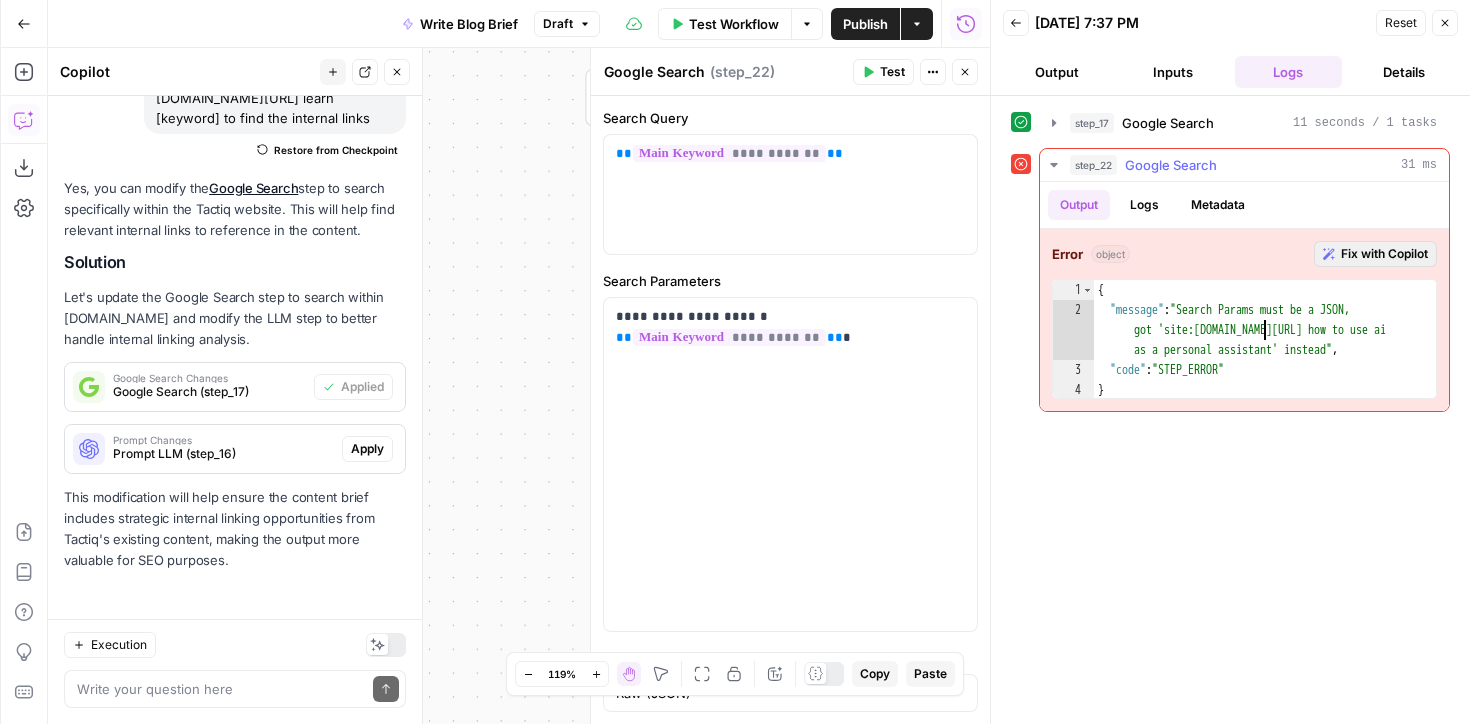 click on "Fix with Copilot" at bounding box center [1384, 254] 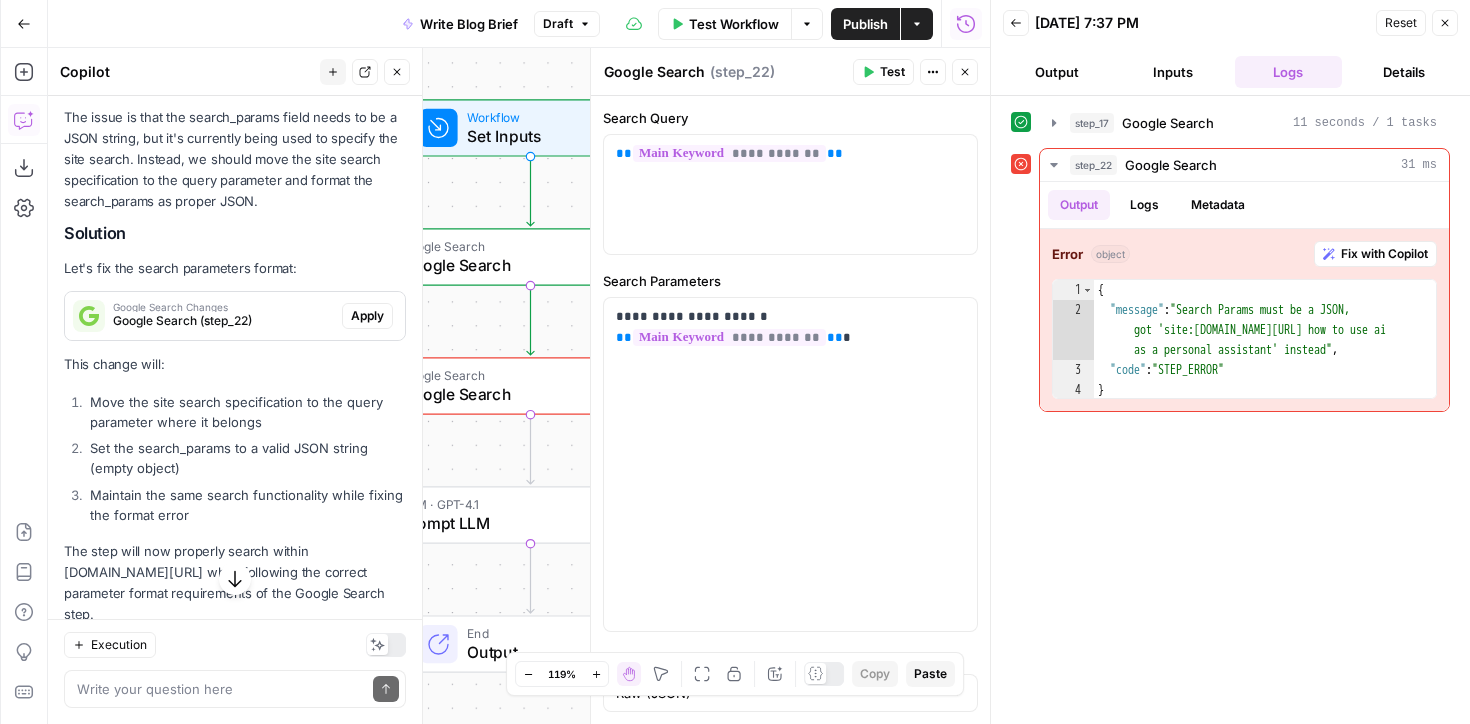 scroll, scrollTop: 824, scrollLeft: 0, axis: vertical 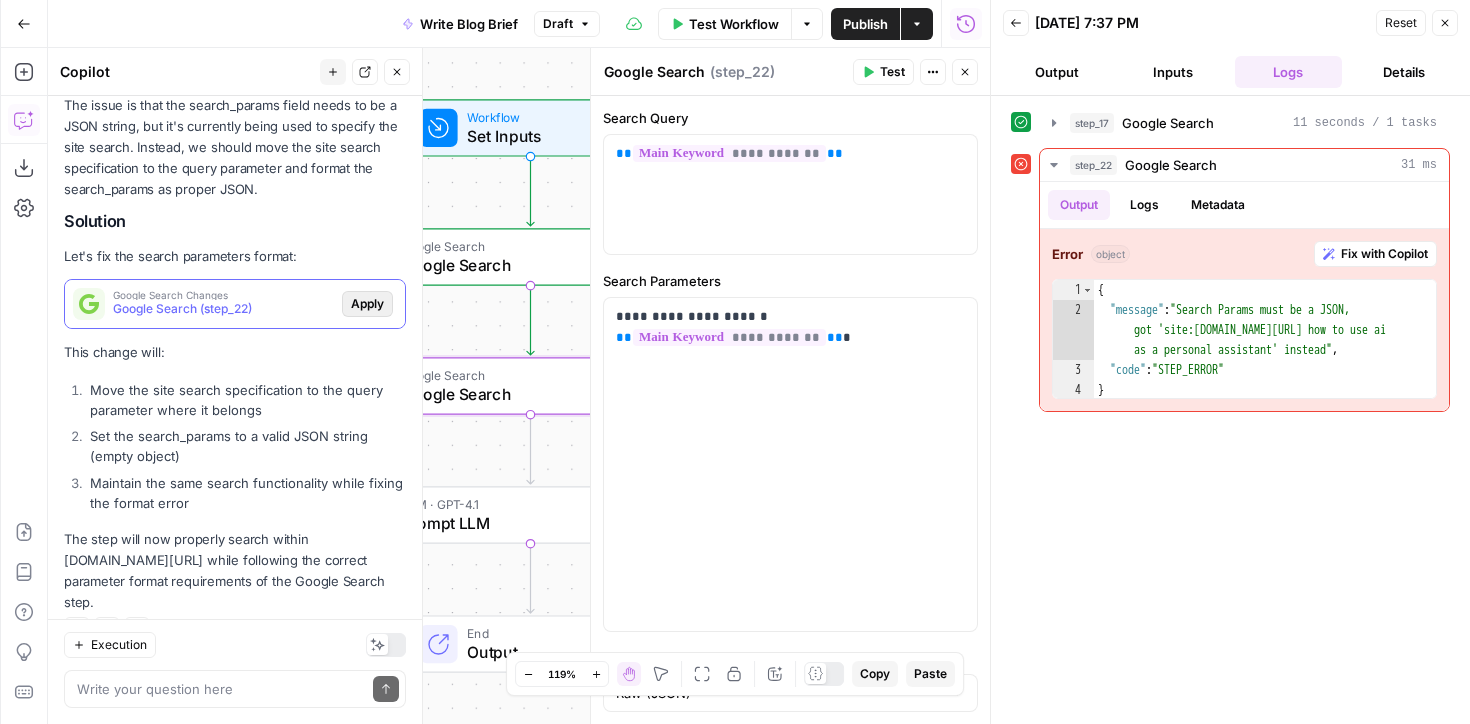 click on "Apply" at bounding box center [367, 304] 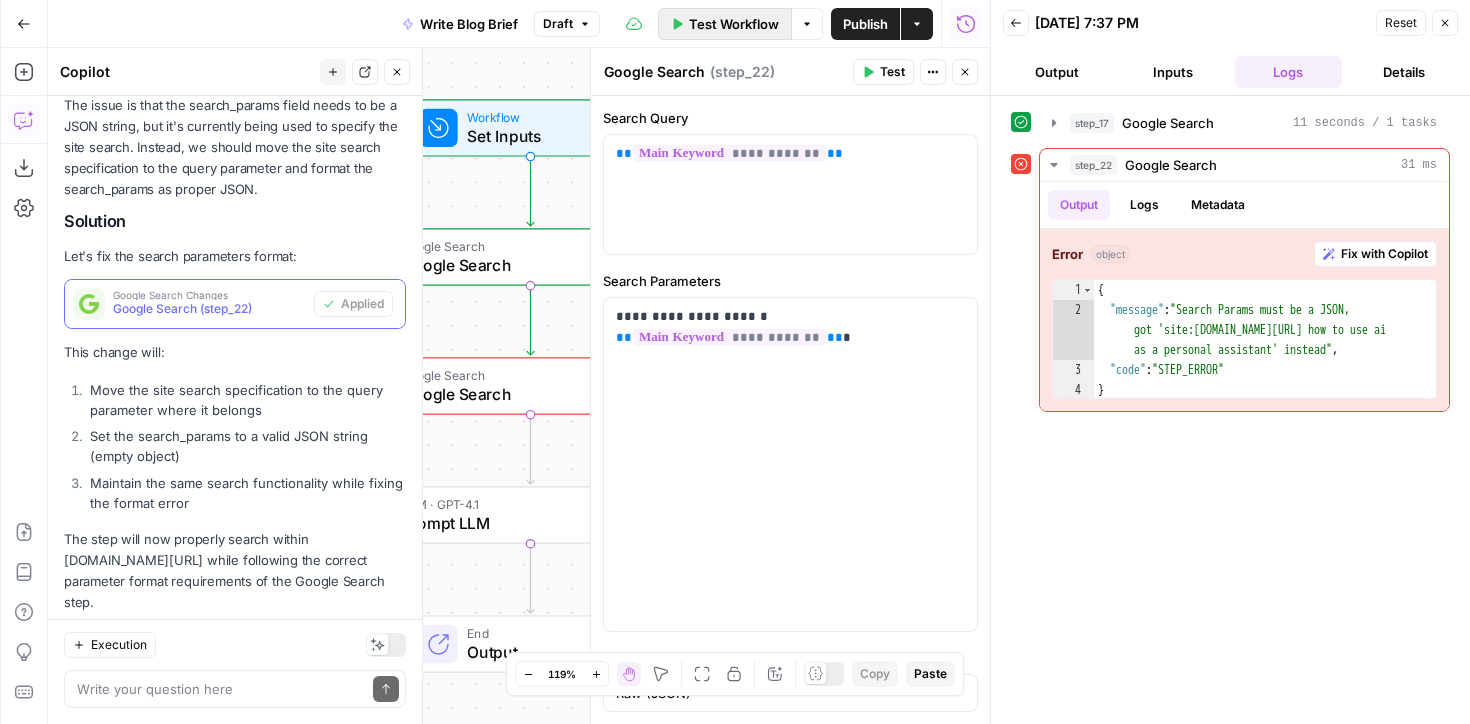 click on "Test Workflow" at bounding box center [734, 24] 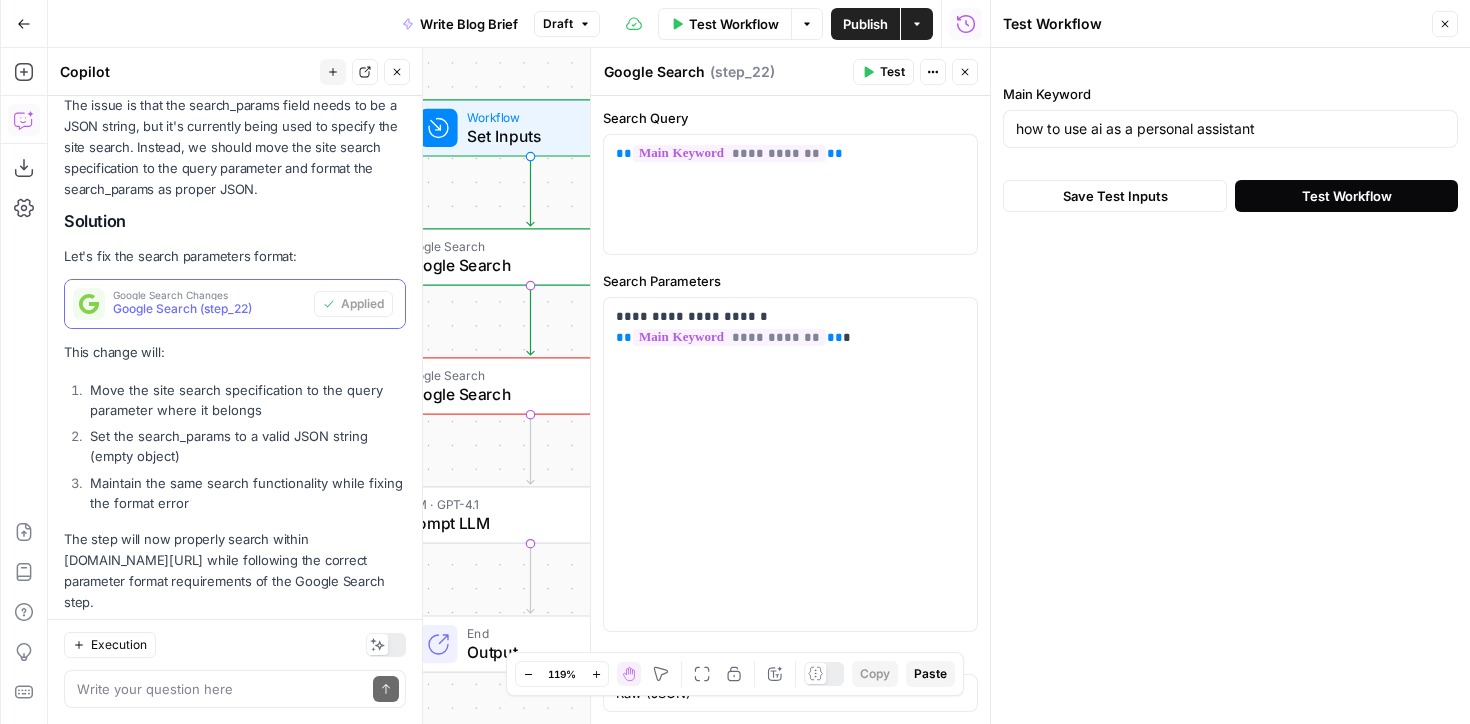 click on "Test Workflow" at bounding box center [1347, 196] 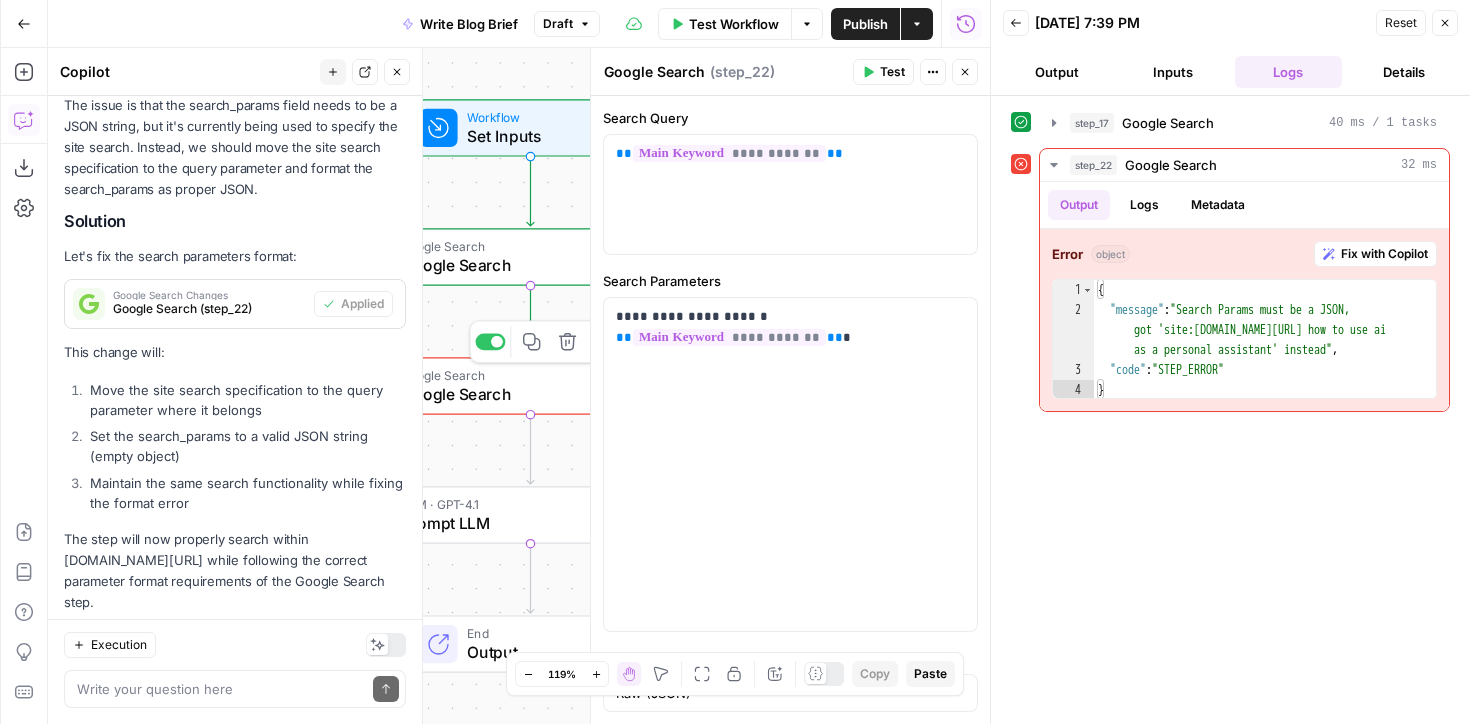 click on "Google Search" at bounding box center [521, 375] 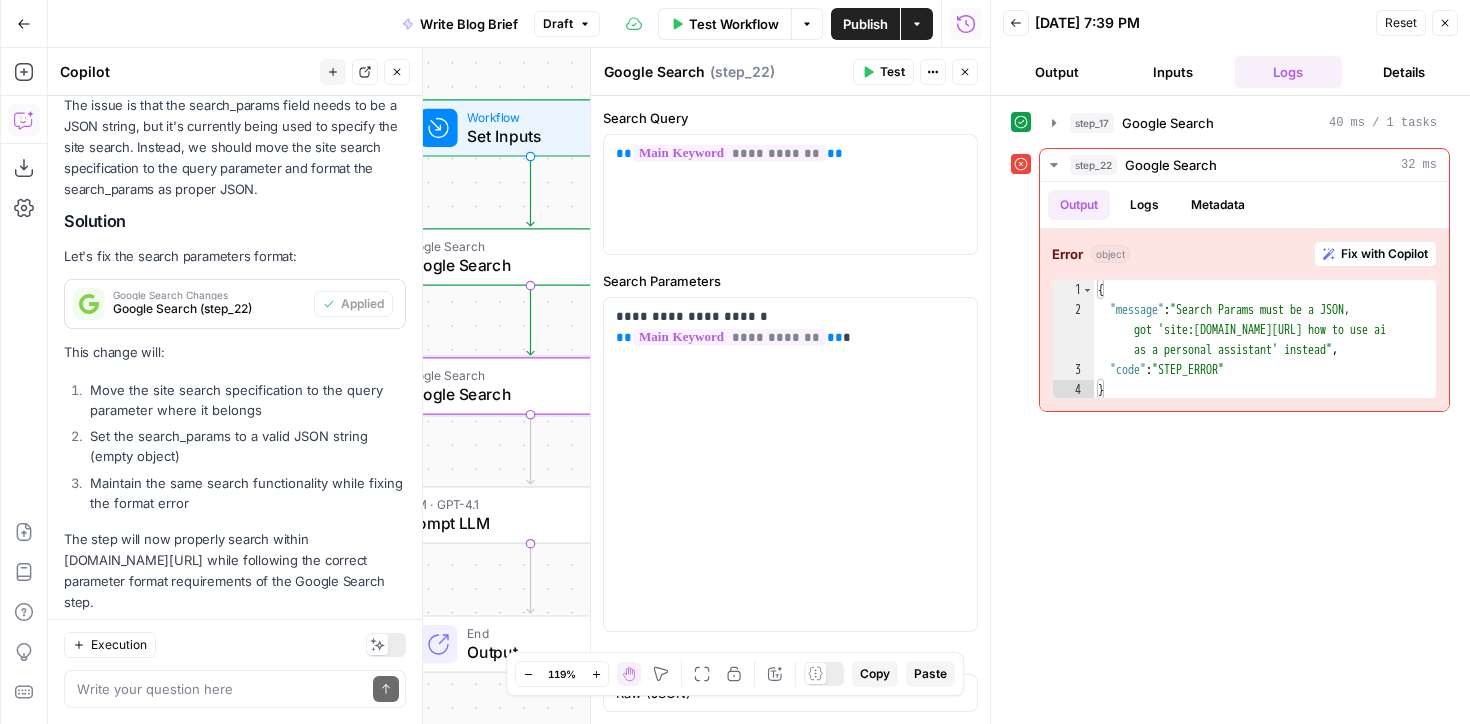 click on "Workflow Set Inputs Inputs Google Search Google Search Step 17 Error Google Search Google Search Step 22 LLM · GPT-4.1 Prompt LLM Step 16 End Output" at bounding box center (519, 386) 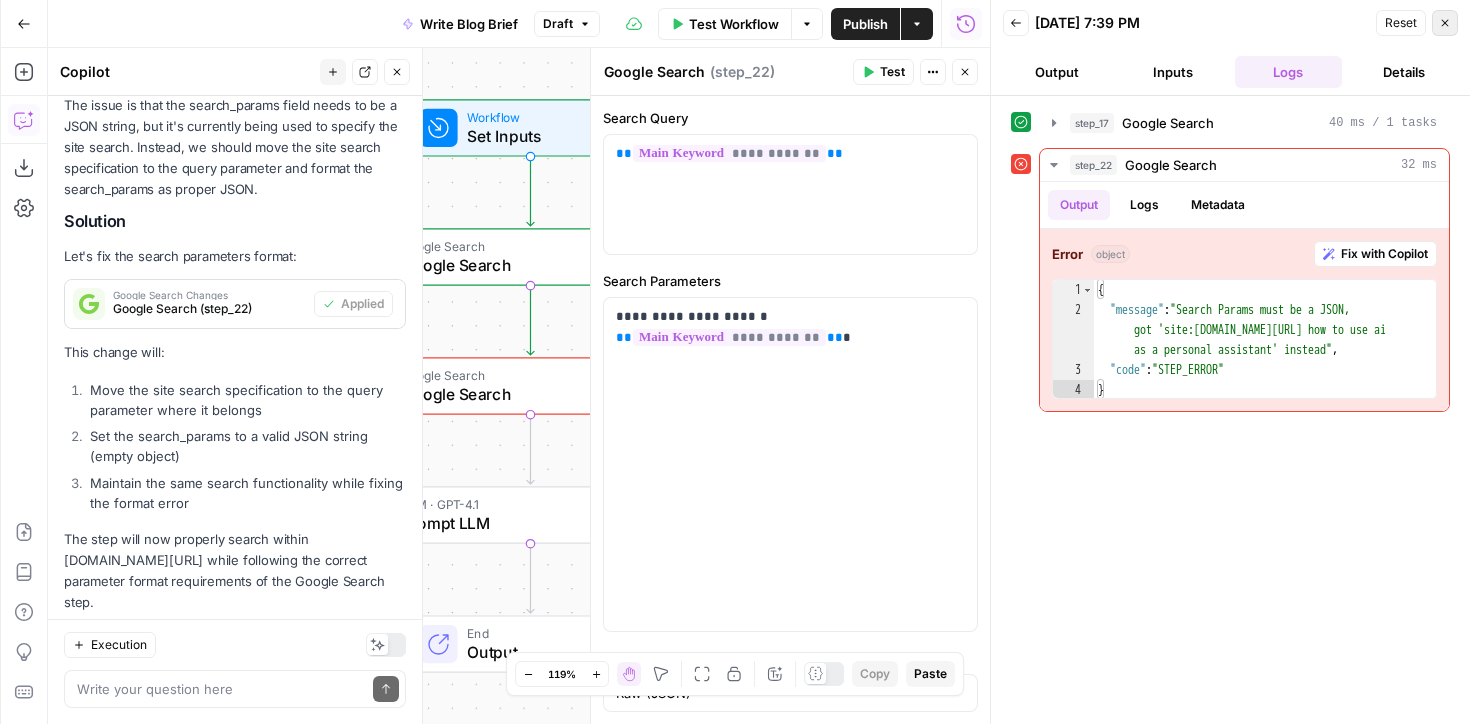 click 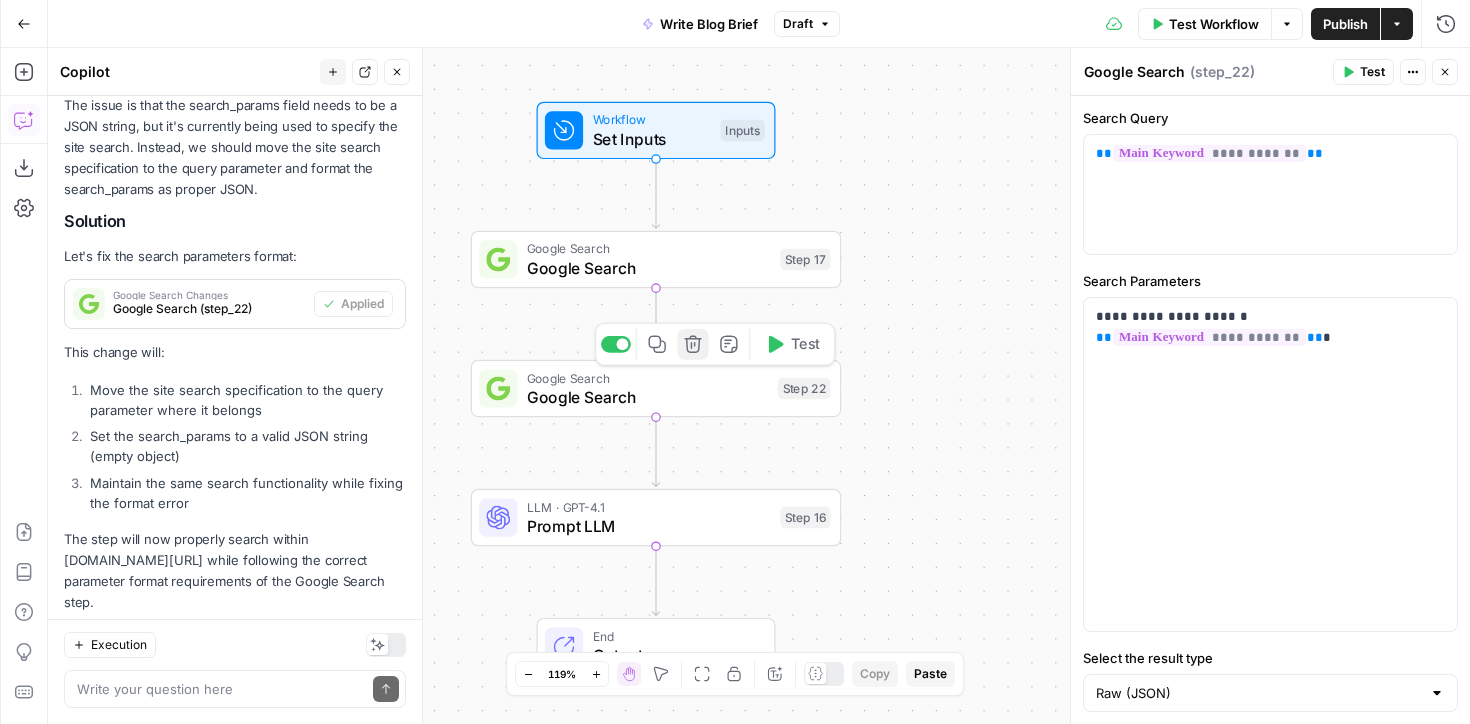 click 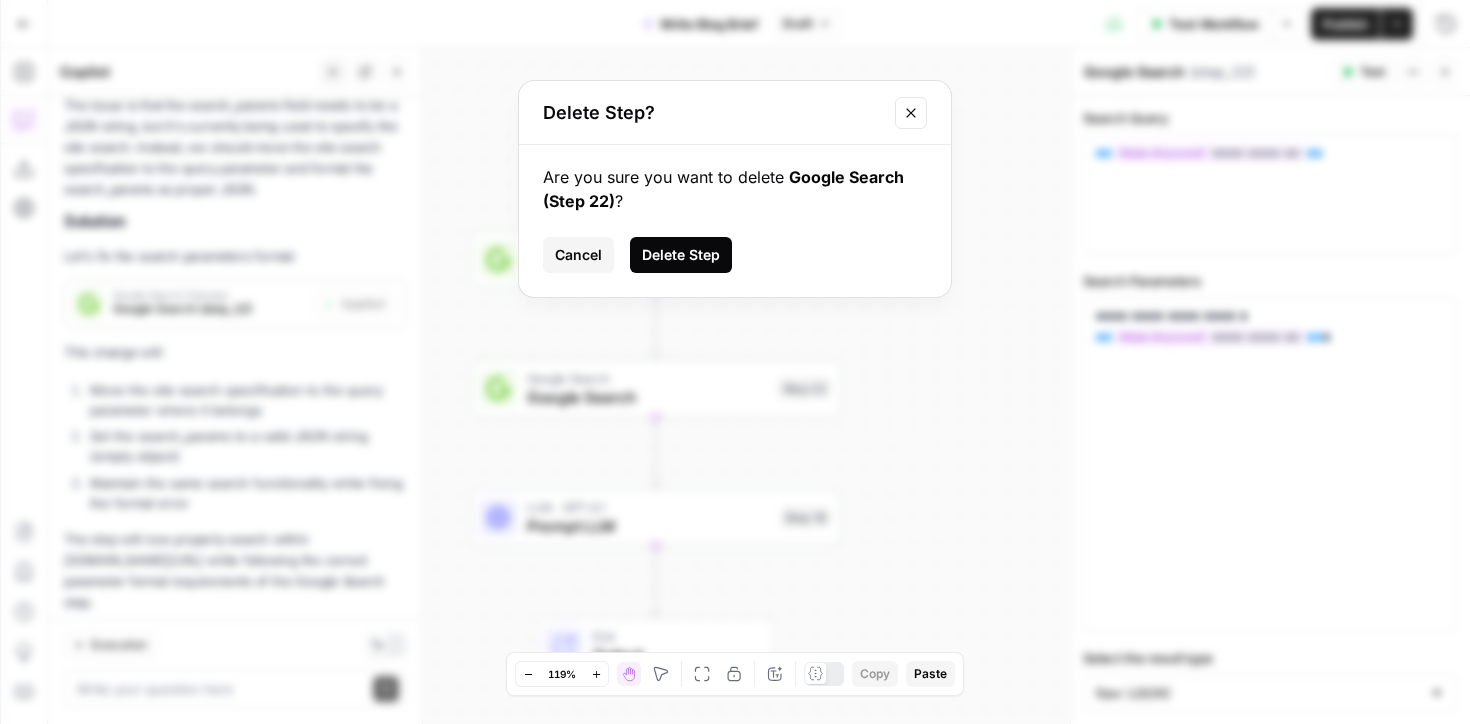click on "Delete Step" at bounding box center [681, 255] 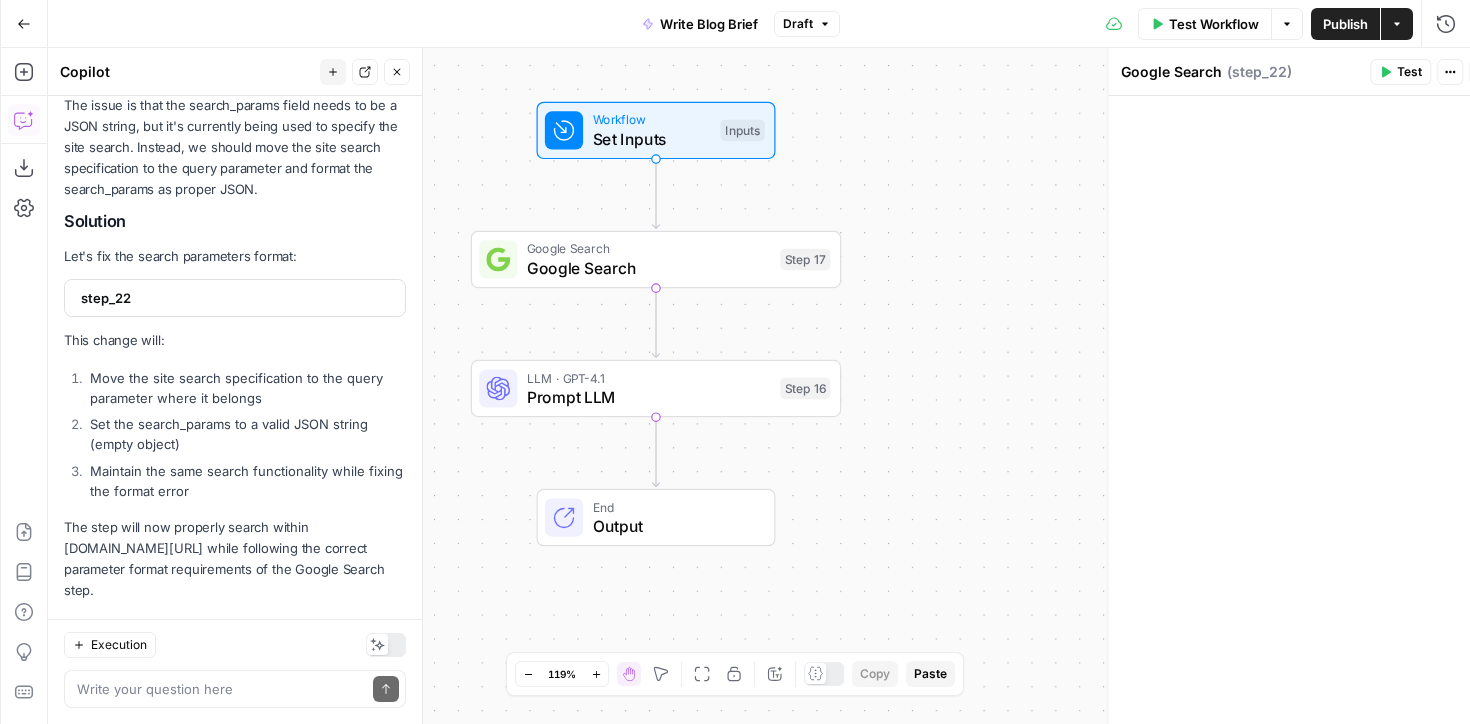 scroll, scrollTop: 812, scrollLeft: 0, axis: vertical 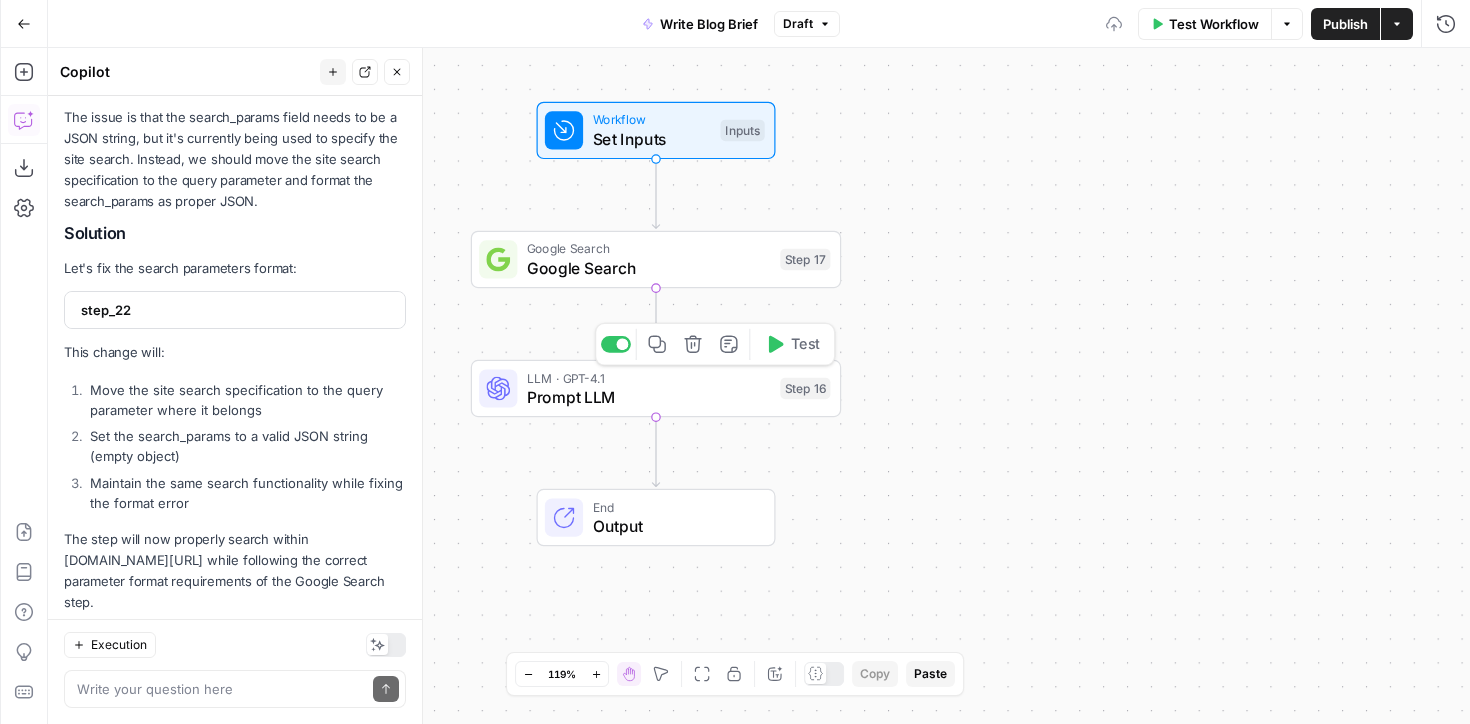 click on "Prompt LLM" at bounding box center (649, 397) 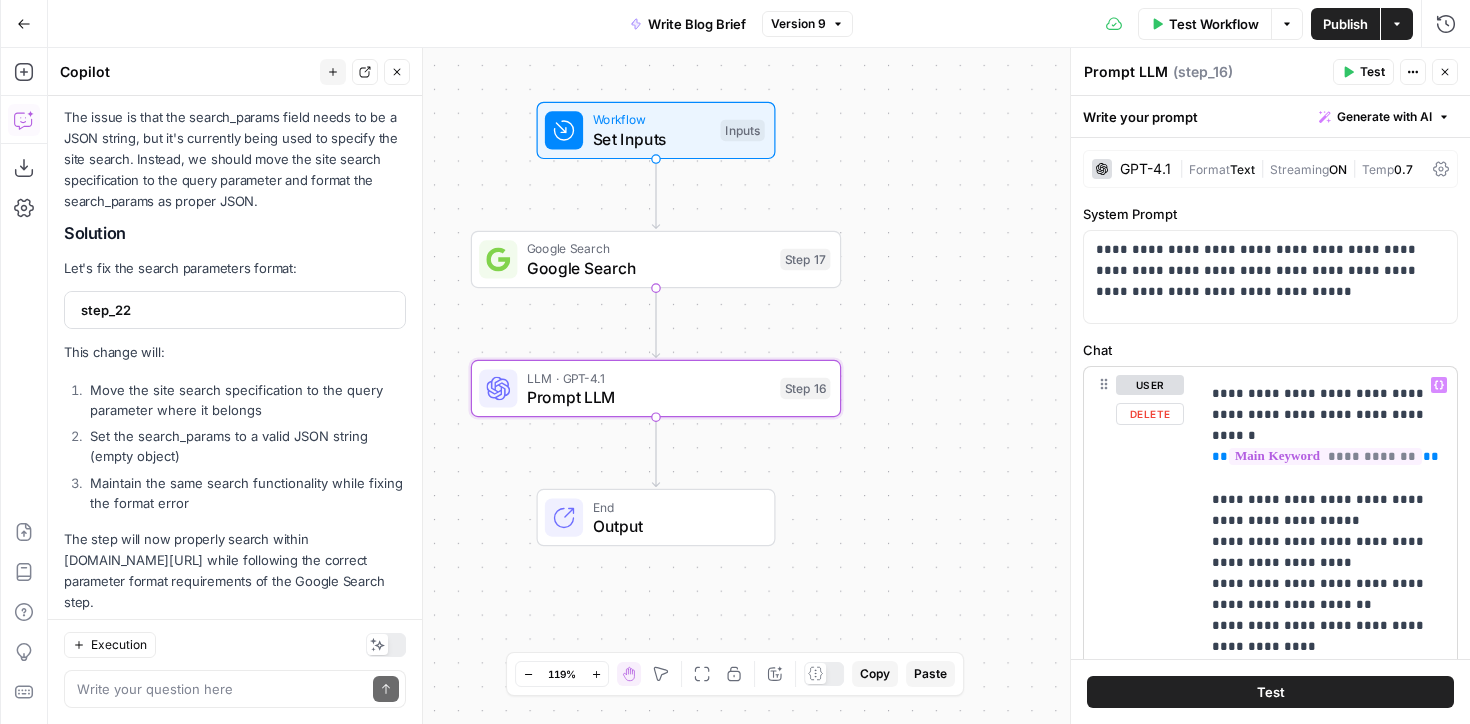 scroll, scrollTop: 194, scrollLeft: 0, axis: vertical 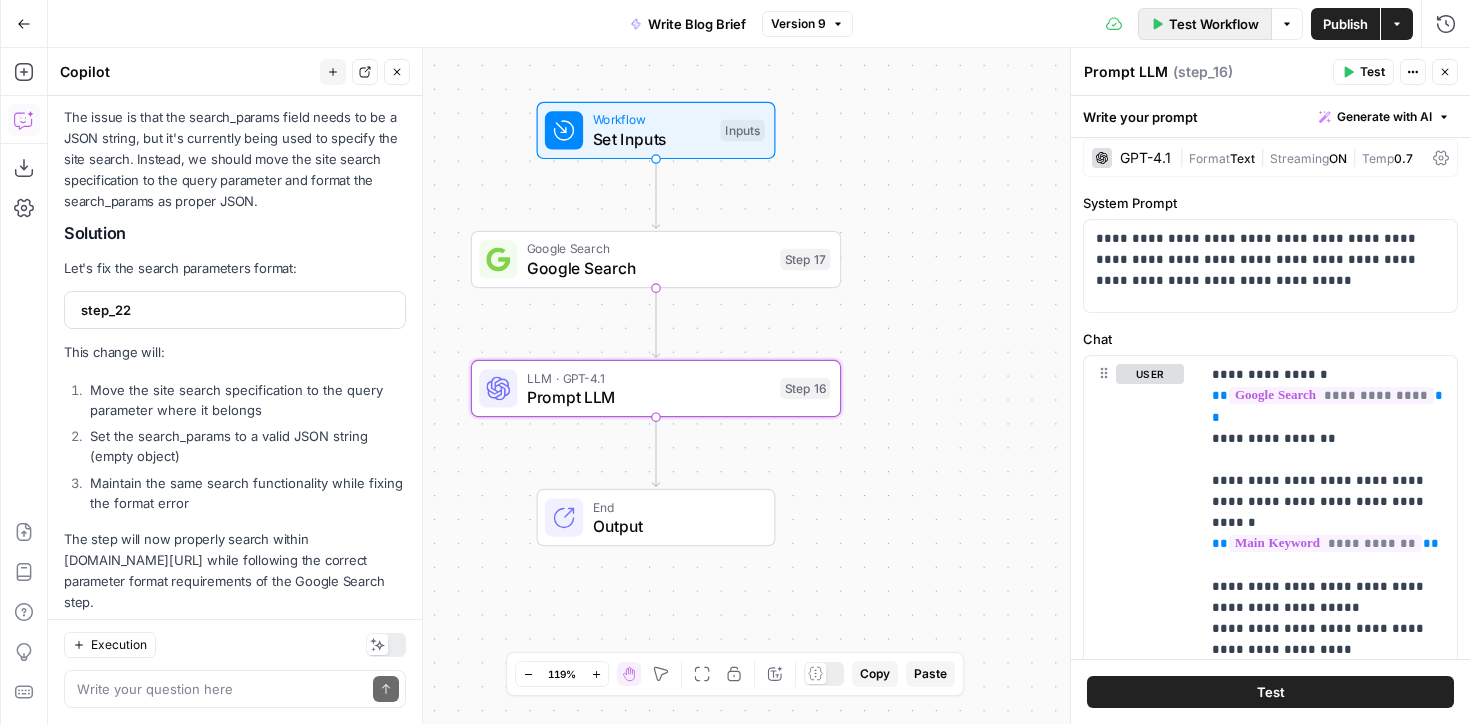 click on "Test Workflow" at bounding box center (1214, 24) 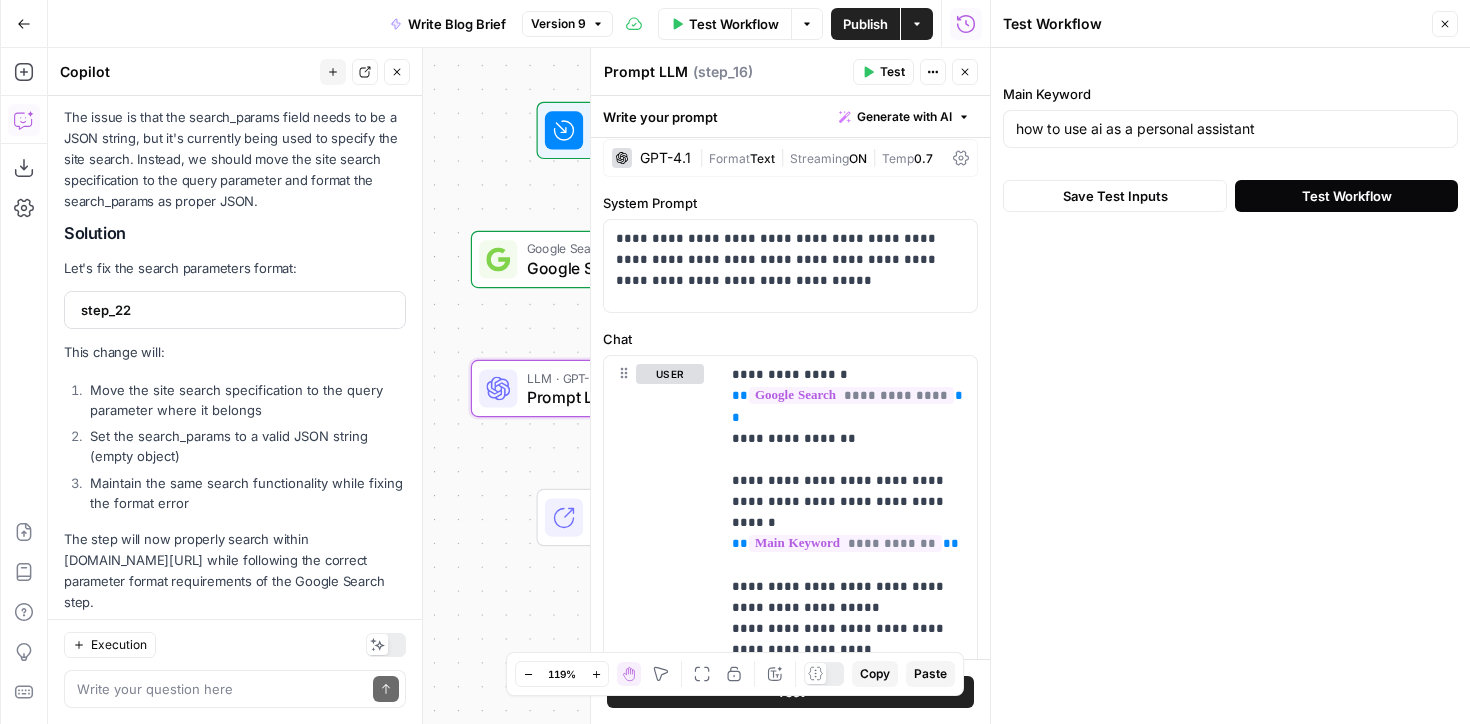 click on "Test Workflow" at bounding box center [1346, 196] 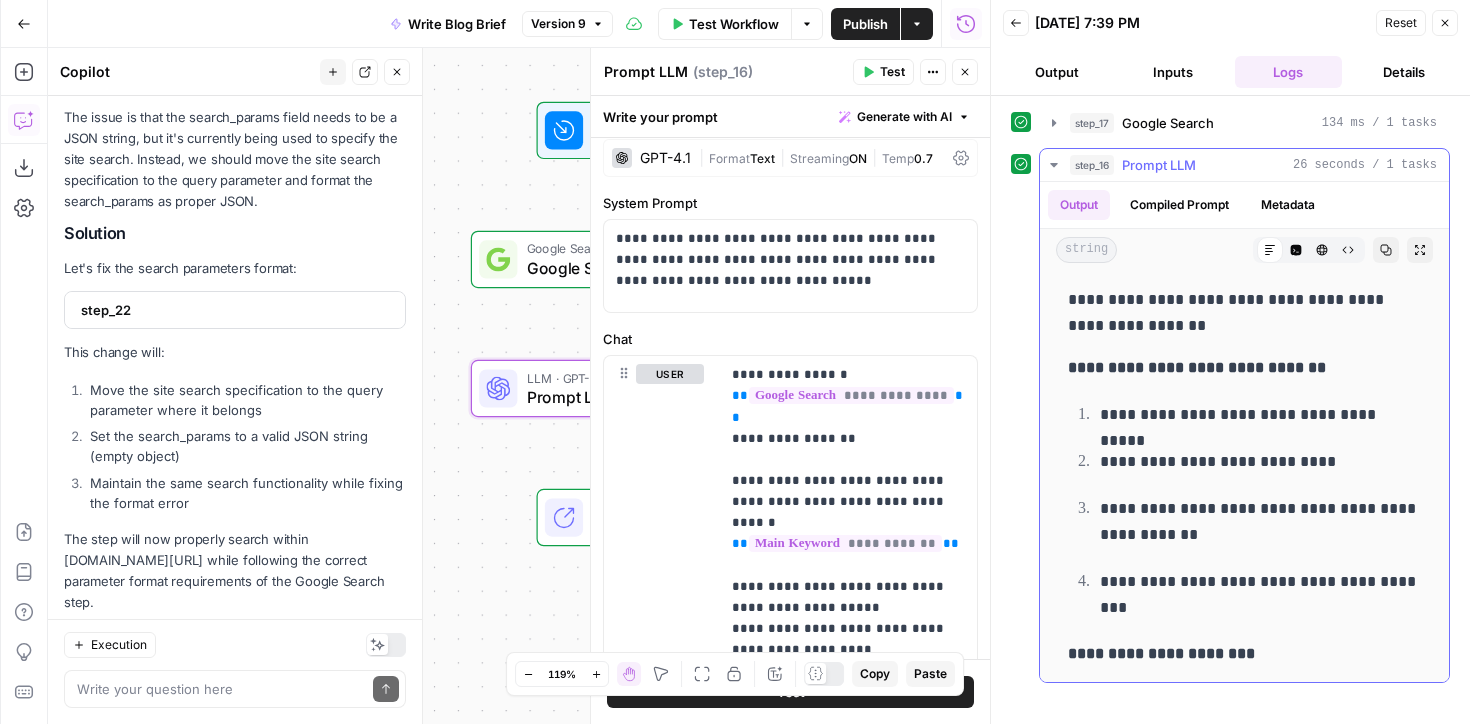 scroll, scrollTop: 0, scrollLeft: 0, axis: both 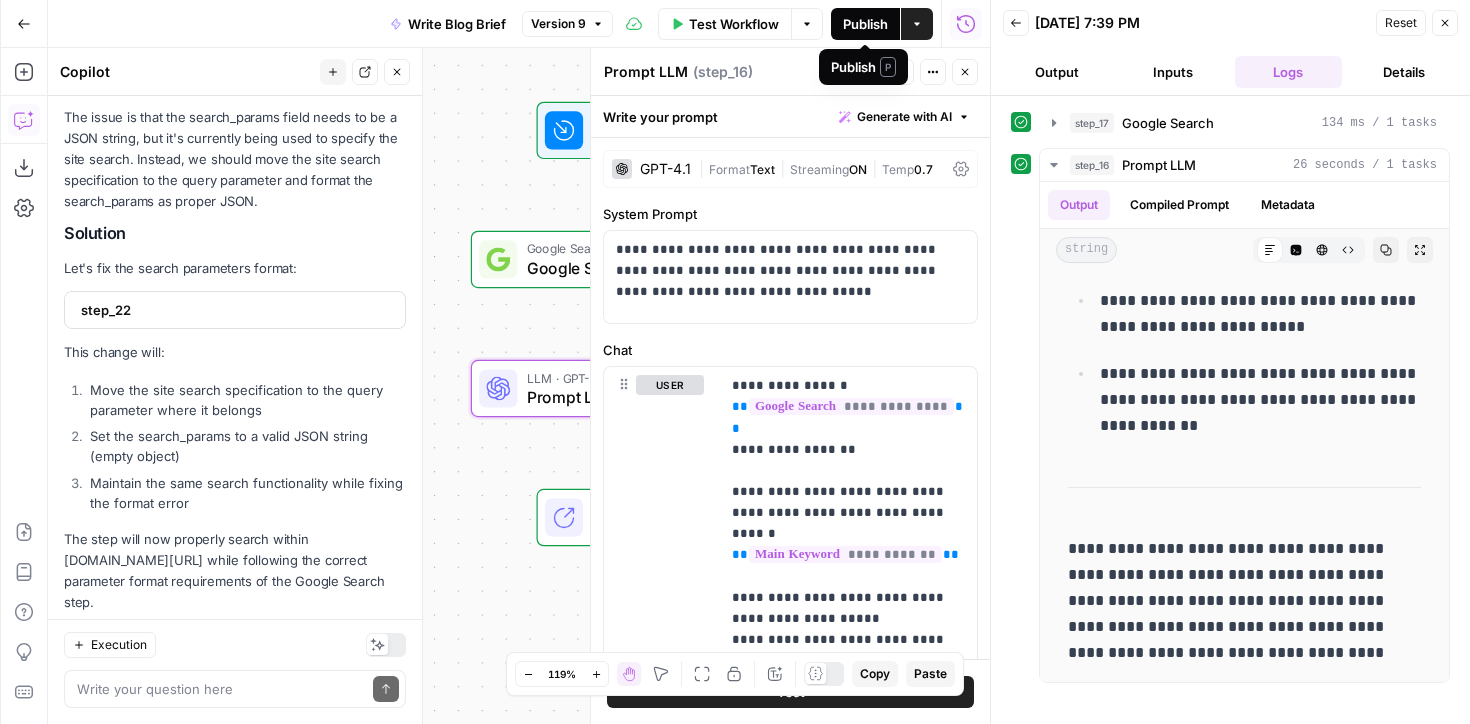 click on "Publish" at bounding box center (865, 24) 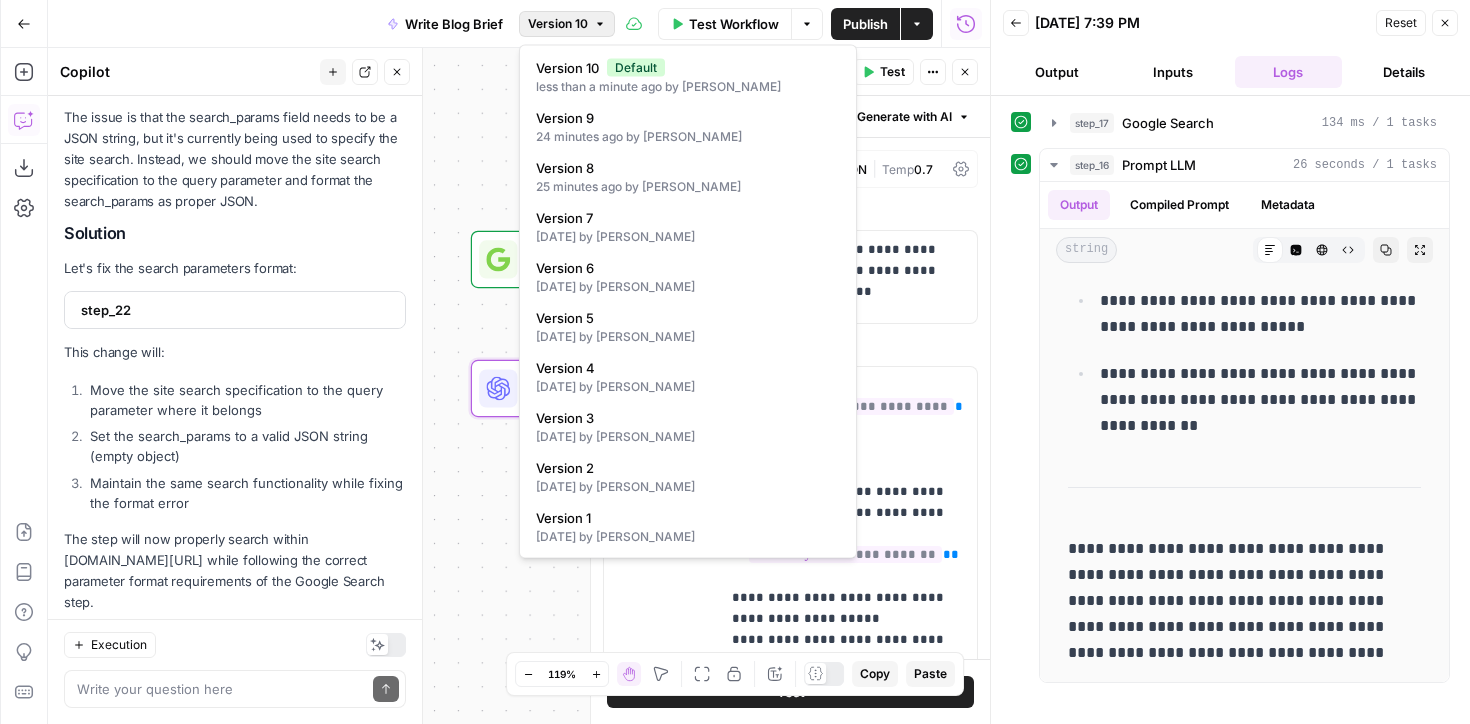 click on "Version 10" at bounding box center (558, 24) 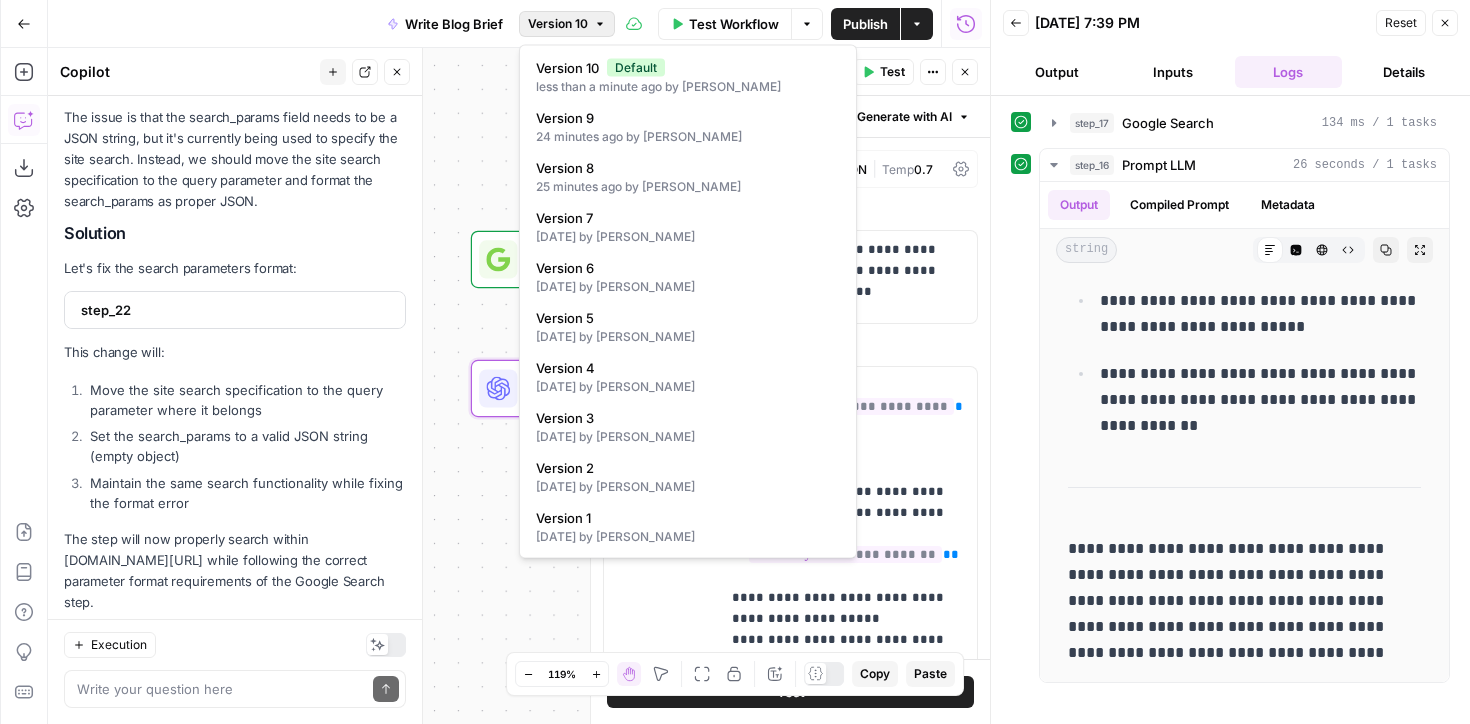 click on "Workflow Set Inputs Inputs Google Search Google Search Step 17 LLM · GPT-4.1 Prompt LLM Step 16 End Output" at bounding box center [519, 386] 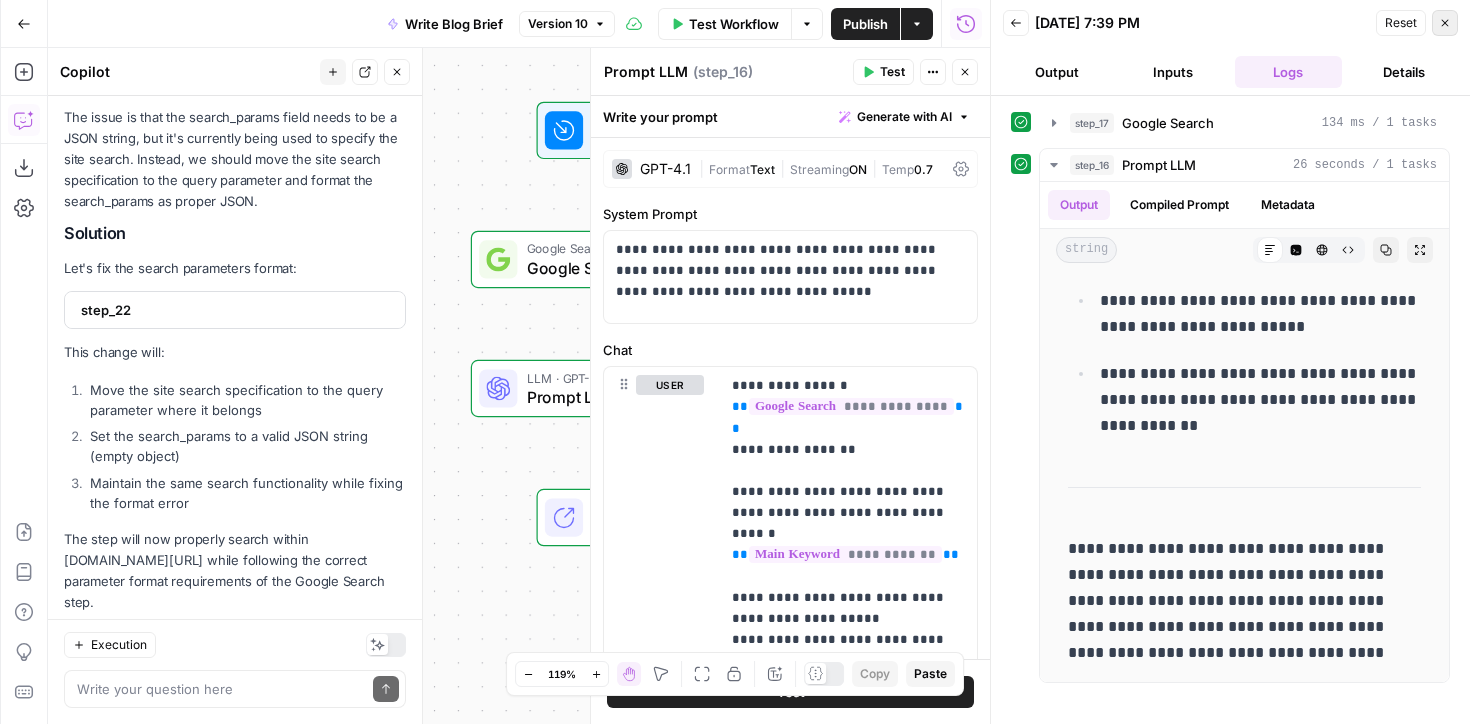 click 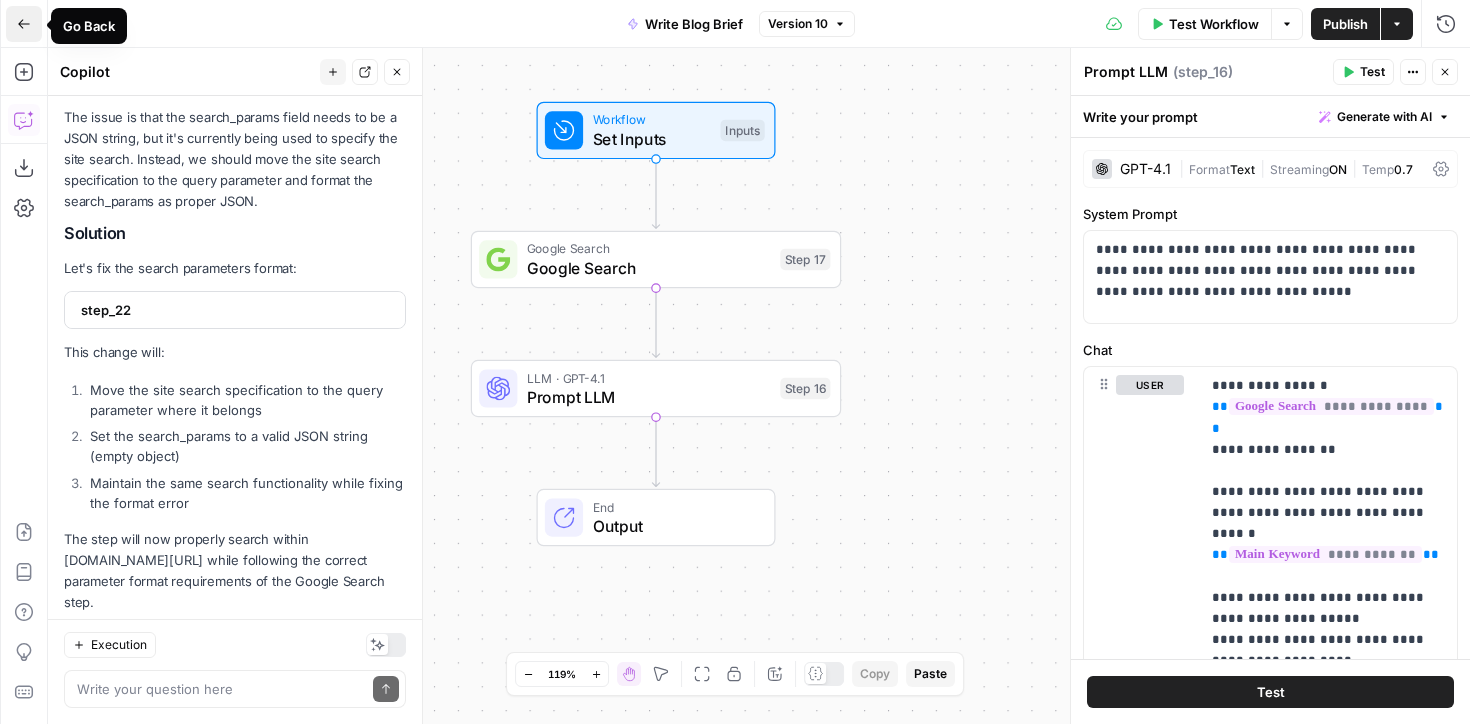 click 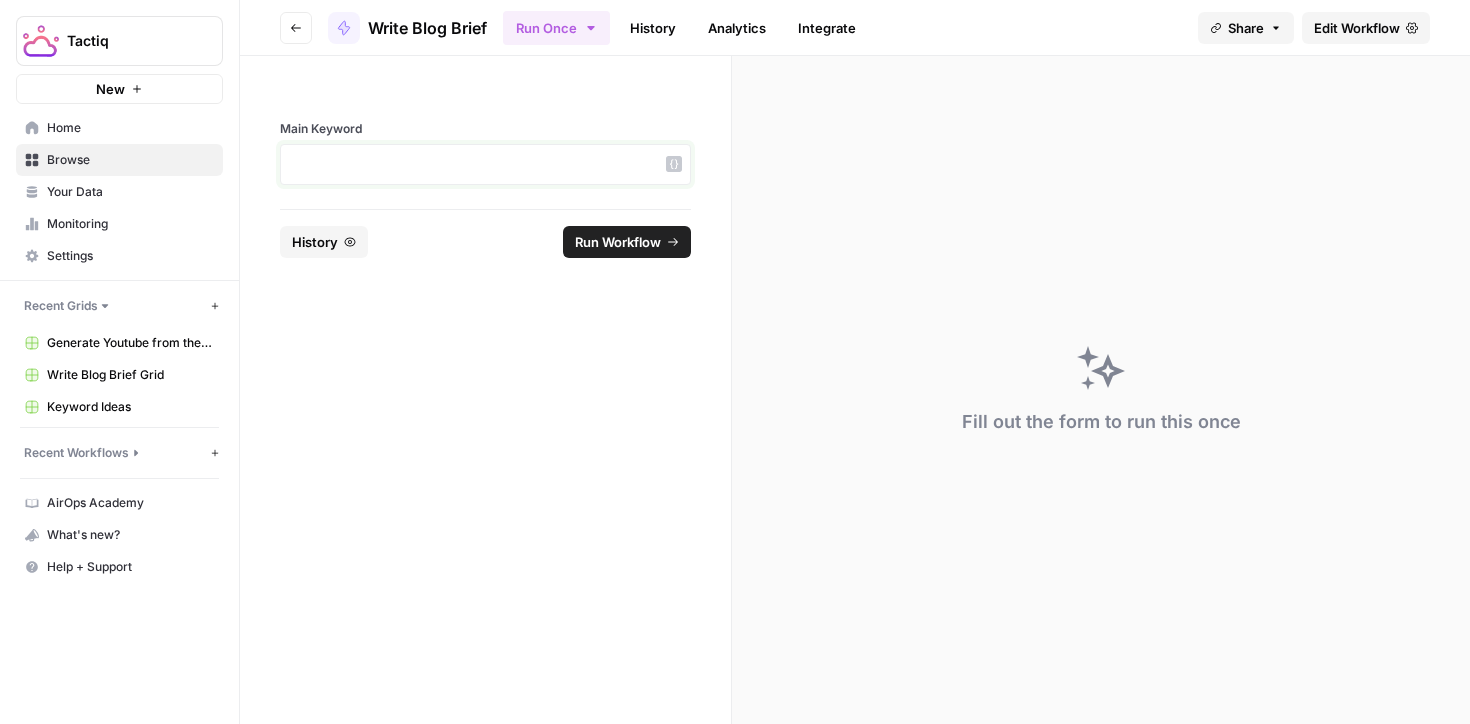 click at bounding box center [485, 164] 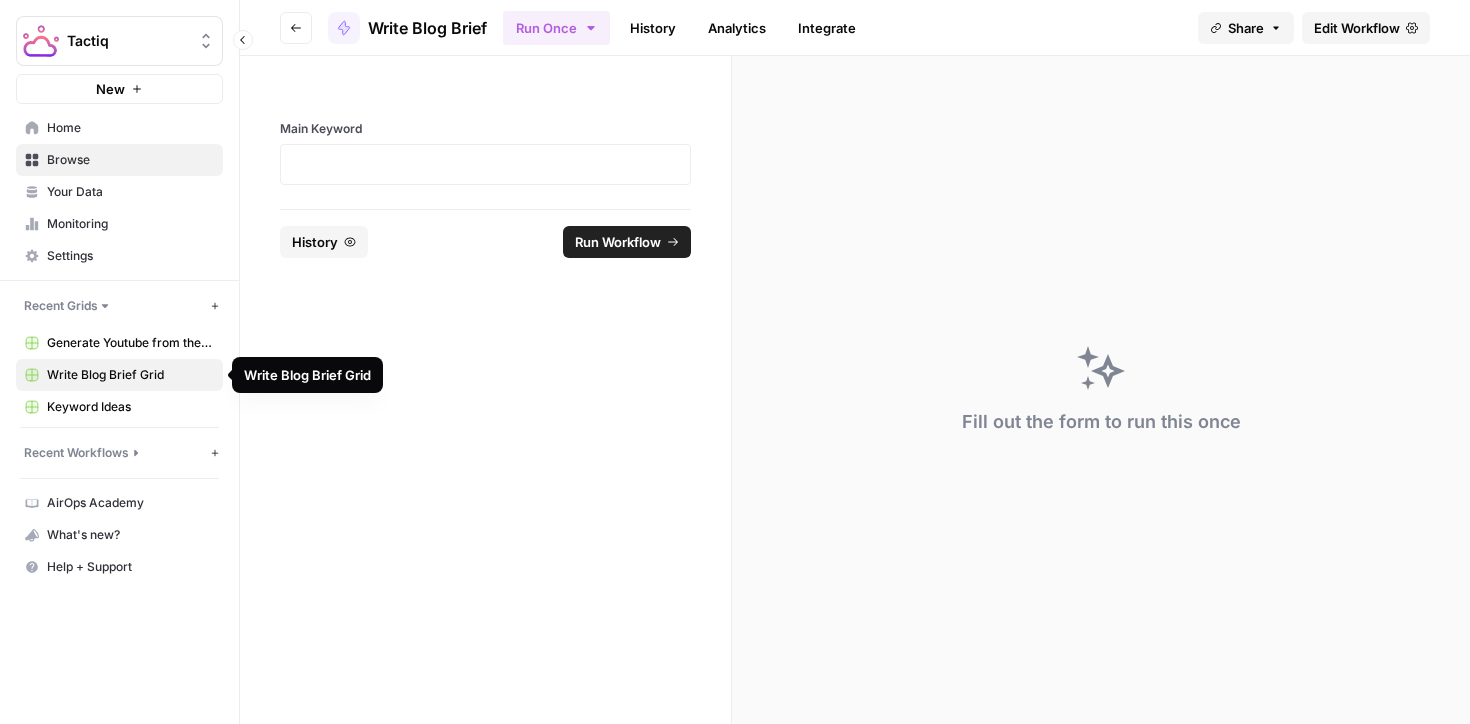 click on "Write Blog Brief Grid" at bounding box center (130, 375) 